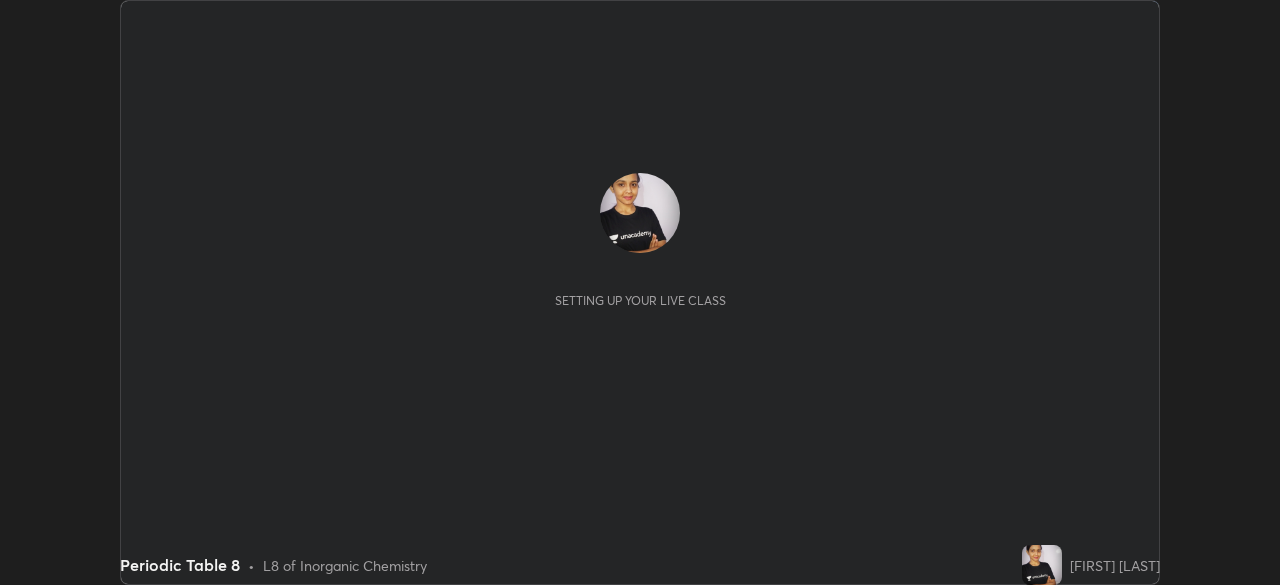 scroll, scrollTop: 0, scrollLeft: 0, axis: both 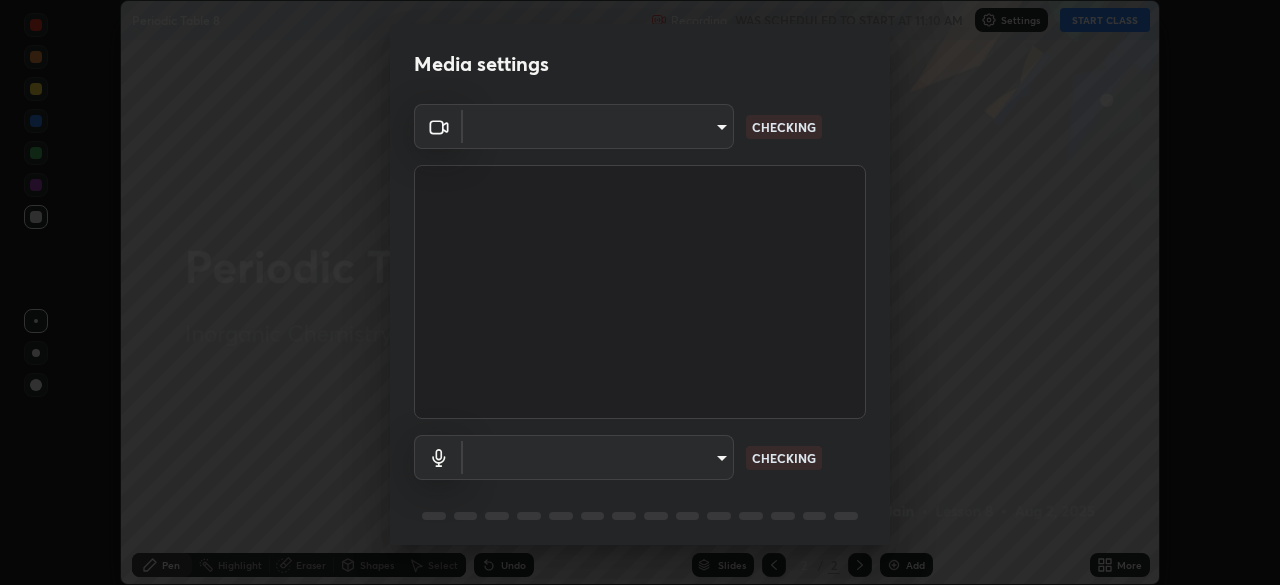type on "0a1d79d661a64fddf9c7d5b4cd35eaf601090247fd107eb5253fa8bc11dd5ba6" 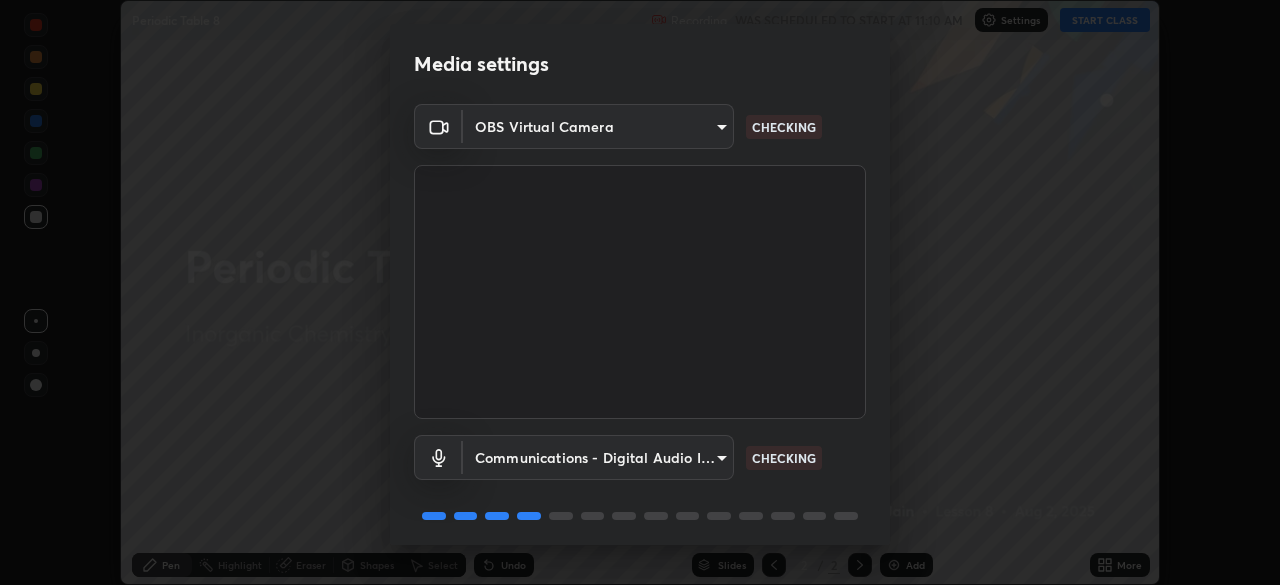 scroll, scrollTop: 71, scrollLeft: 0, axis: vertical 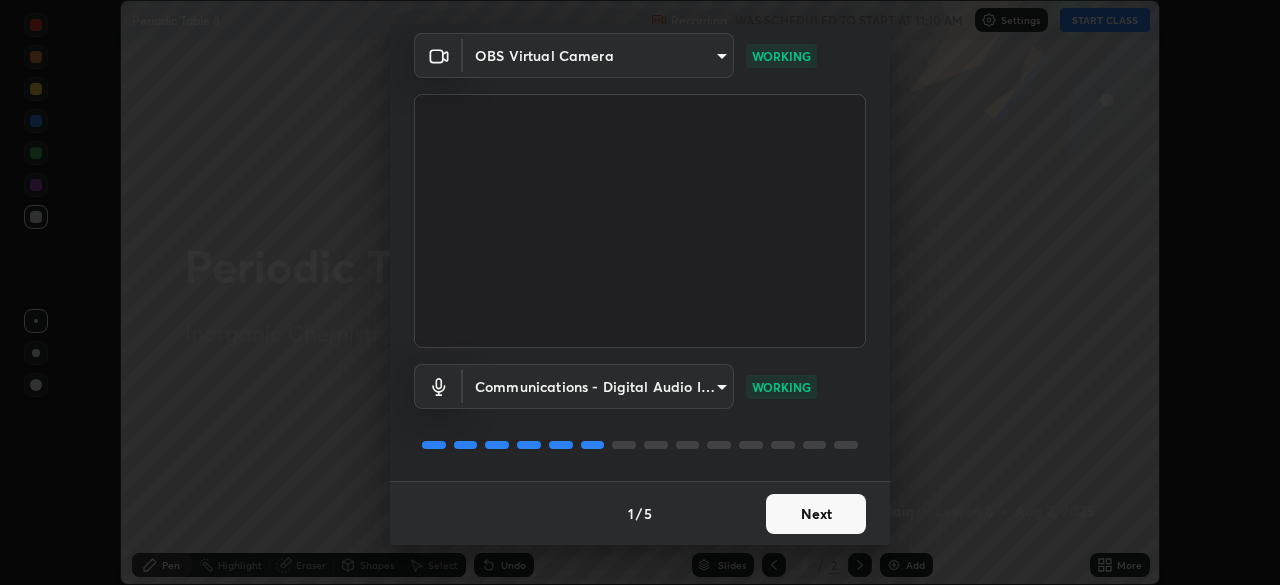 click on "Next" at bounding box center (816, 514) 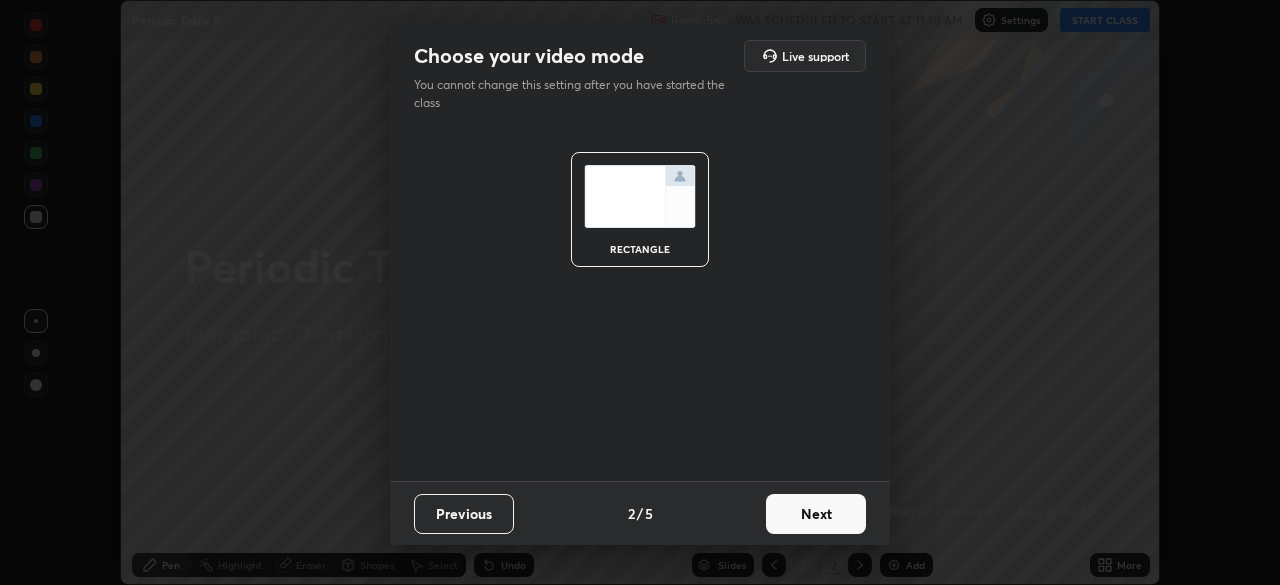 scroll, scrollTop: 0, scrollLeft: 0, axis: both 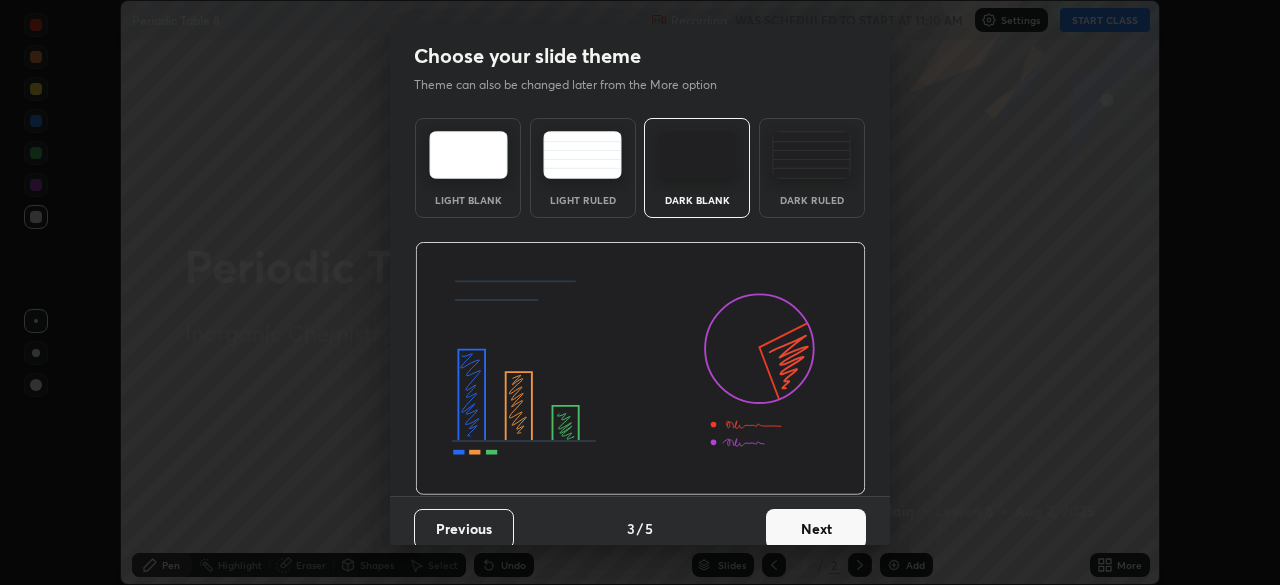 click on "Next" at bounding box center (816, 529) 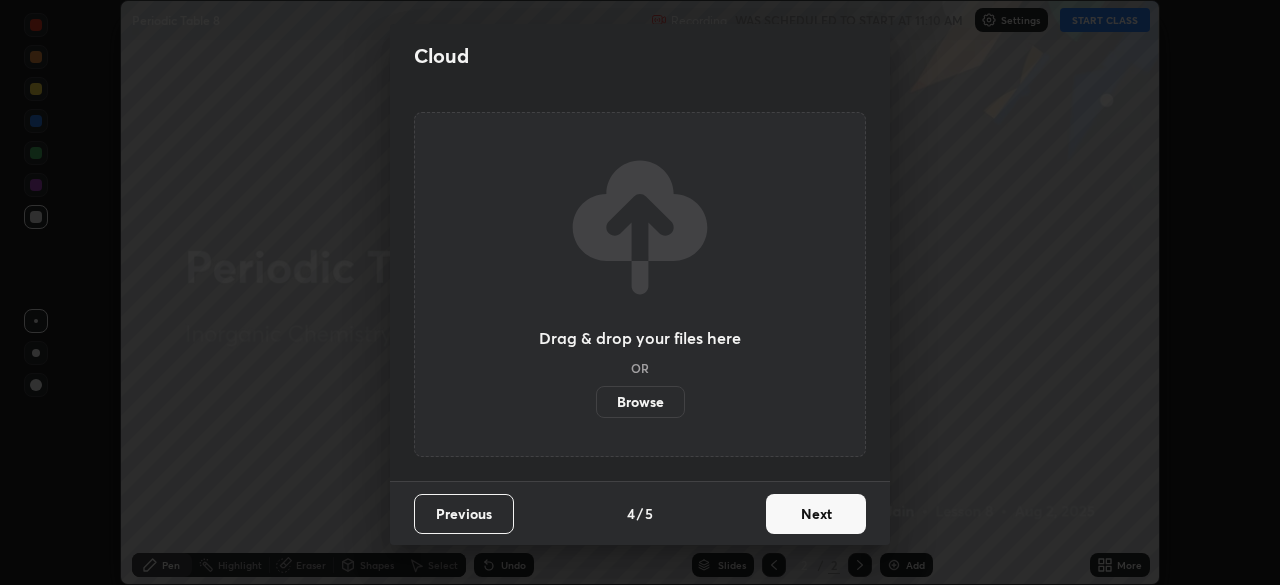 click on "Next" at bounding box center (816, 514) 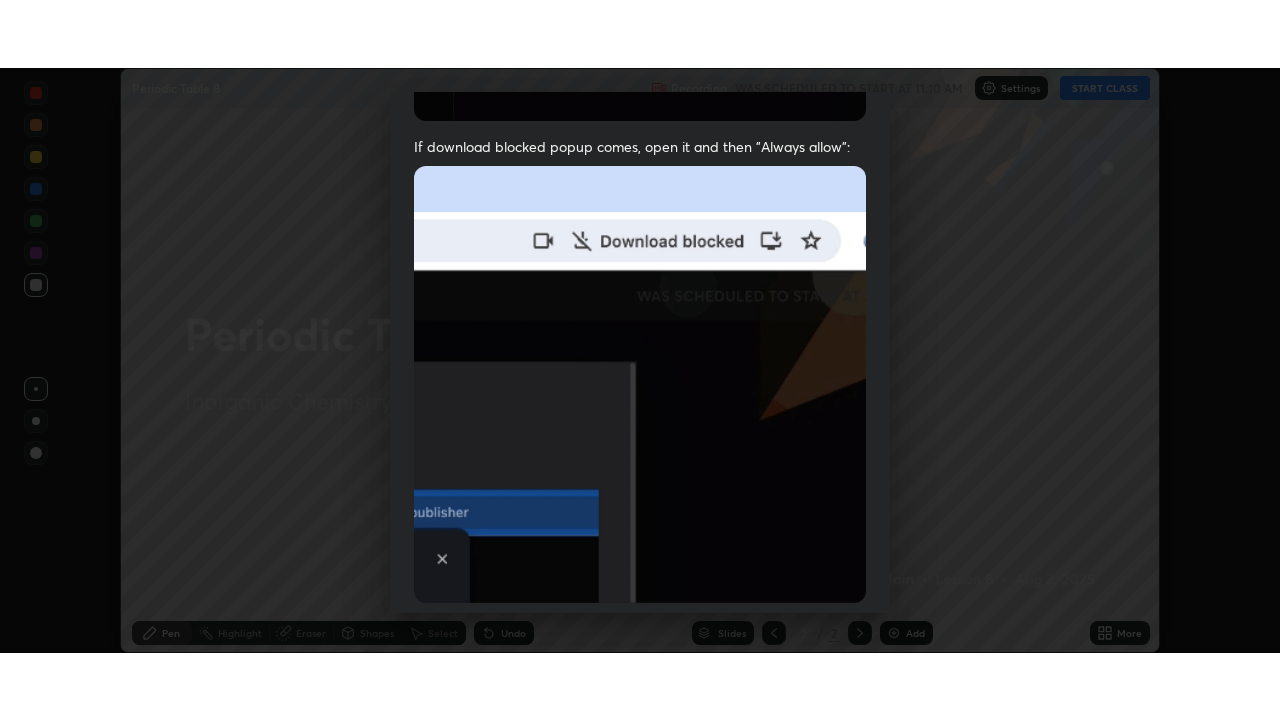 scroll, scrollTop: 479, scrollLeft: 0, axis: vertical 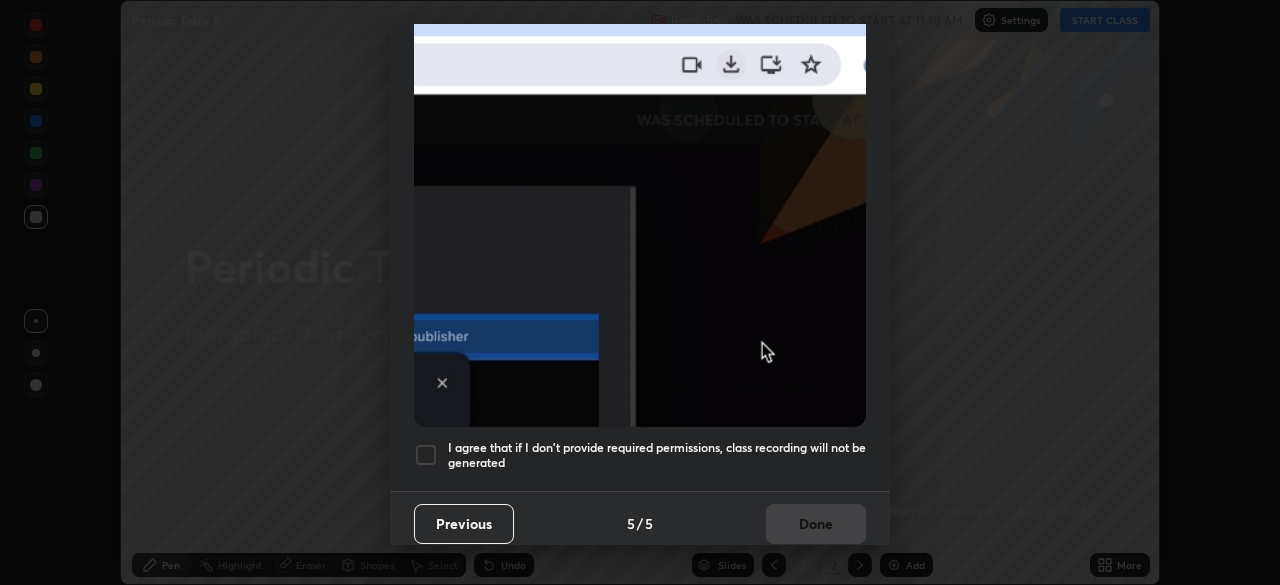 click at bounding box center [426, 455] 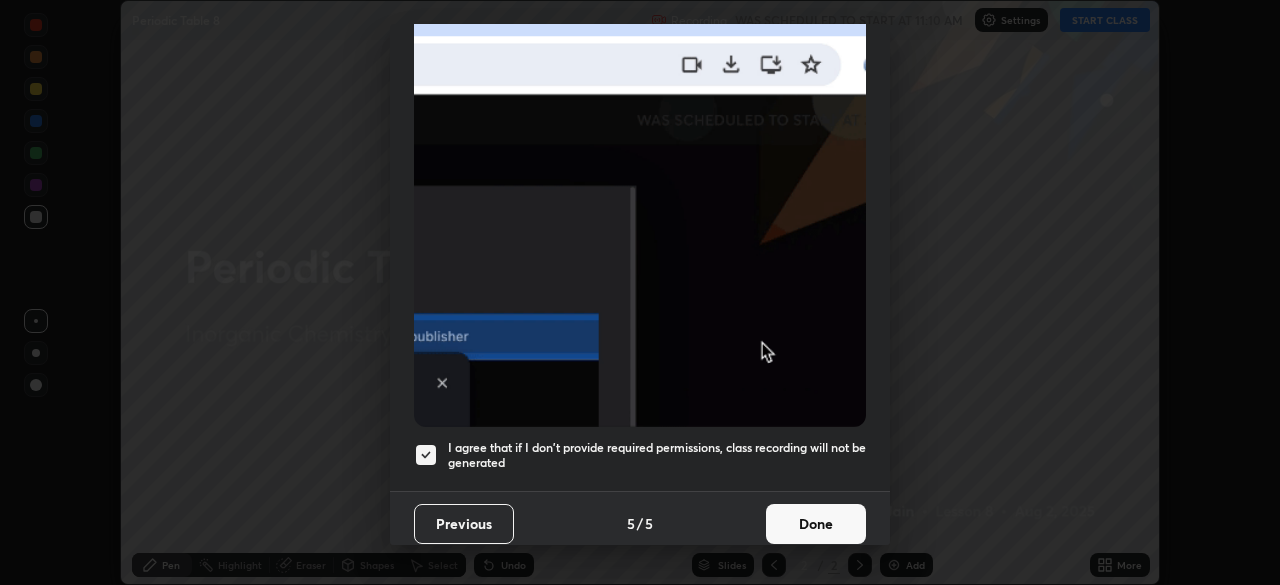 click on "Done" at bounding box center (816, 524) 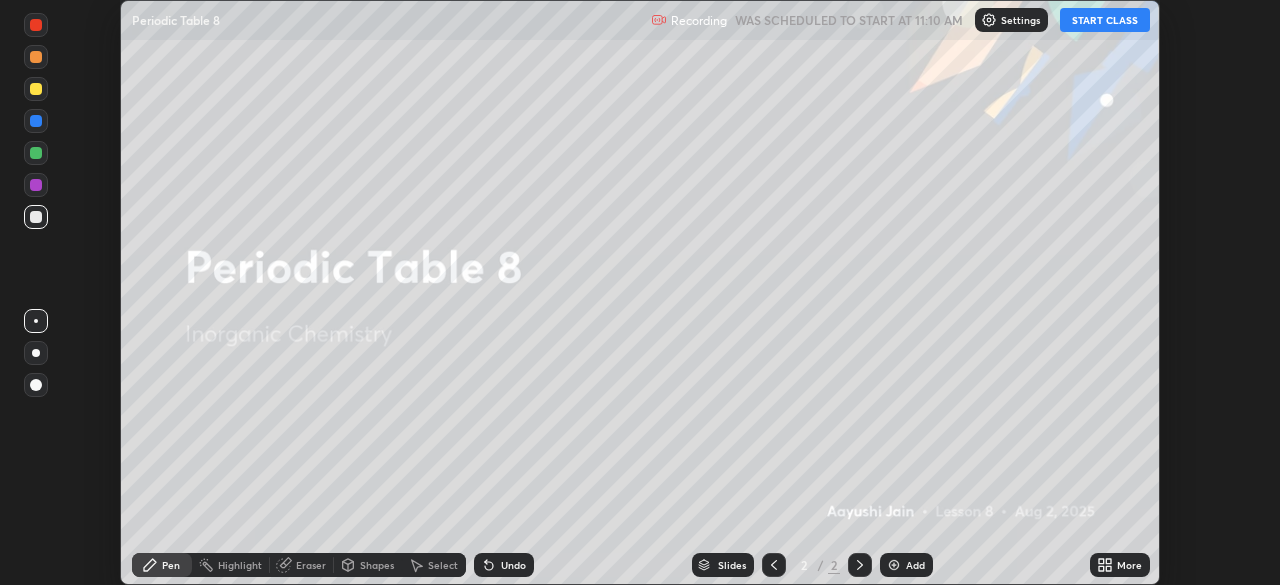 click on "START CLASS" at bounding box center [1105, 20] 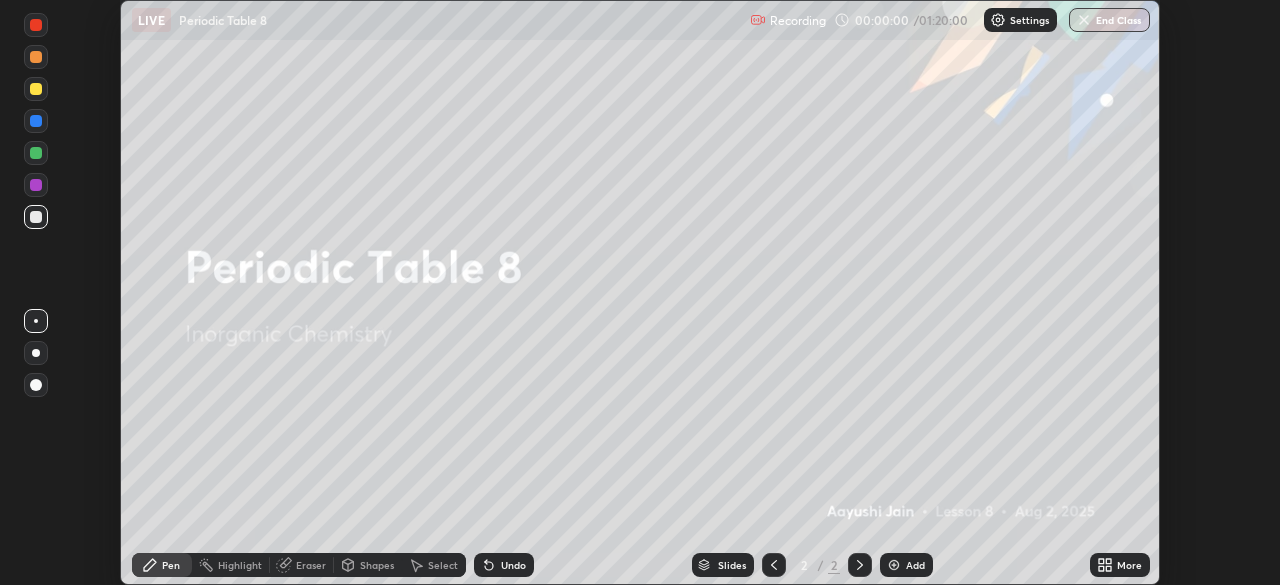 click 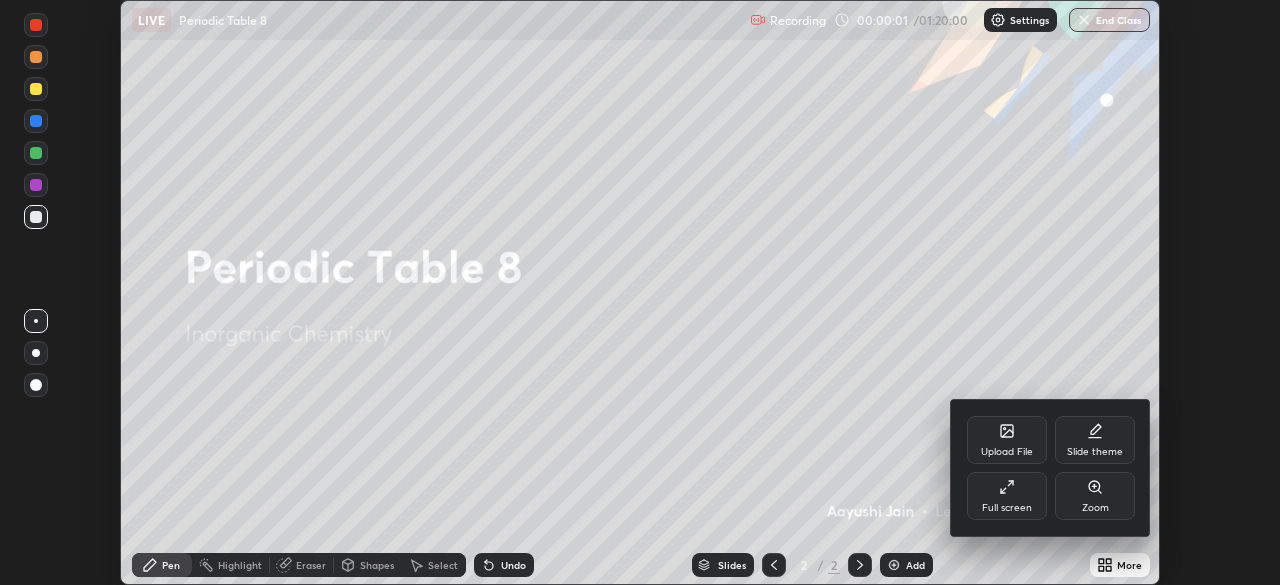 click on "Full screen" at bounding box center (1007, 508) 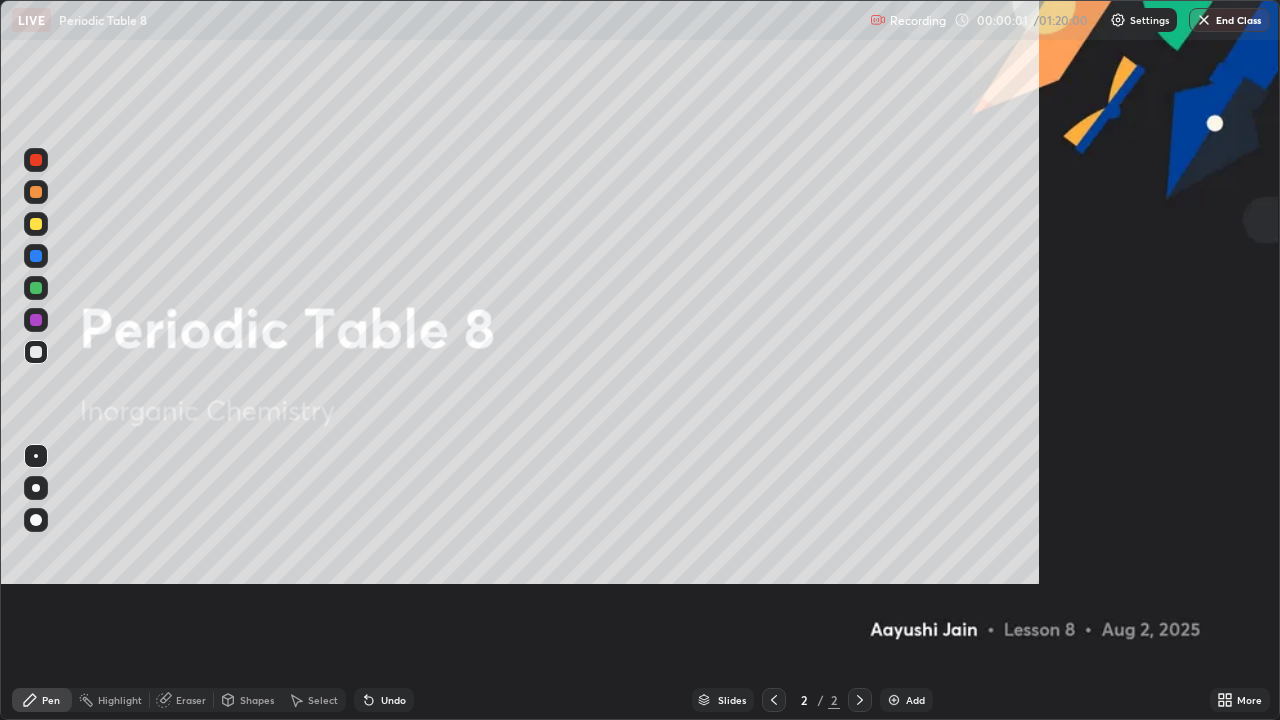 scroll, scrollTop: 99280, scrollLeft: 98720, axis: both 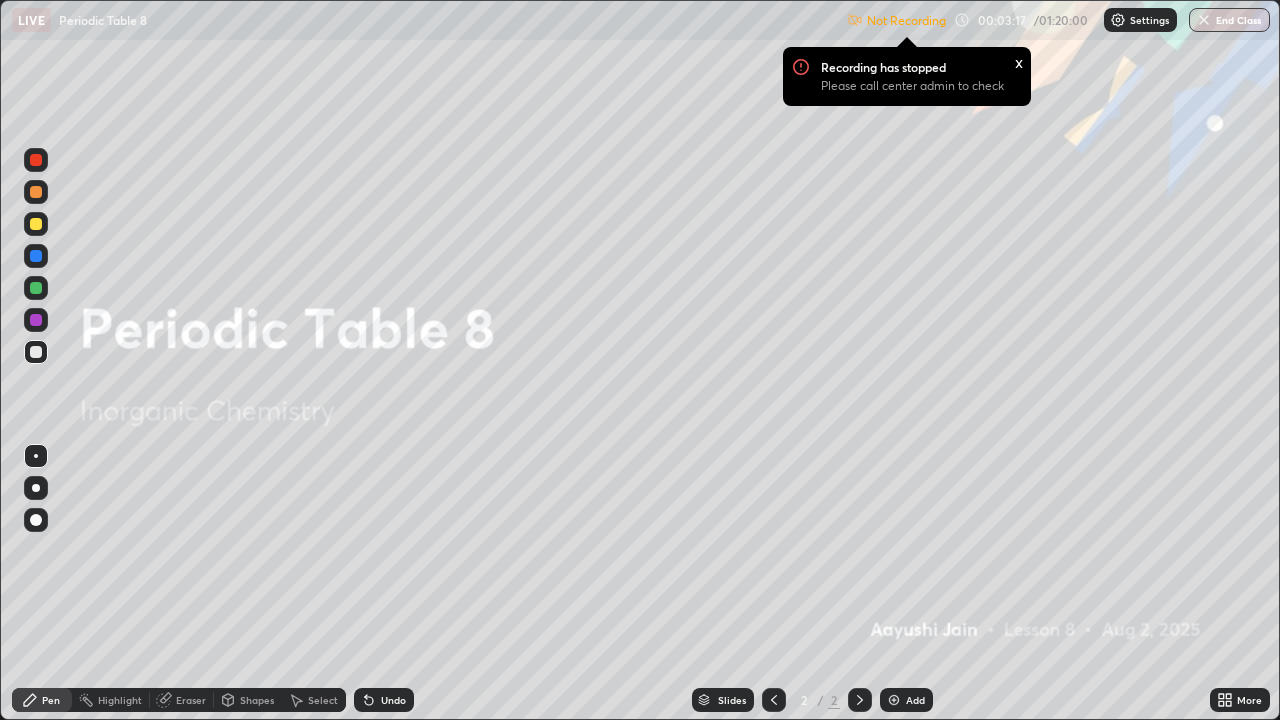 click on "x" at bounding box center [1019, 61] 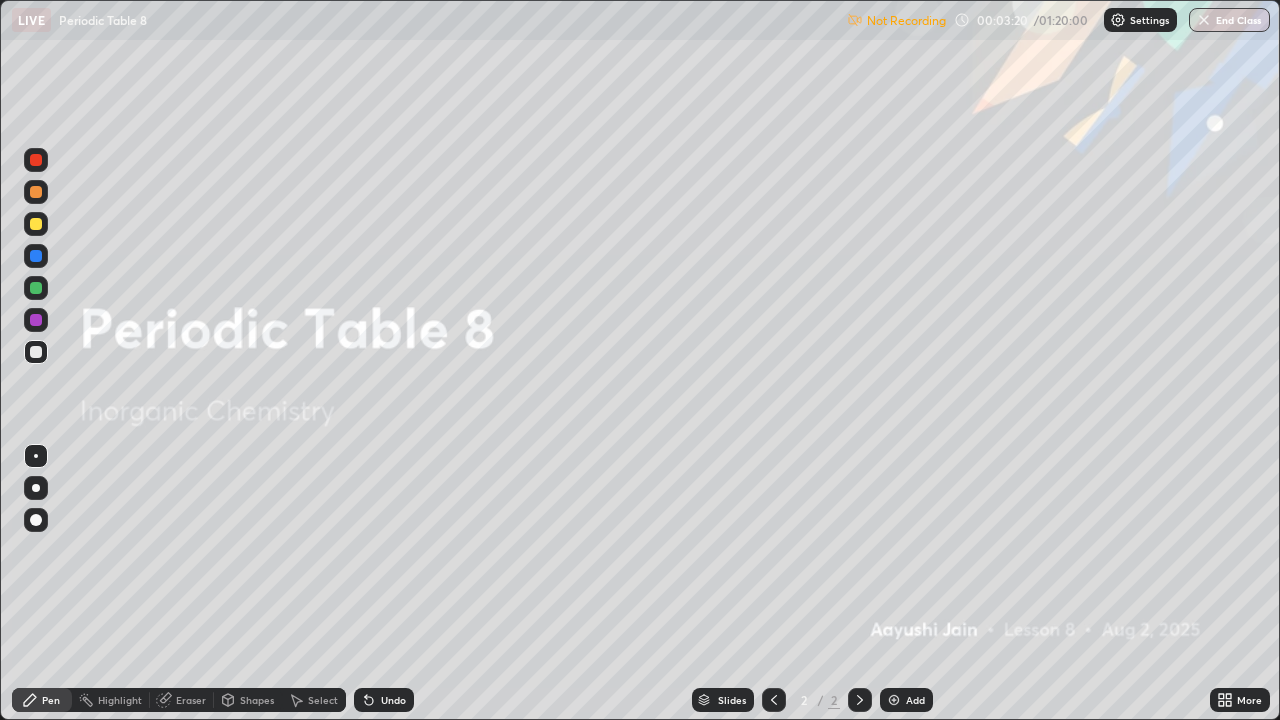 click 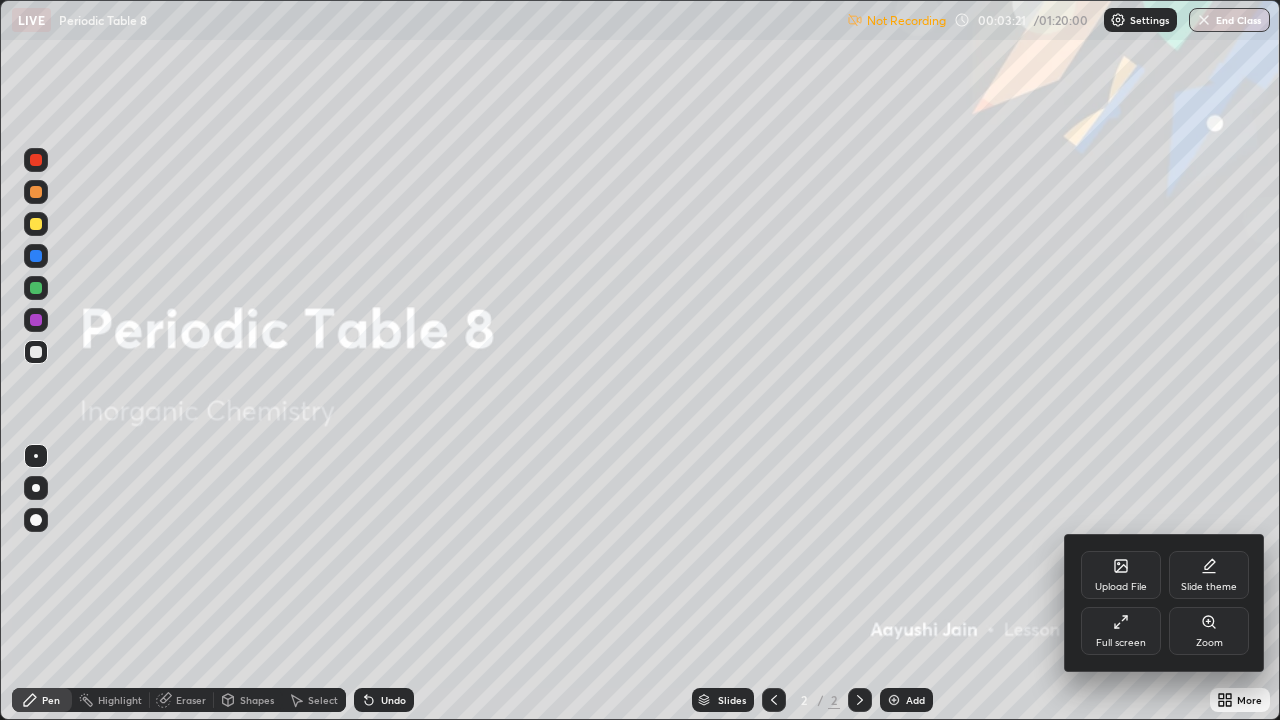 click on "Full screen" at bounding box center [1121, 643] 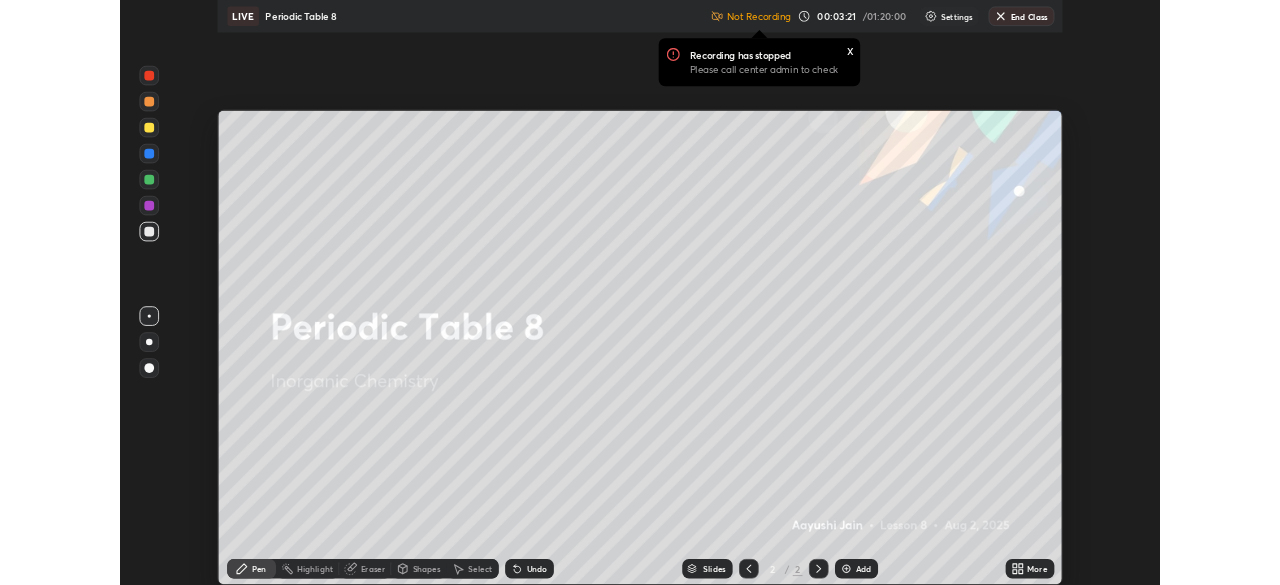 scroll, scrollTop: 585, scrollLeft: 1280, axis: both 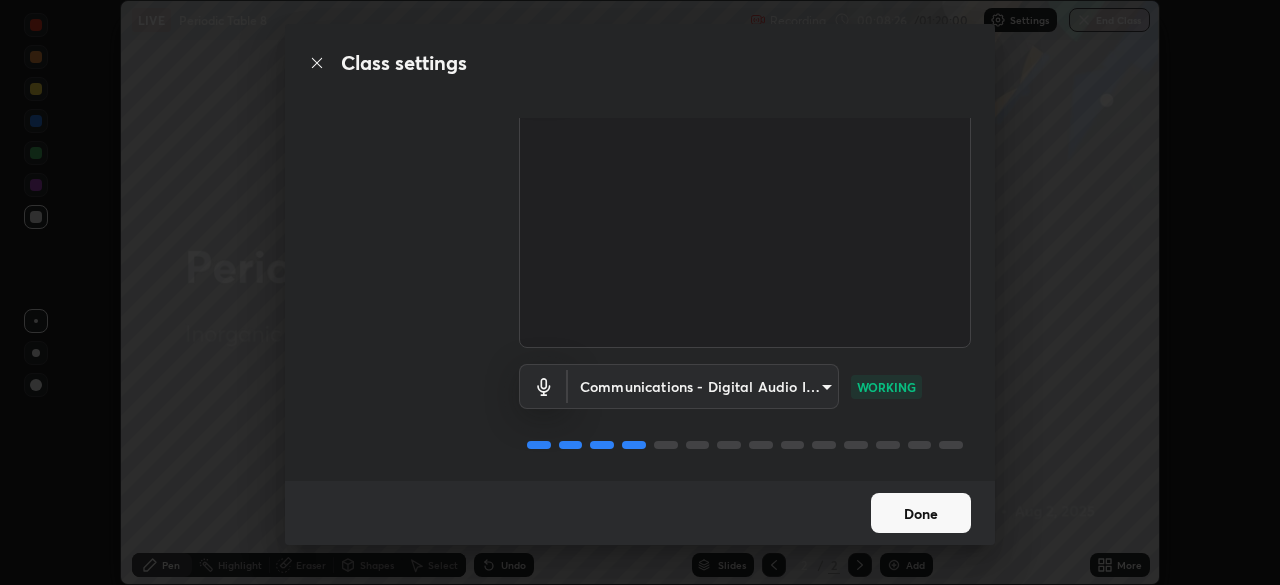 click on "Done" at bounding box center (921, 513) 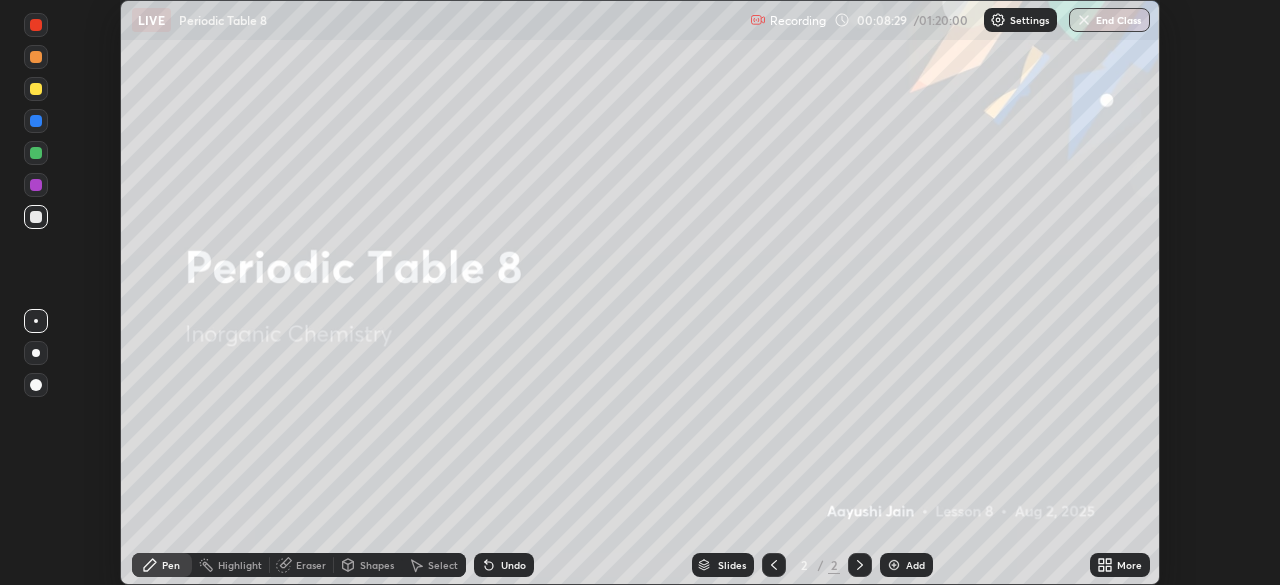click 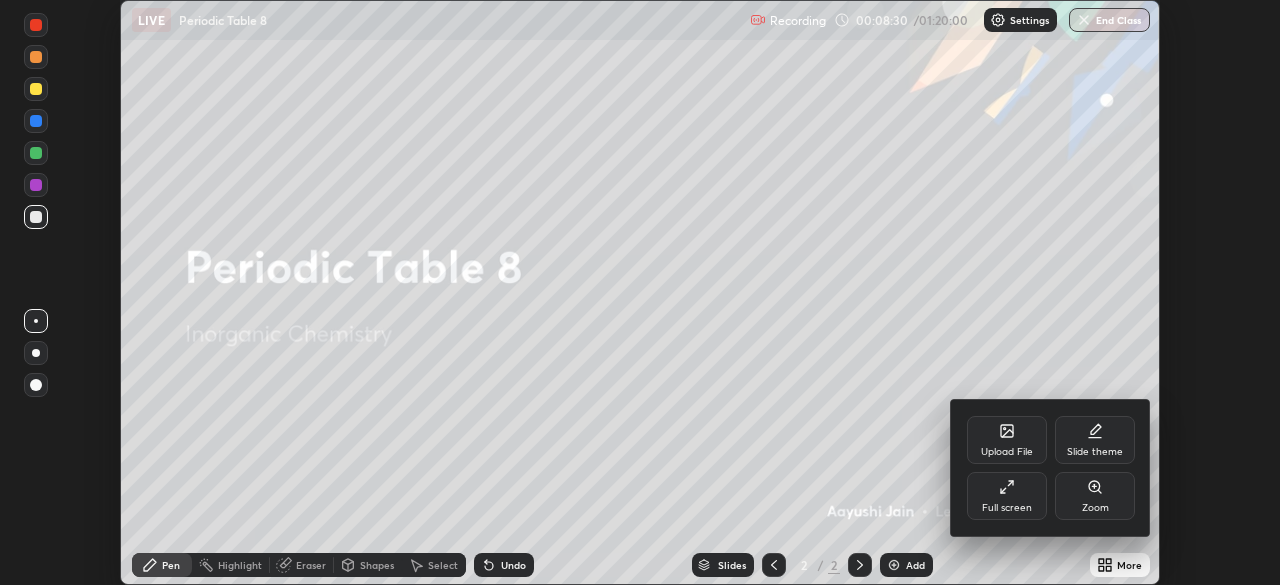 click on "Full screen" at bounding box center (1007, 508) 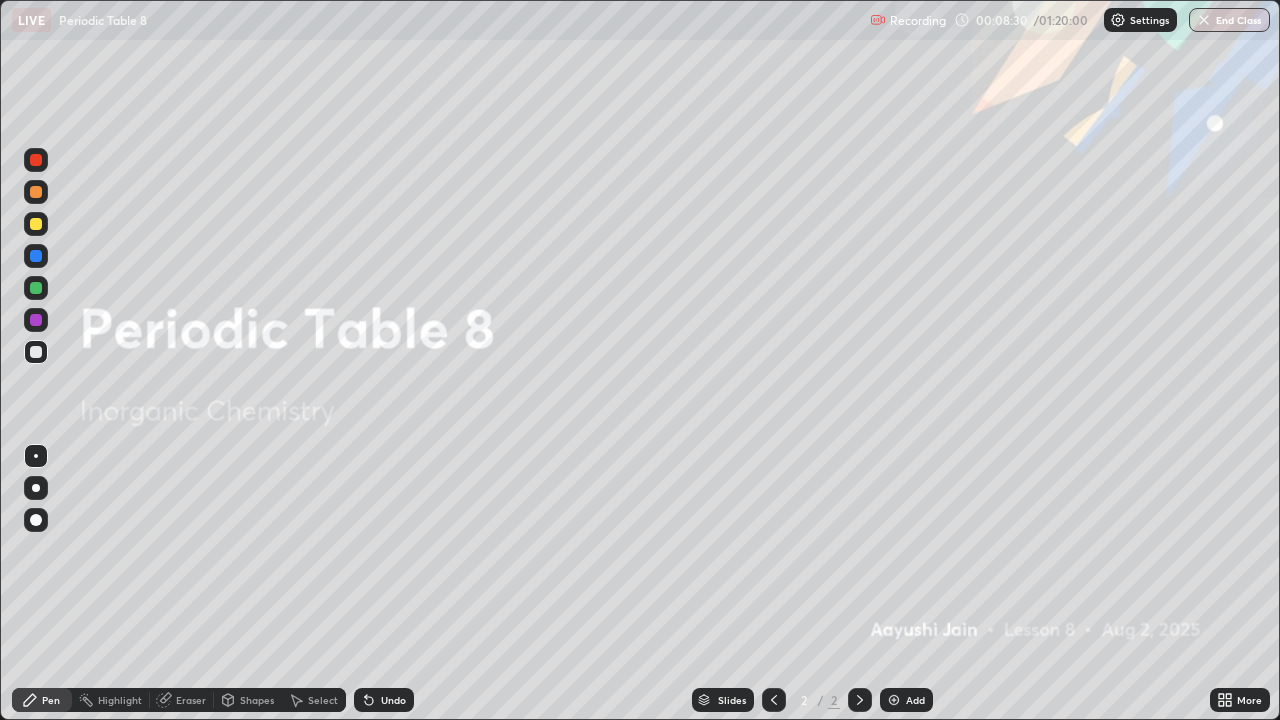 scroll, scrollTop: 99280, scrollLeft: 98720, axis: both 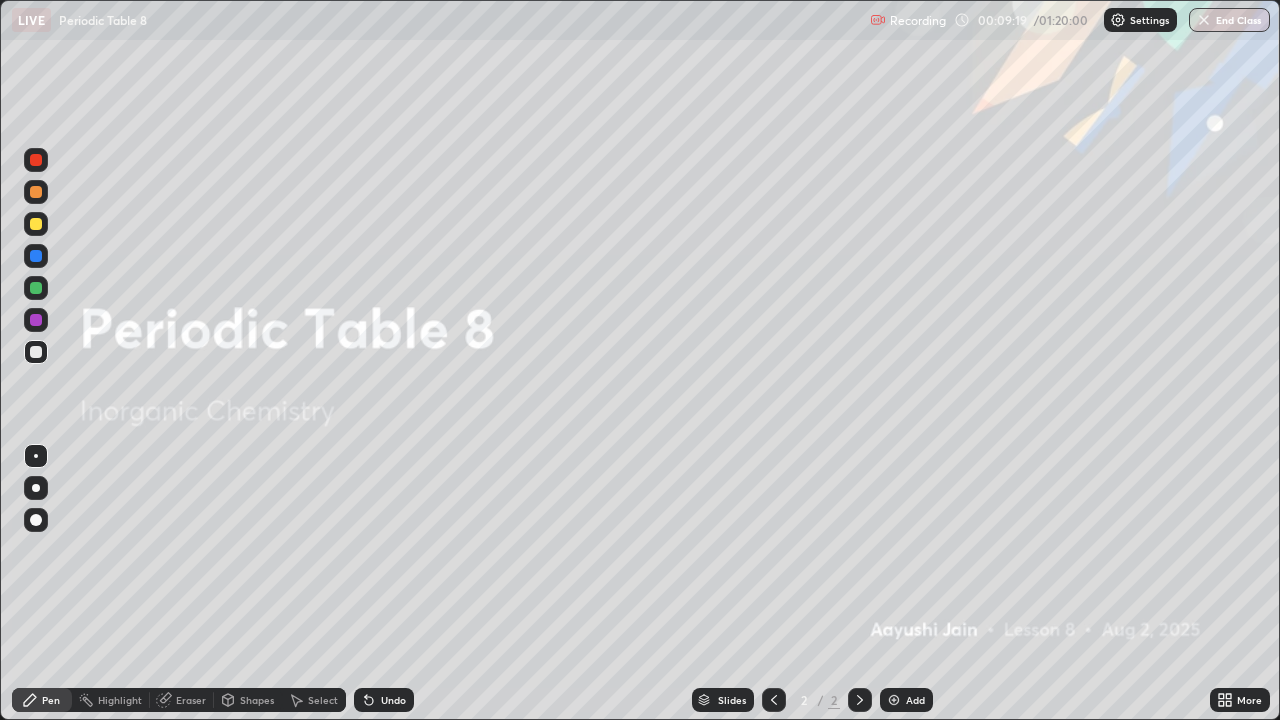 click at bounding box center [894, 700] 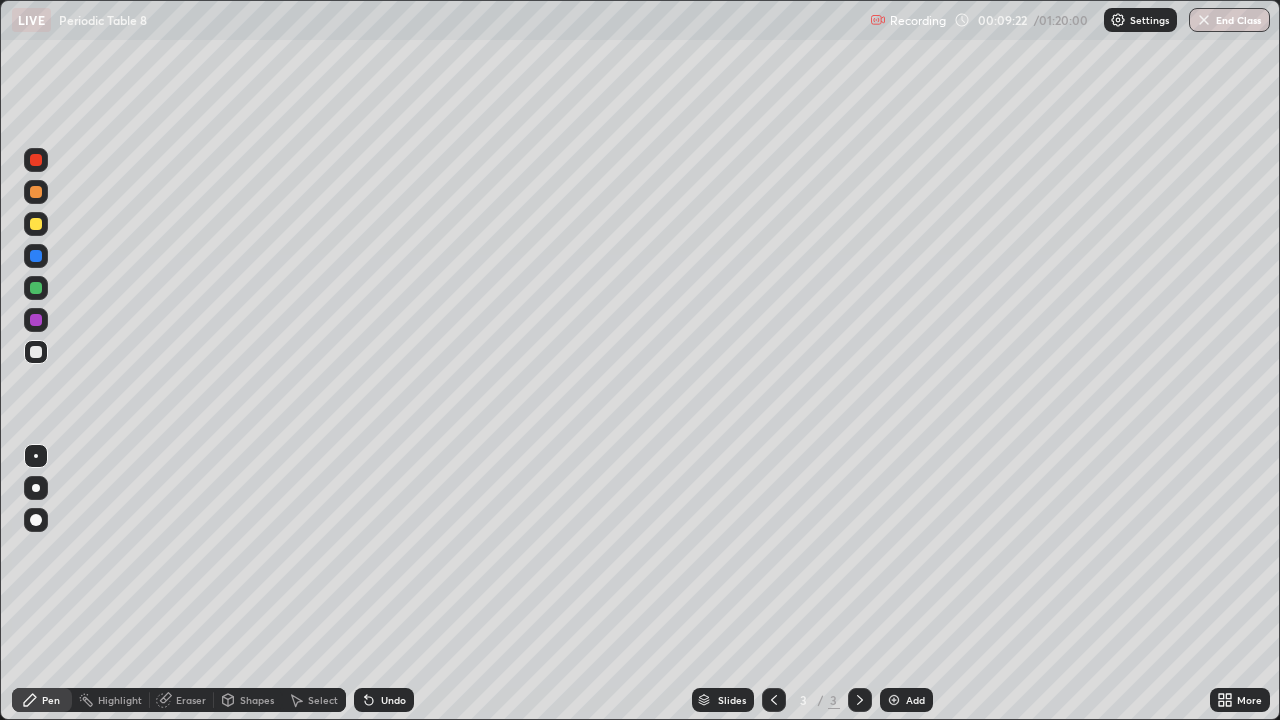 click at bounding box center (36, 224) 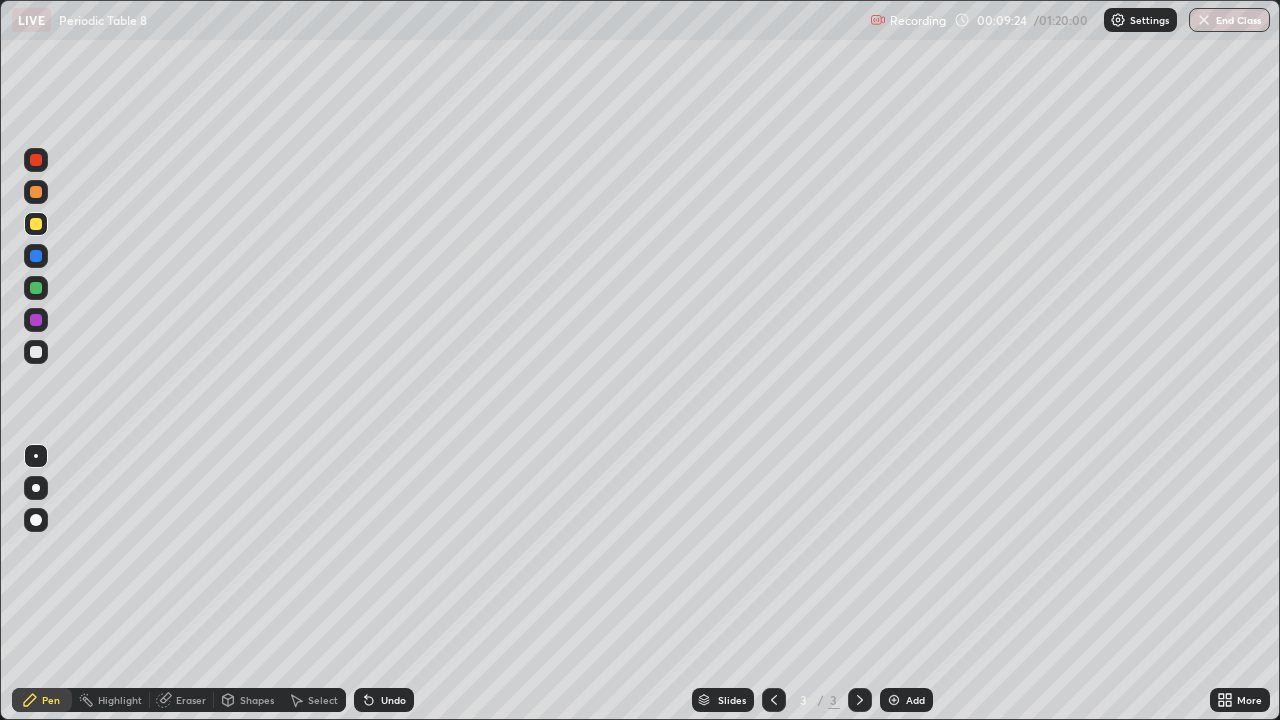 click at bounding box center [36, 488] 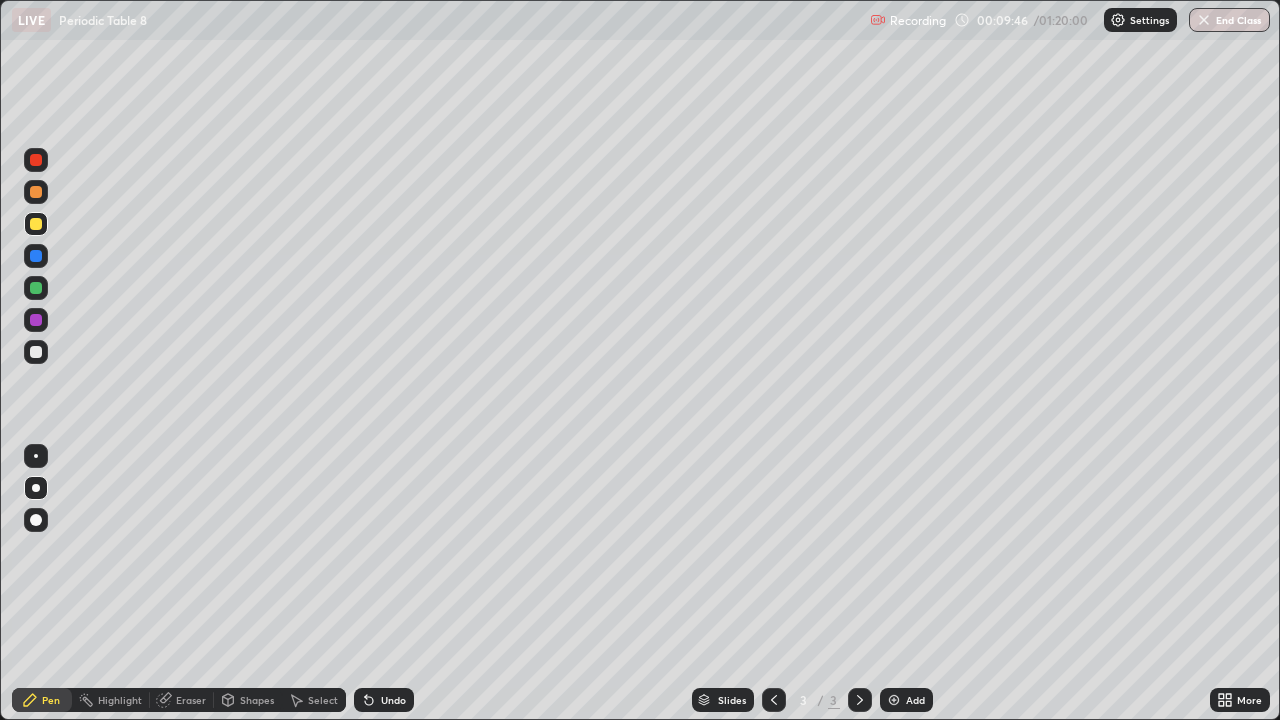 click at bounding box center (36, 352) 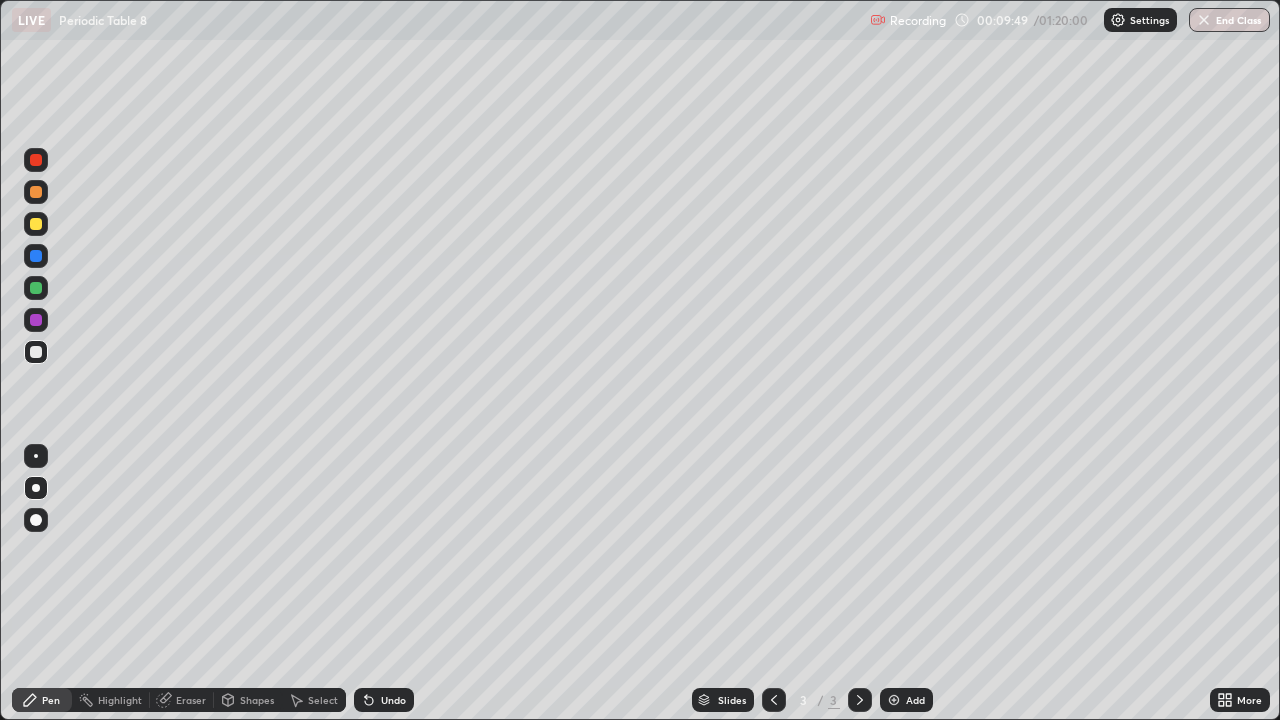 click on "Eraser" at bounding box center [191, 700] 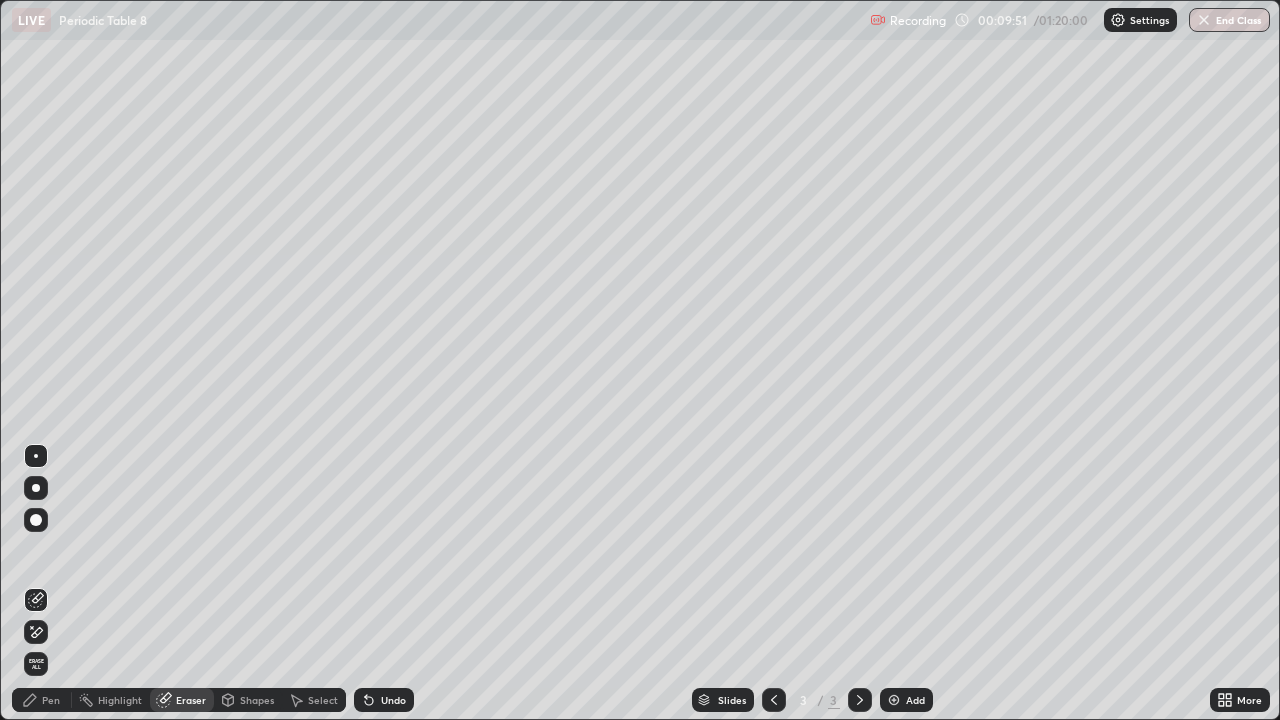 click on "Pen" at bounding box center [42, 700] 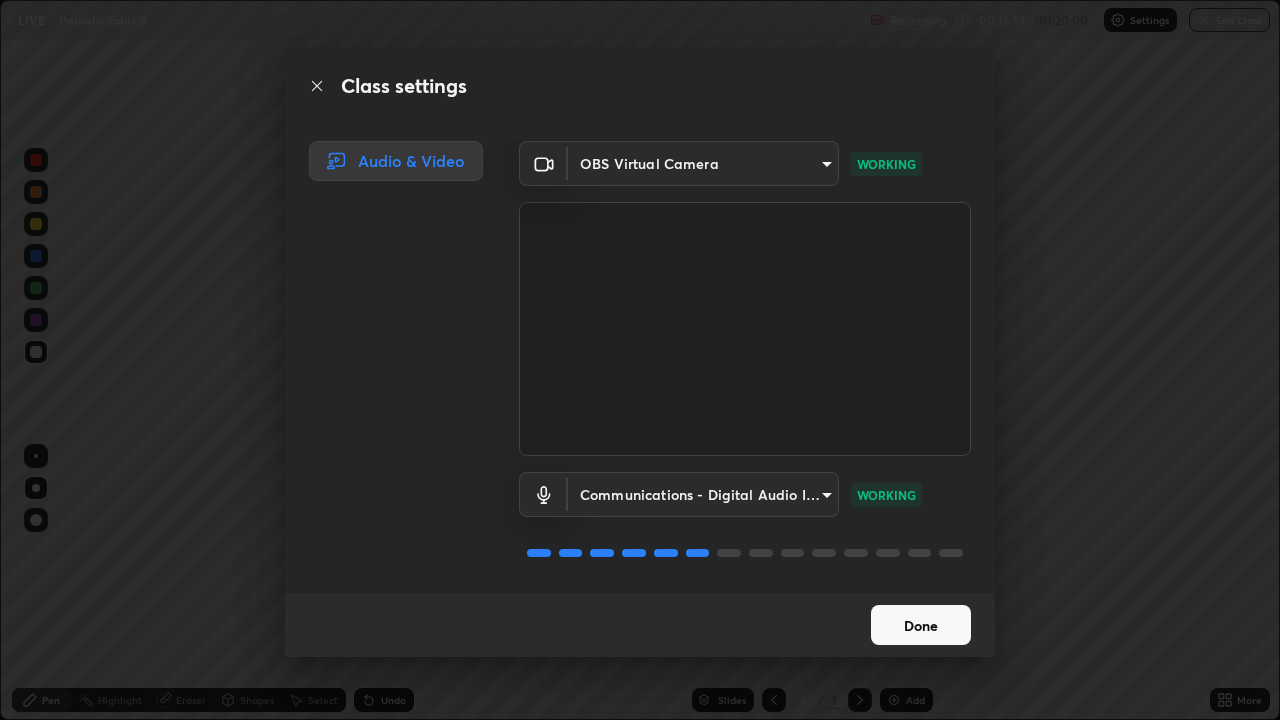 click on "Done" at bounding box center [921, 625] 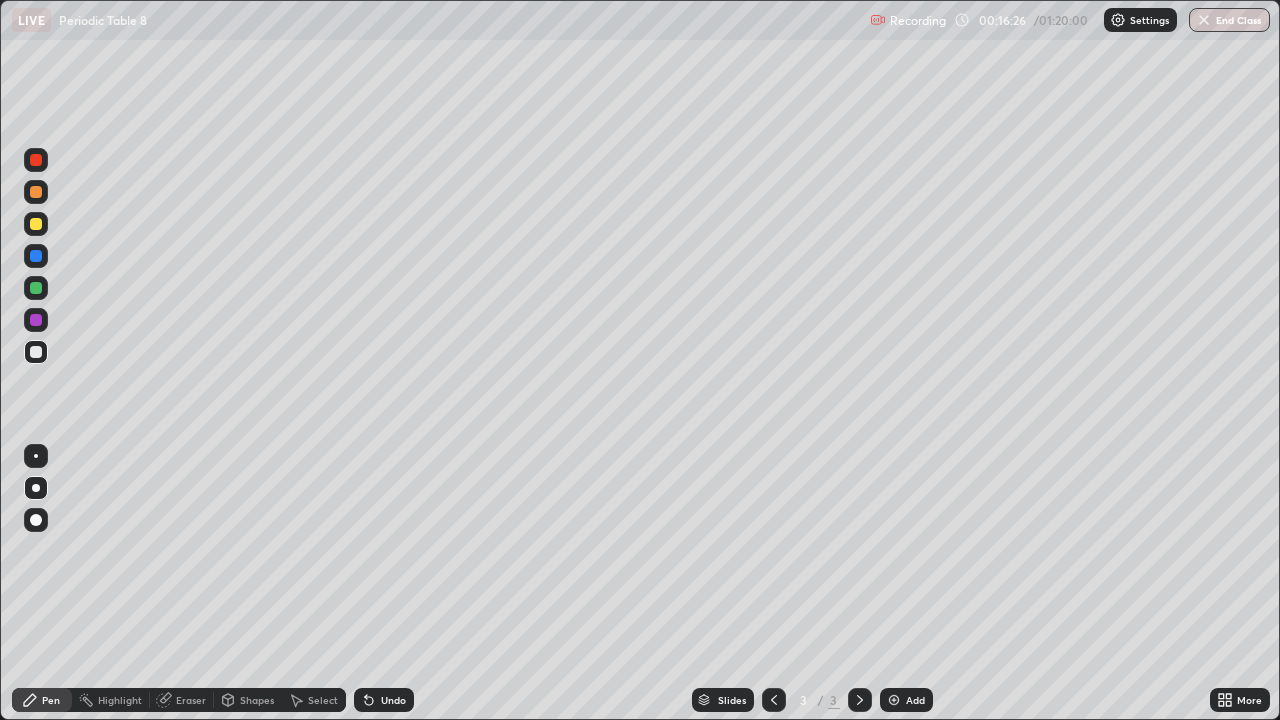 click 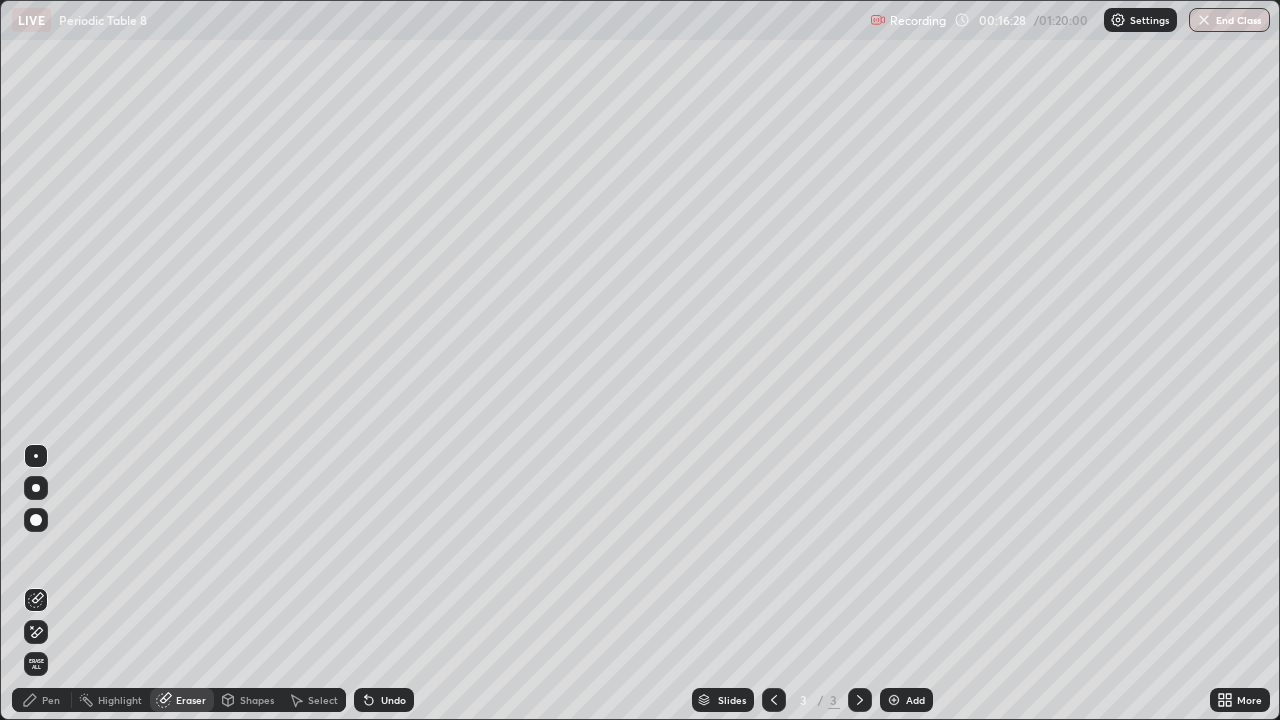 click on "Pen" at bounding box center [42, 700] 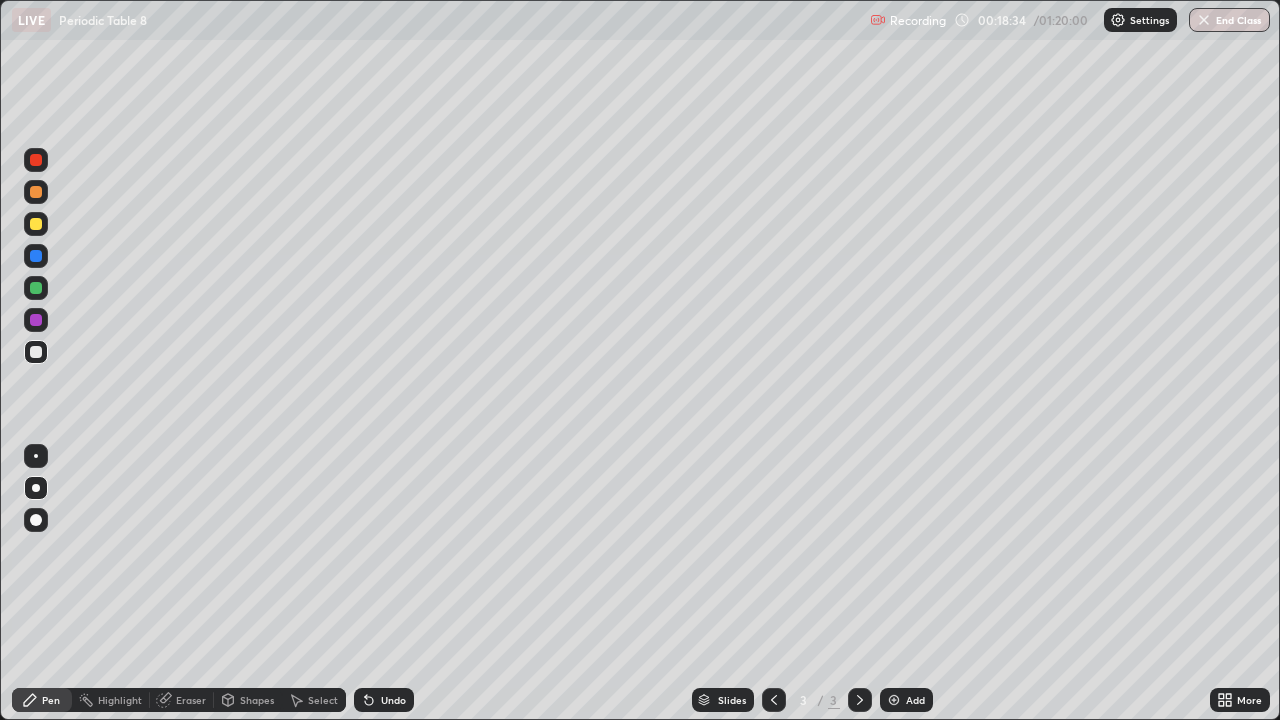 click at bounding box center [36, 192] 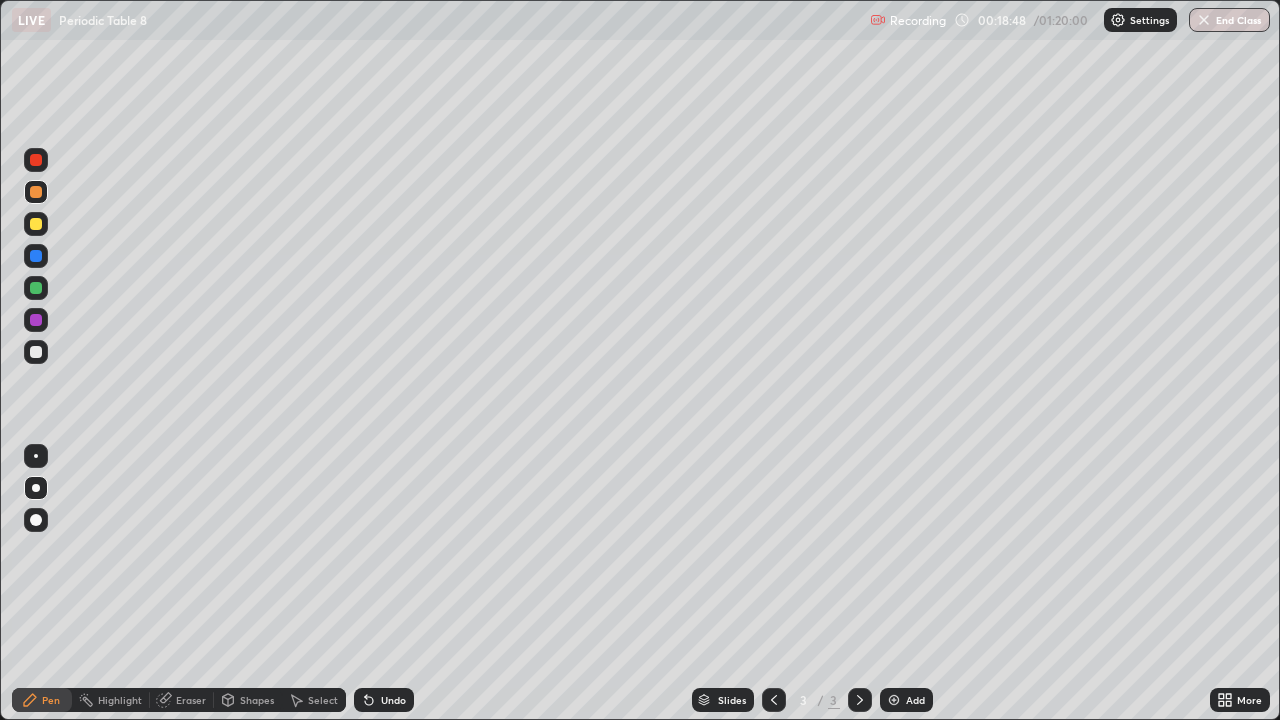 click at bounding box center [36, 352] 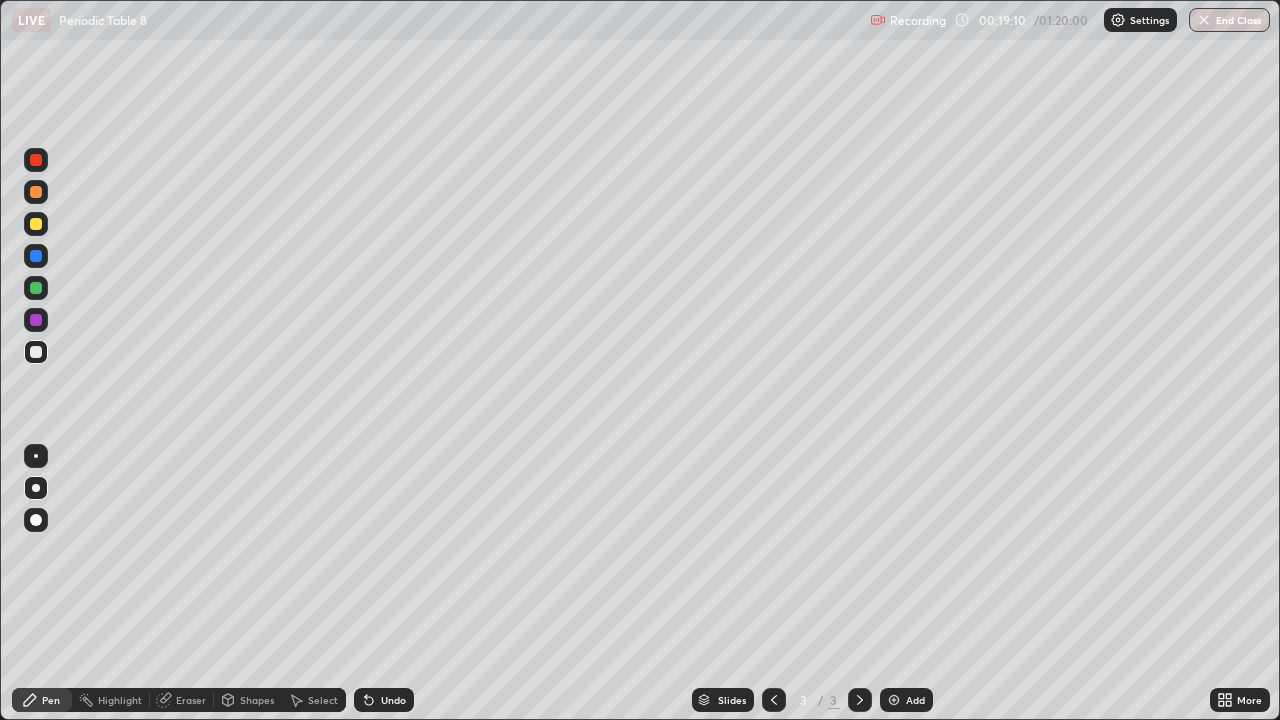 click on "Eraser" at bounding box center (191, 700) 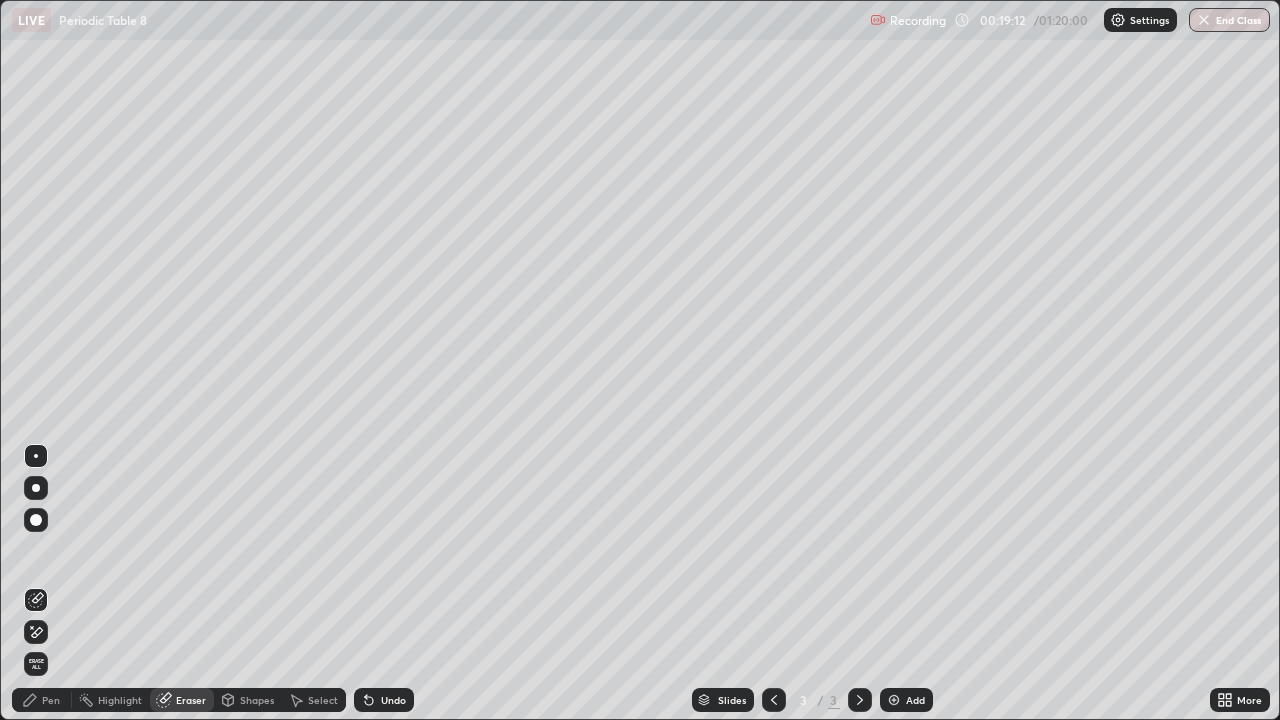 click on "Pen" at bounding box center (51, 700) 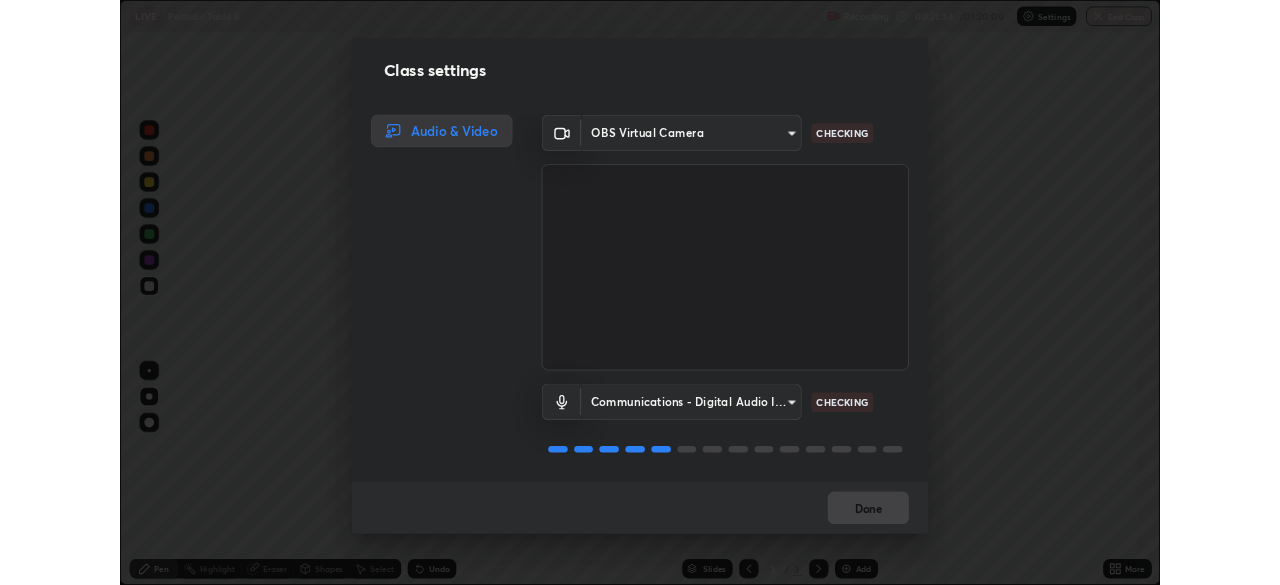 scroll, scrollTop: 2, scrollLeft: 0, axis: vertical 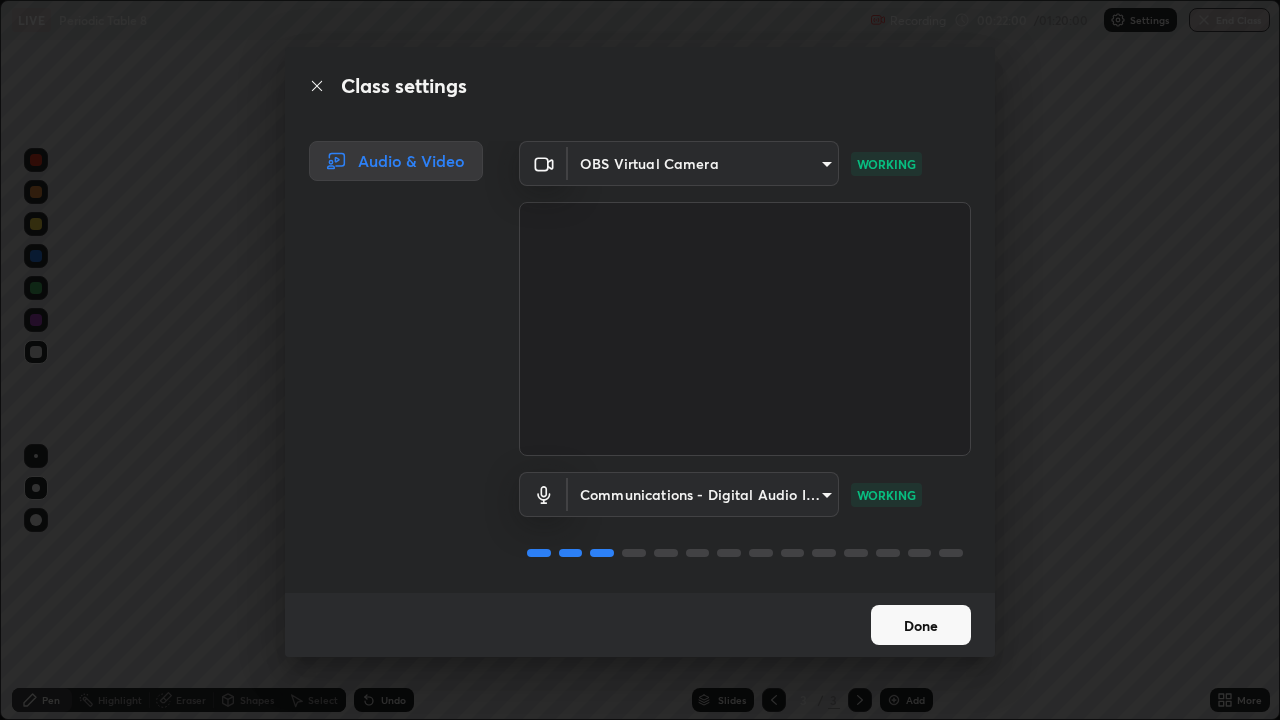 click on "Done" at bounding box center [921, 625] 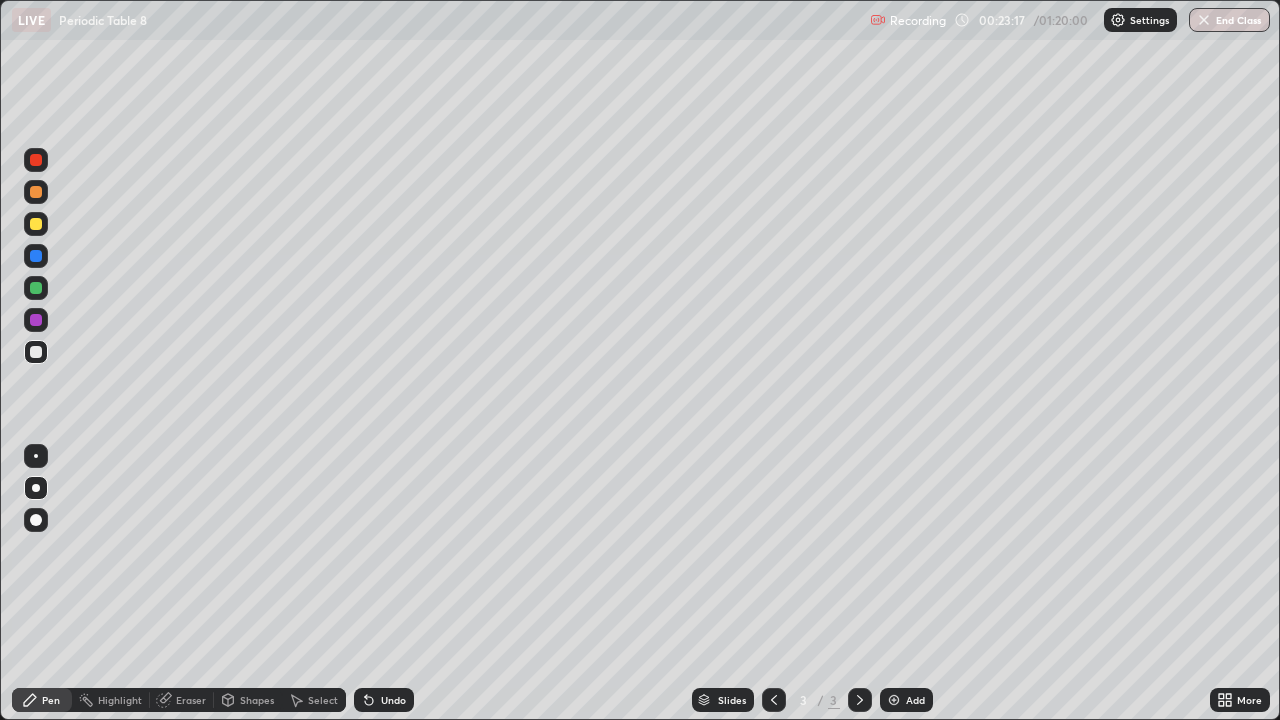 click at bounding box center [894, 700] 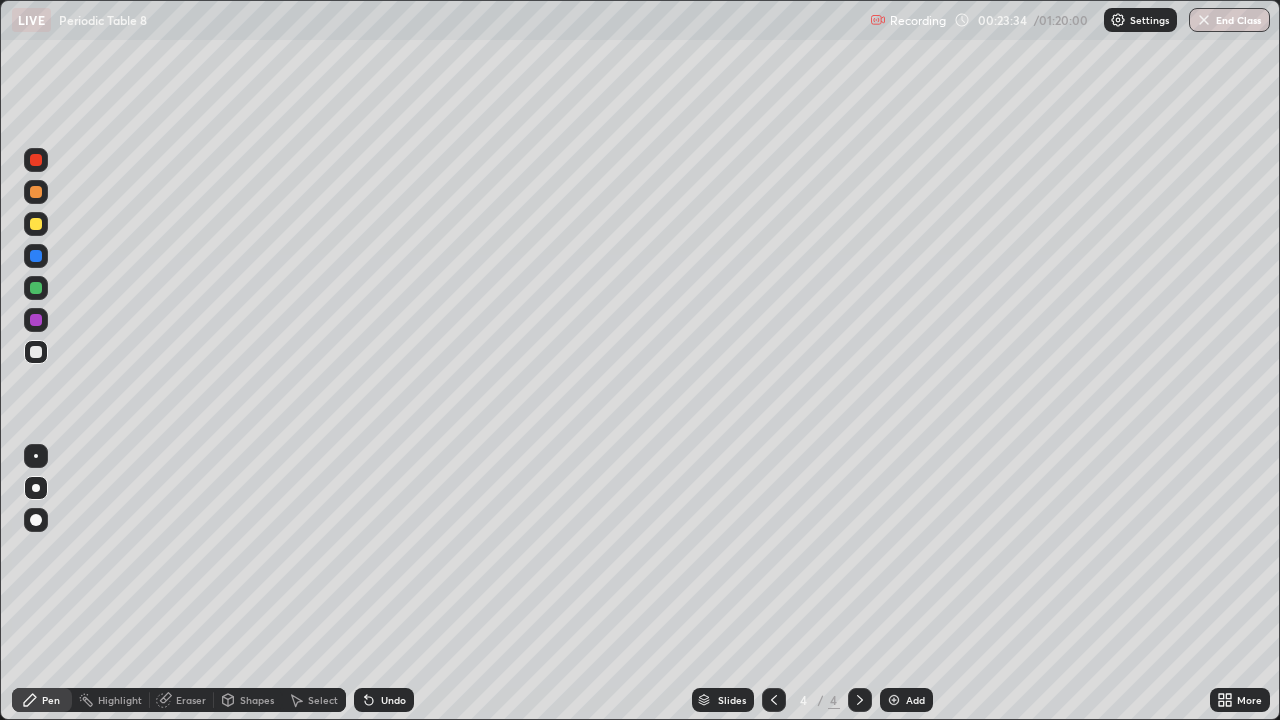 click on "Eraser" at bounding box center [191, 700] 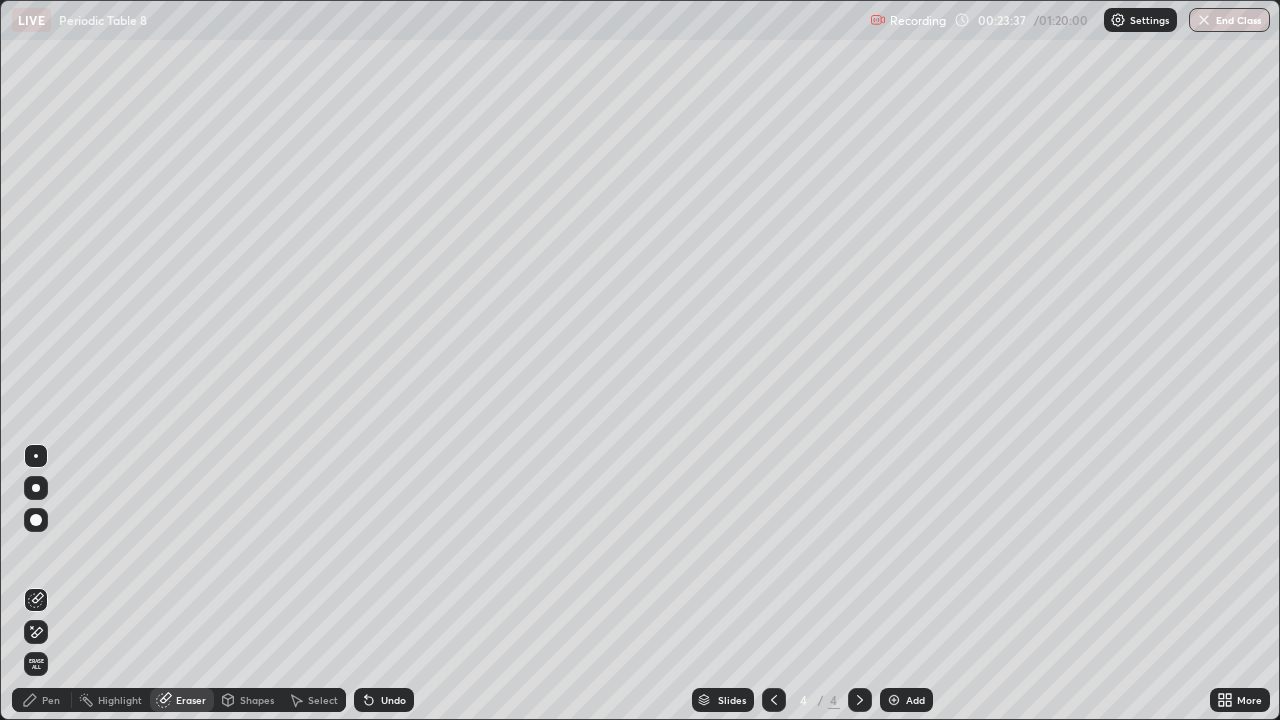 click on "Pen" at bounding box center (51, 700) 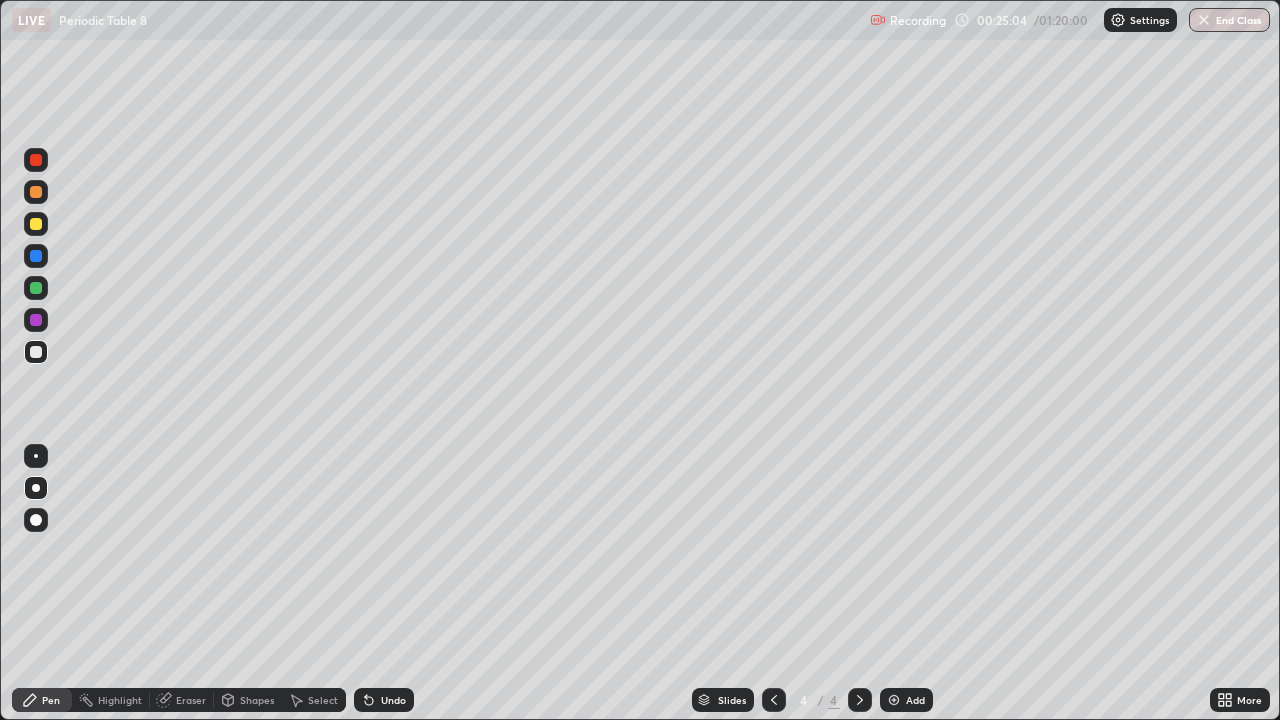 click at bounding box center [774, 700] 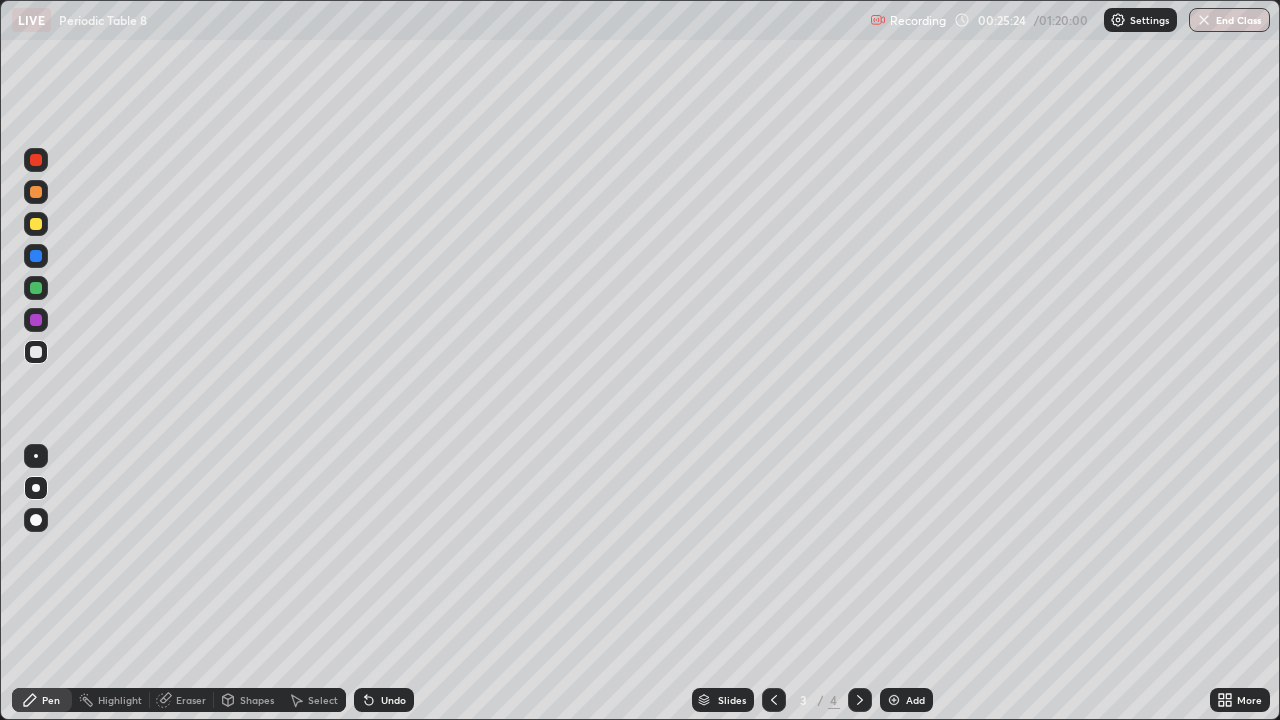click 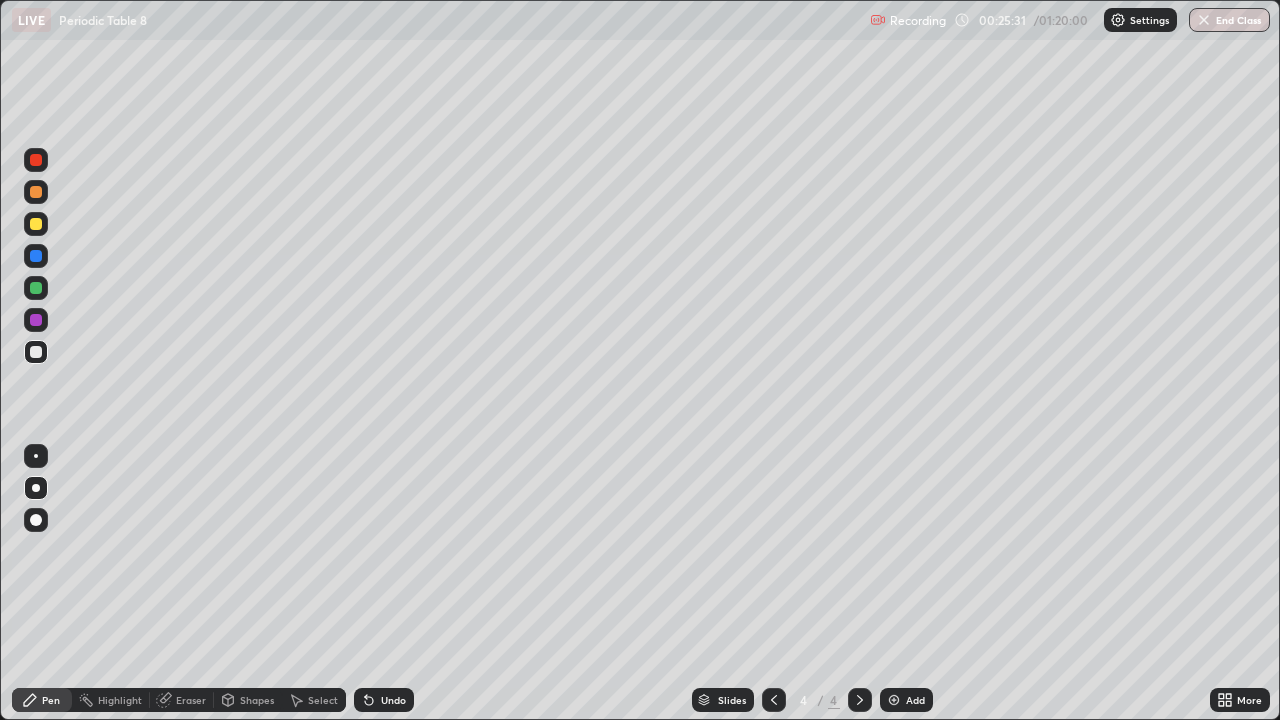 click at bounding box center (36, 224) 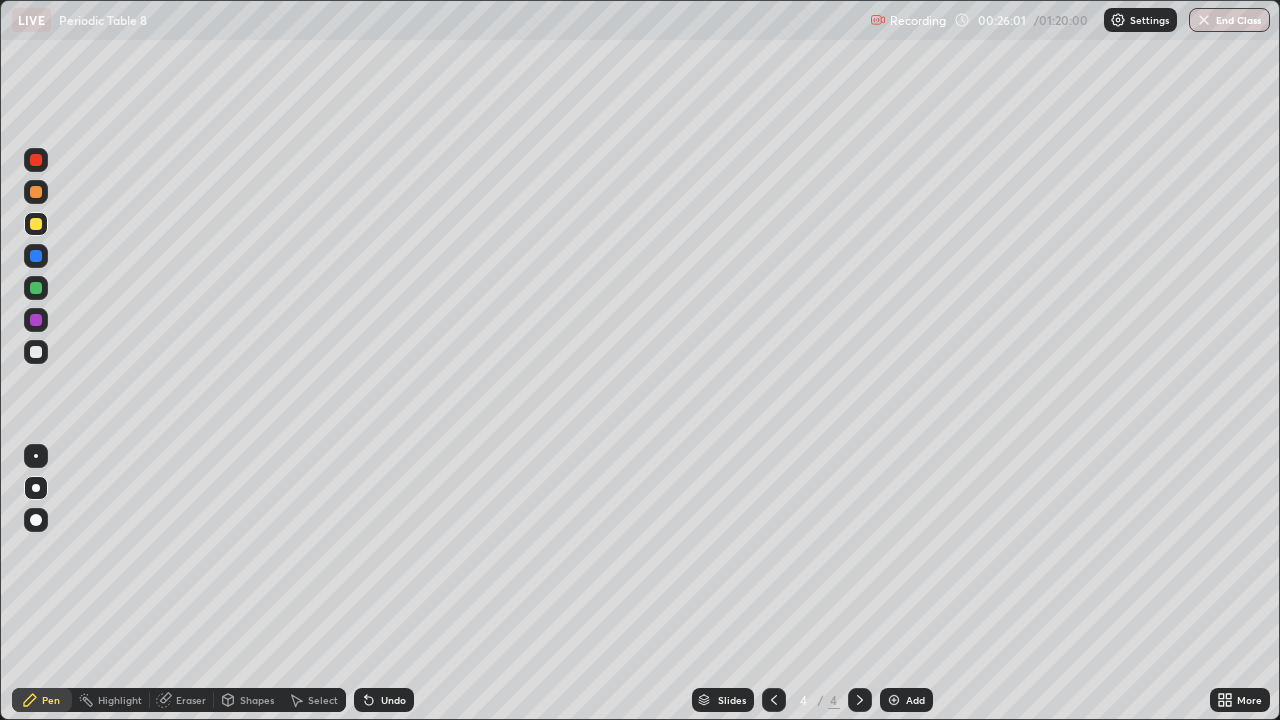 click at bounding box center (36, 352) 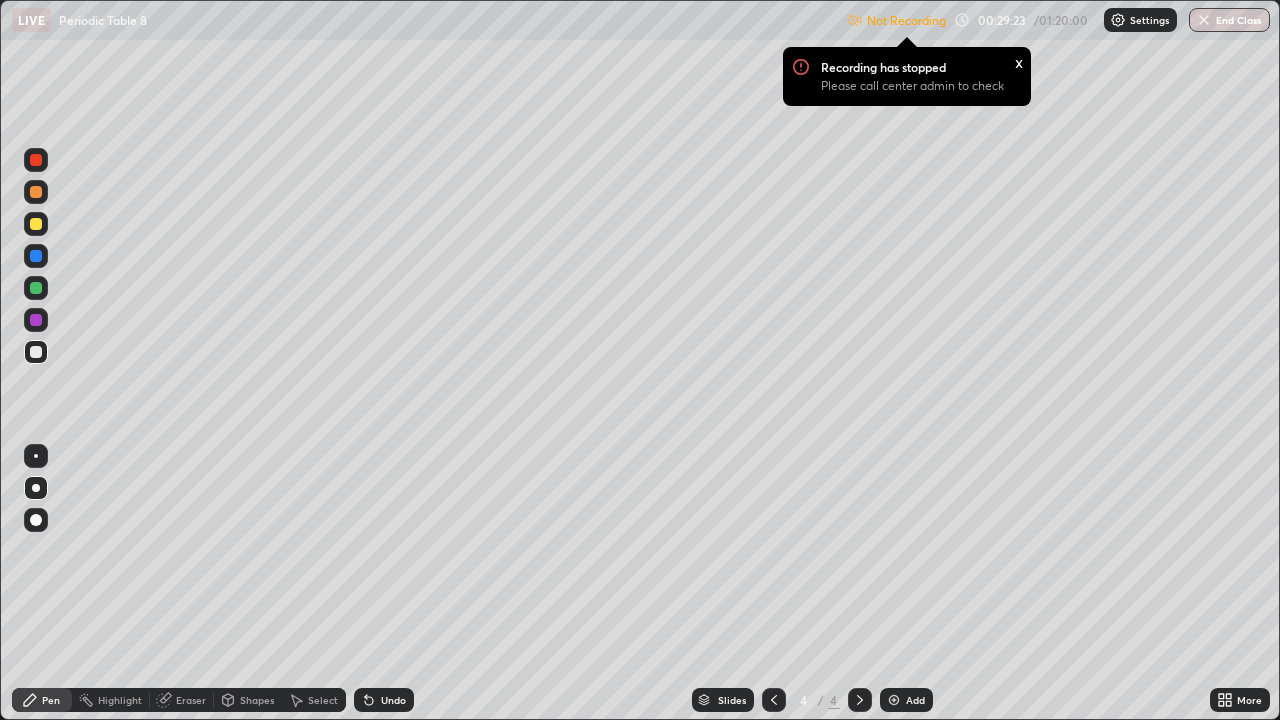 click on "Add" at bounding box center [906, 700] 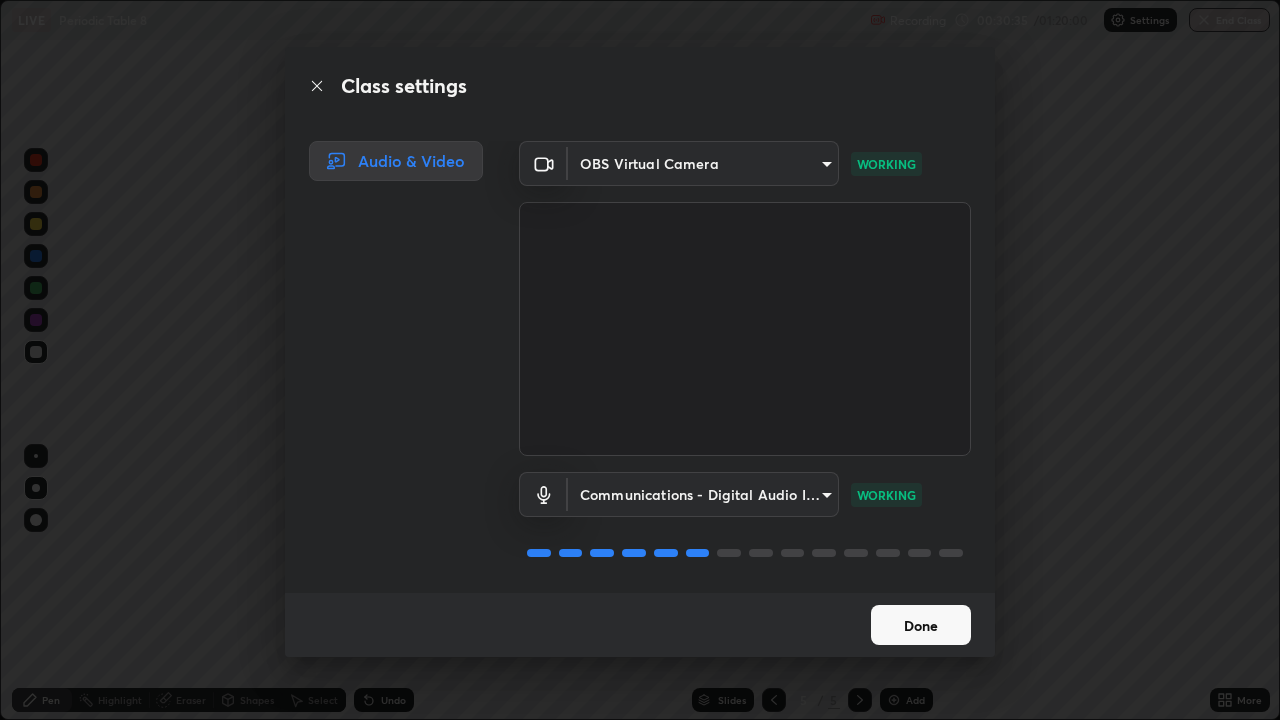 click on "Done" at bounding box center [921, 625] 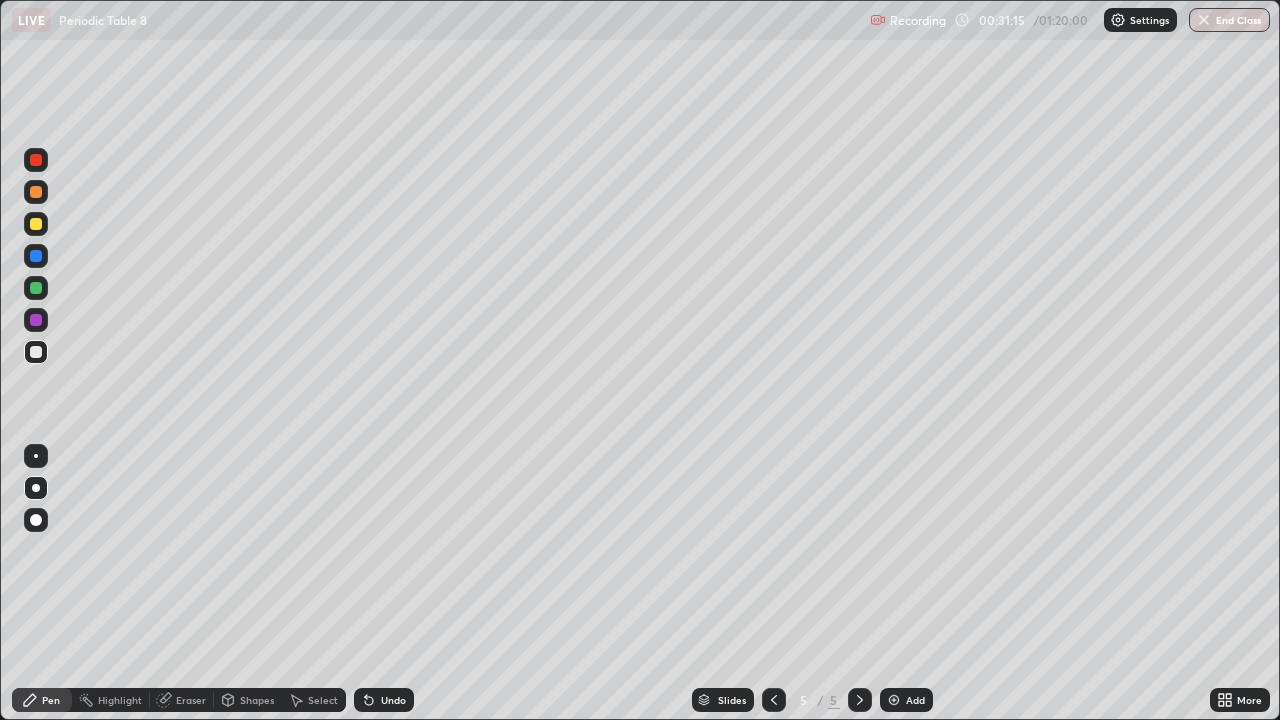 click on "Eraser" at bounding box center (182, 700) 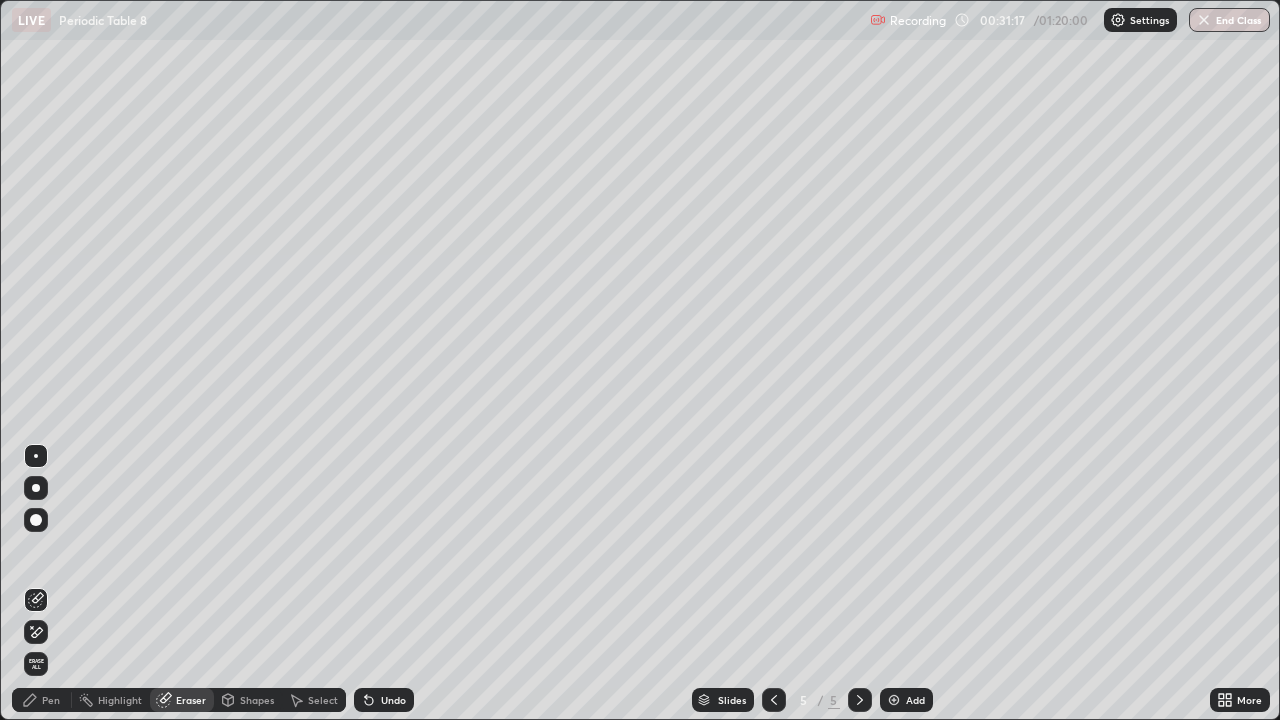 click on "Pen" at bounding box center [51, 700] 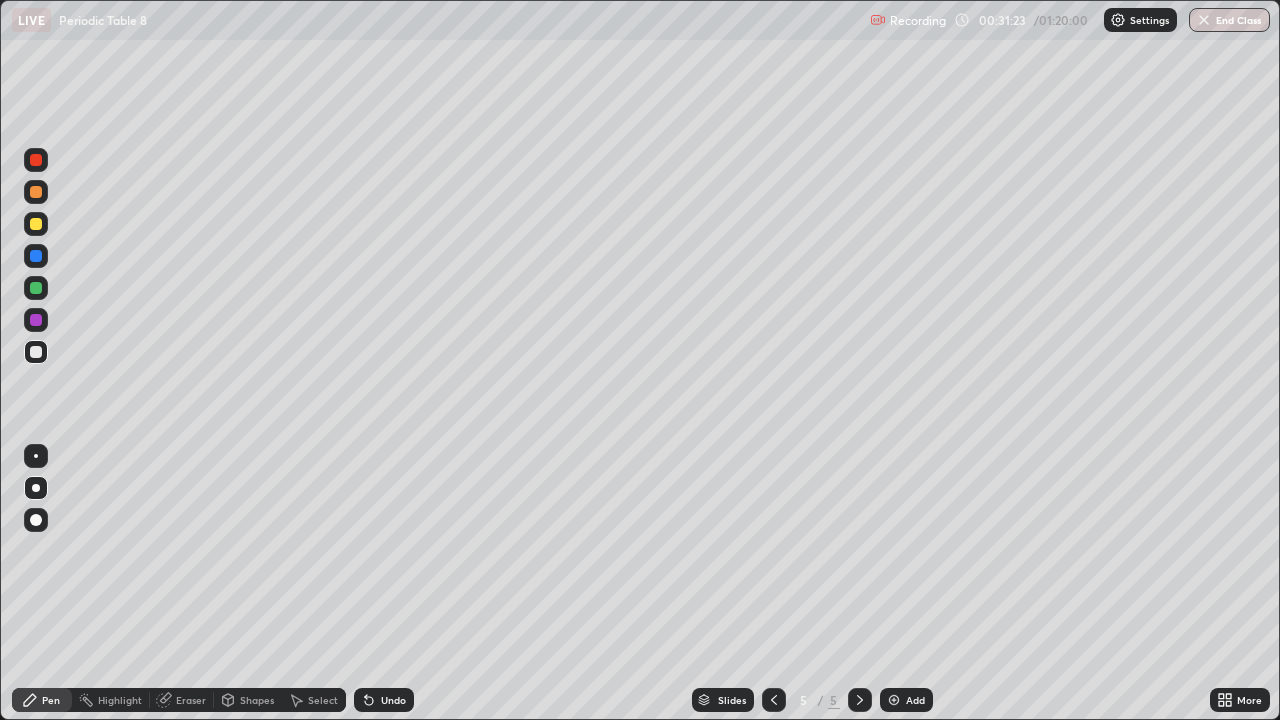 click on "Pen" at bounding box center (51, 700) 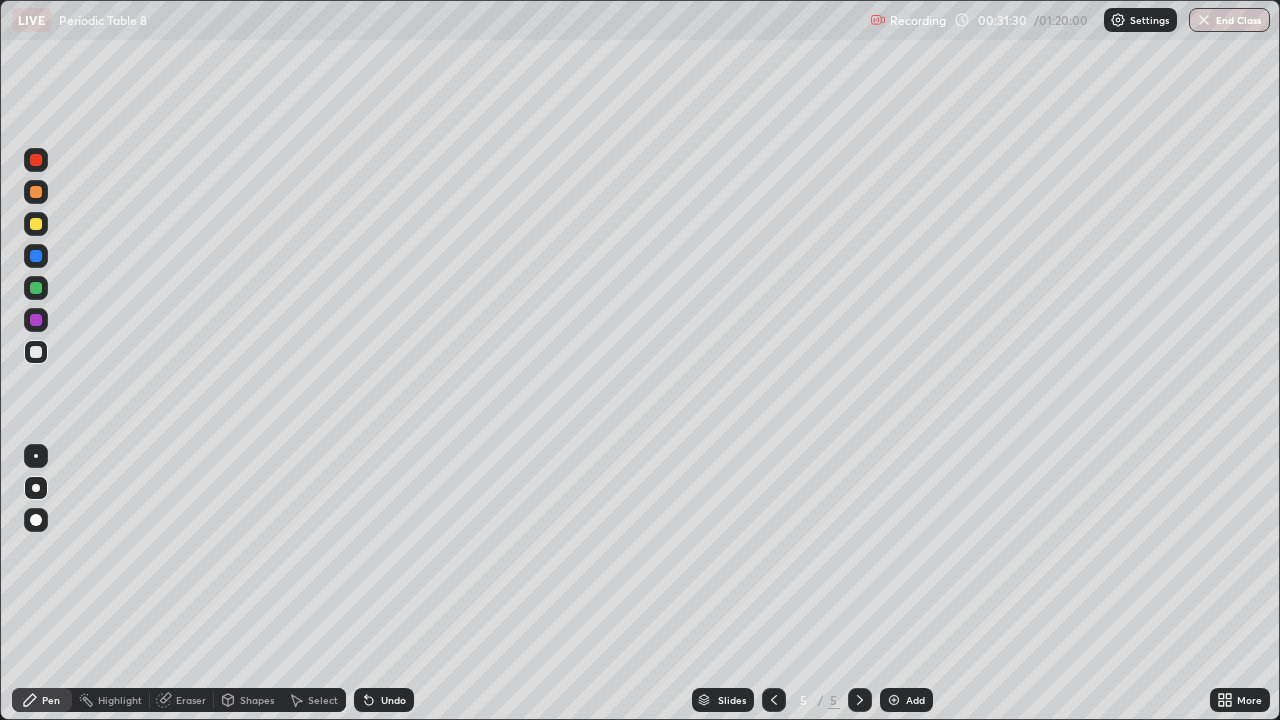 click on "Setting up your live class" at bounding box center [640, 360] 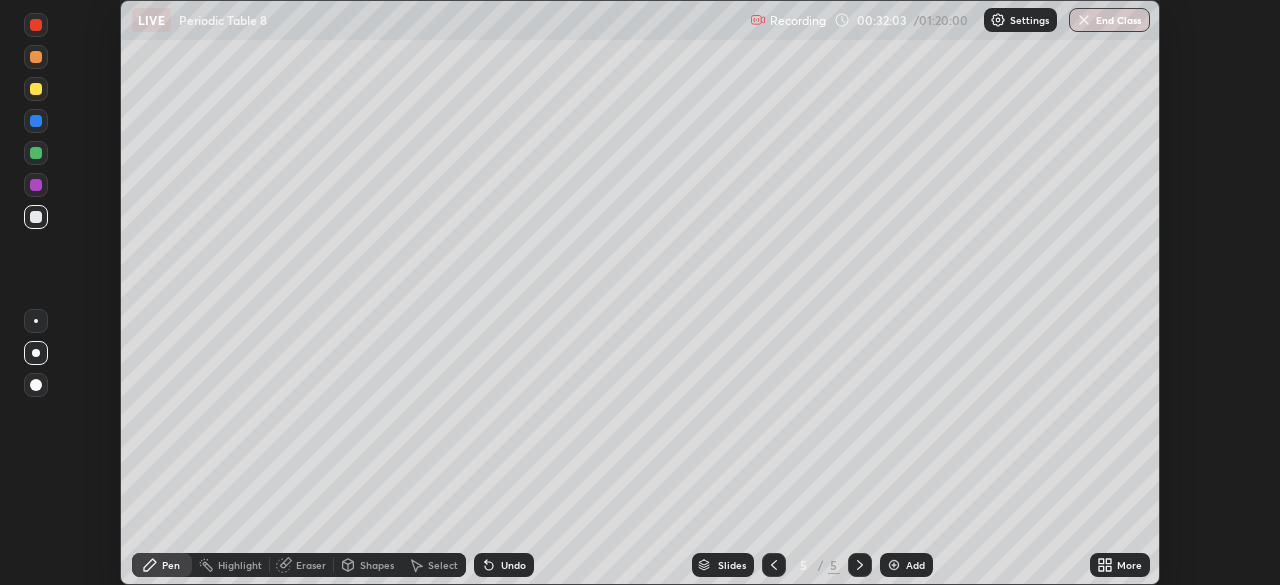 scroll, scrollTop: 585, scrollLeft: 1280, axis: both 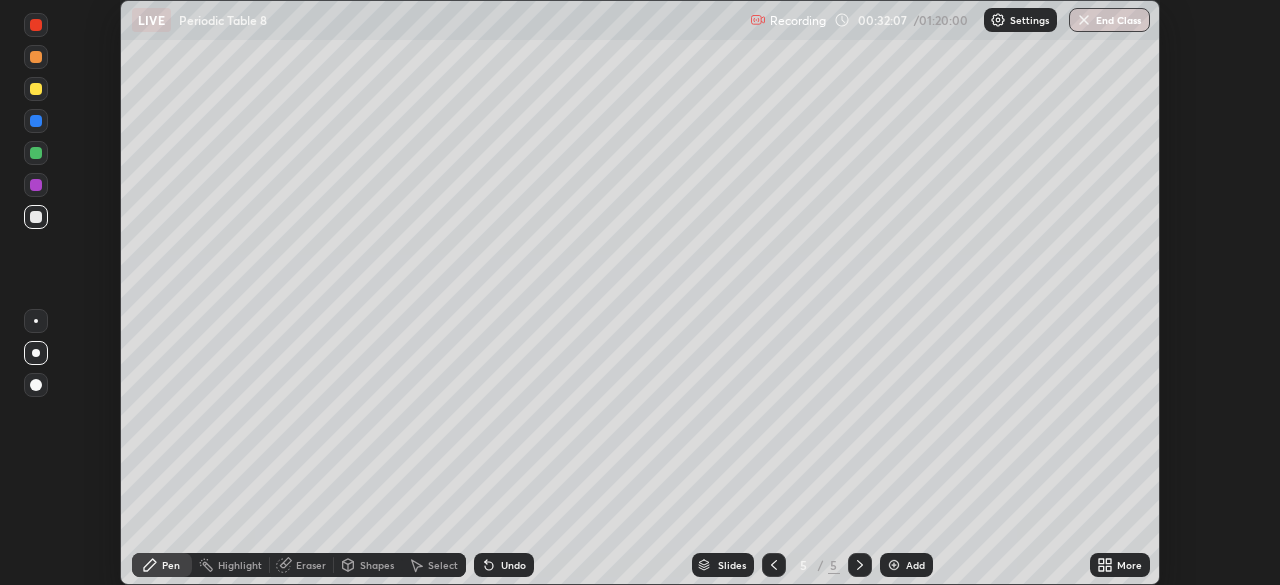 click 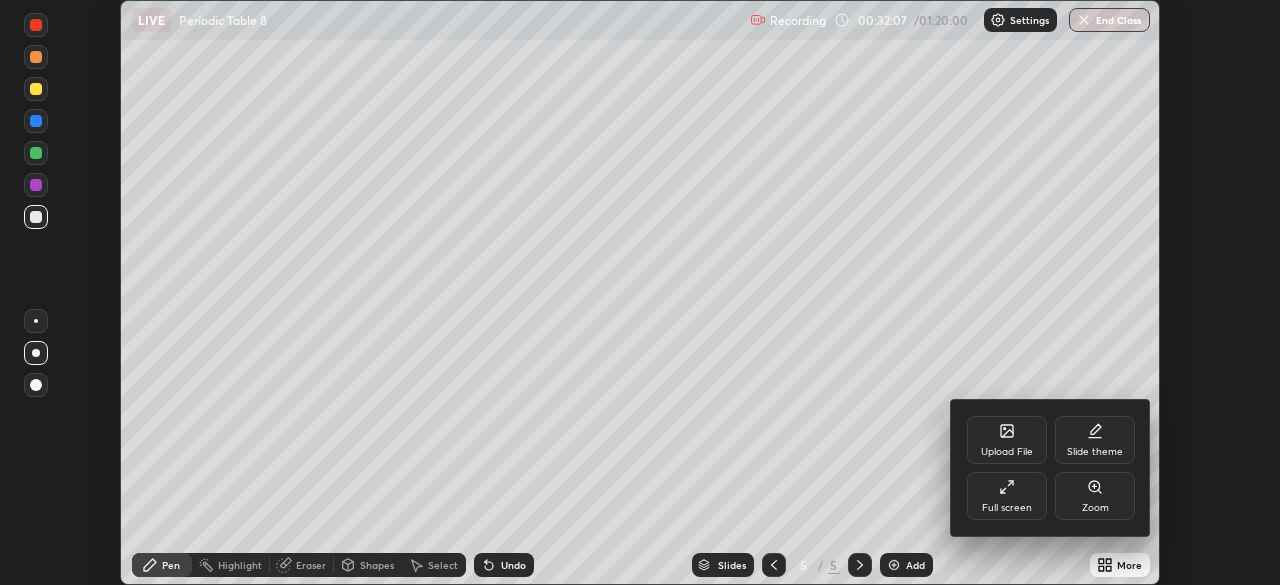 click on "Full screen" at bounding box center [1007, 508] 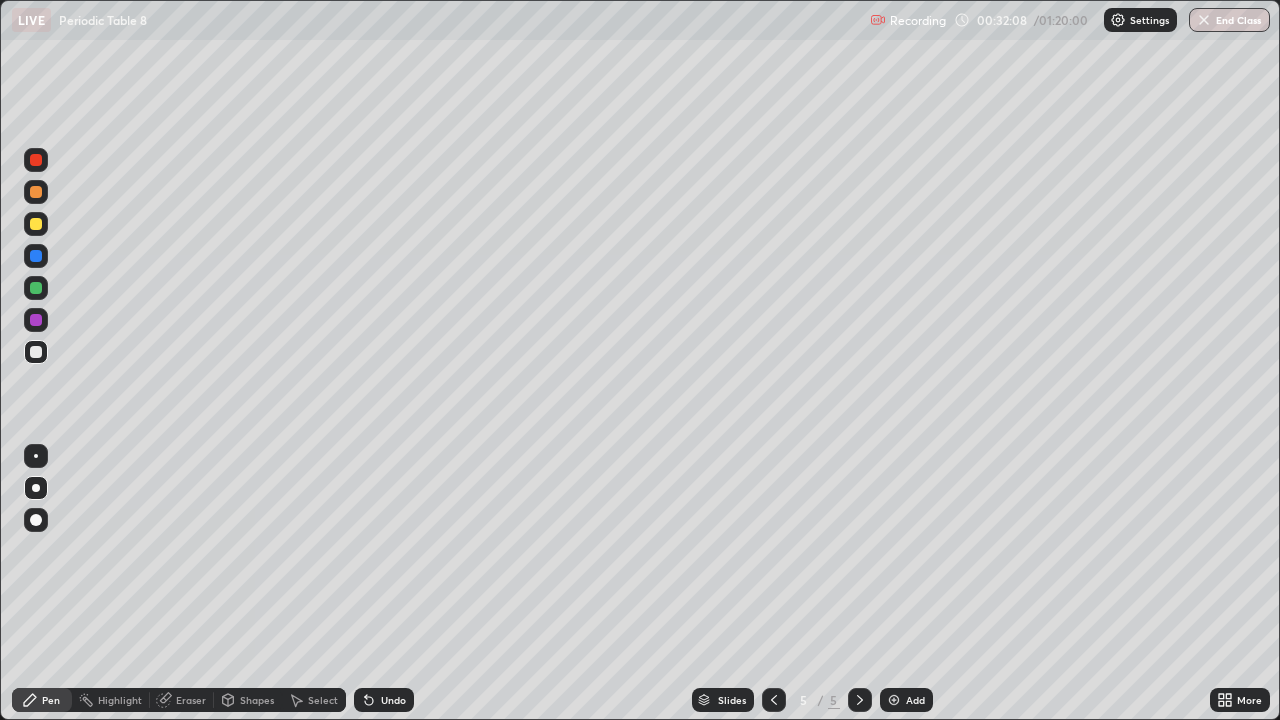 scroll, scrollTop: 99280, scrollLeft: 98720, axis: both 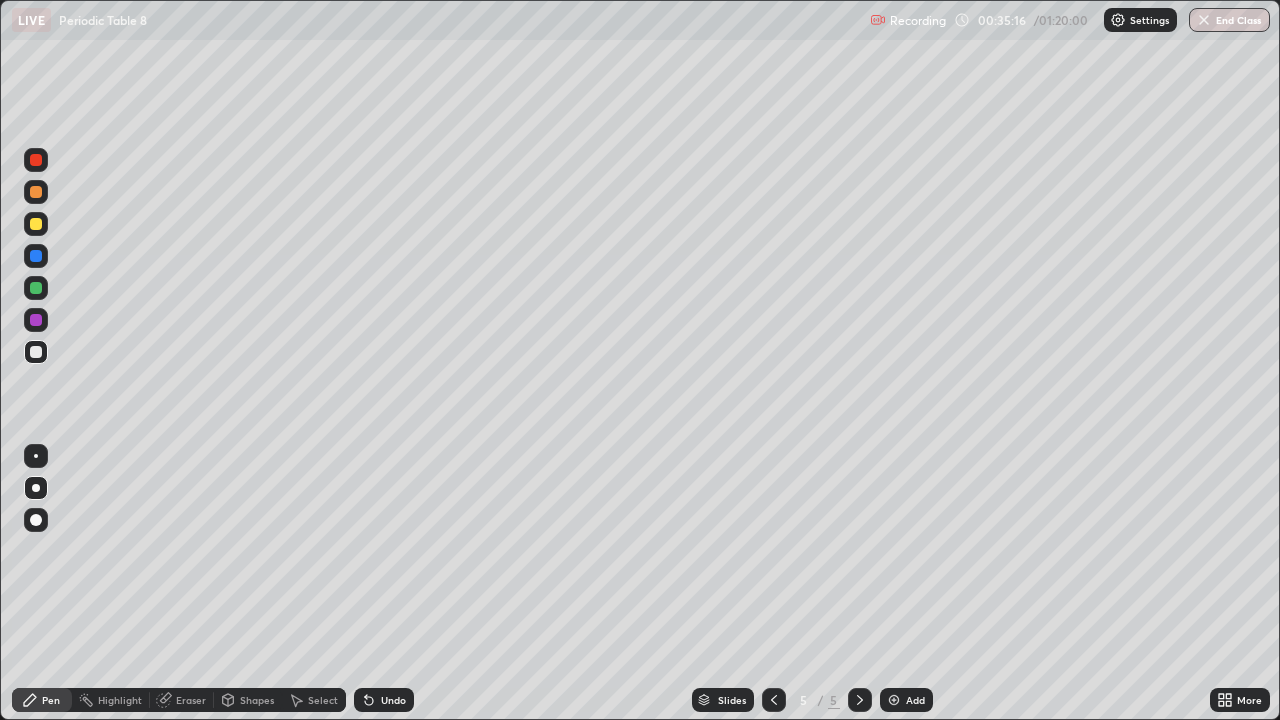 click 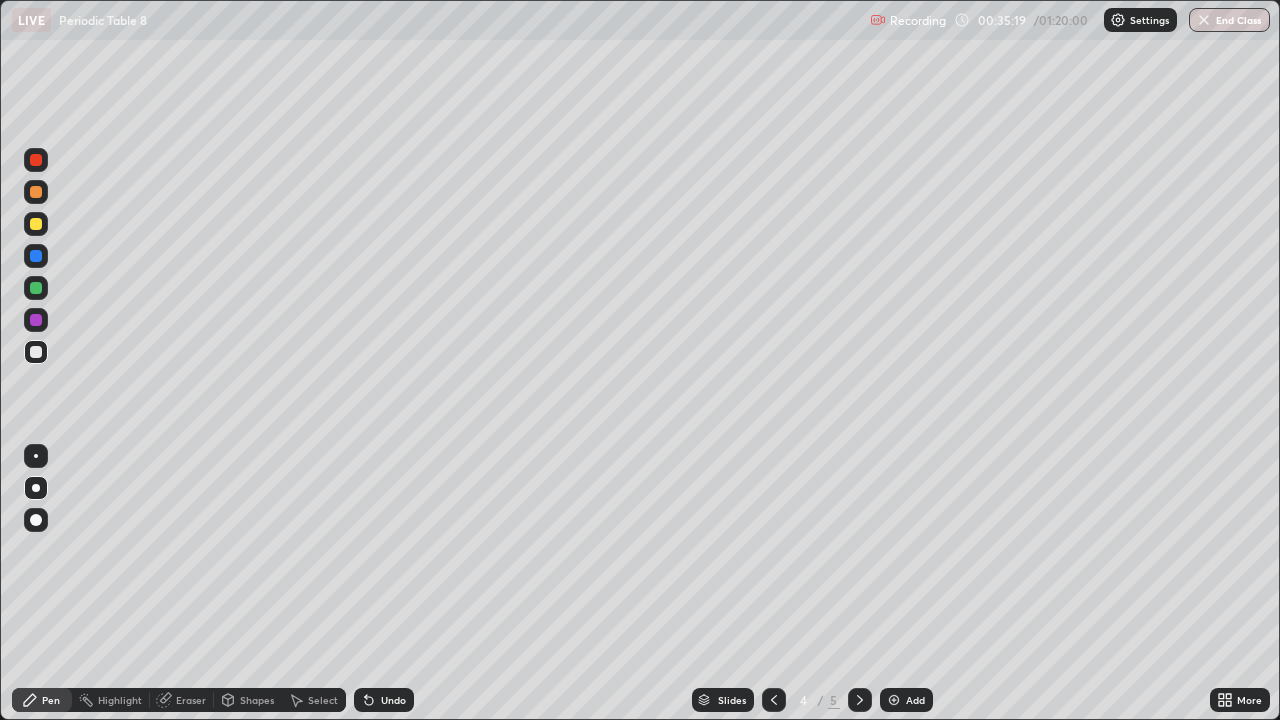 click 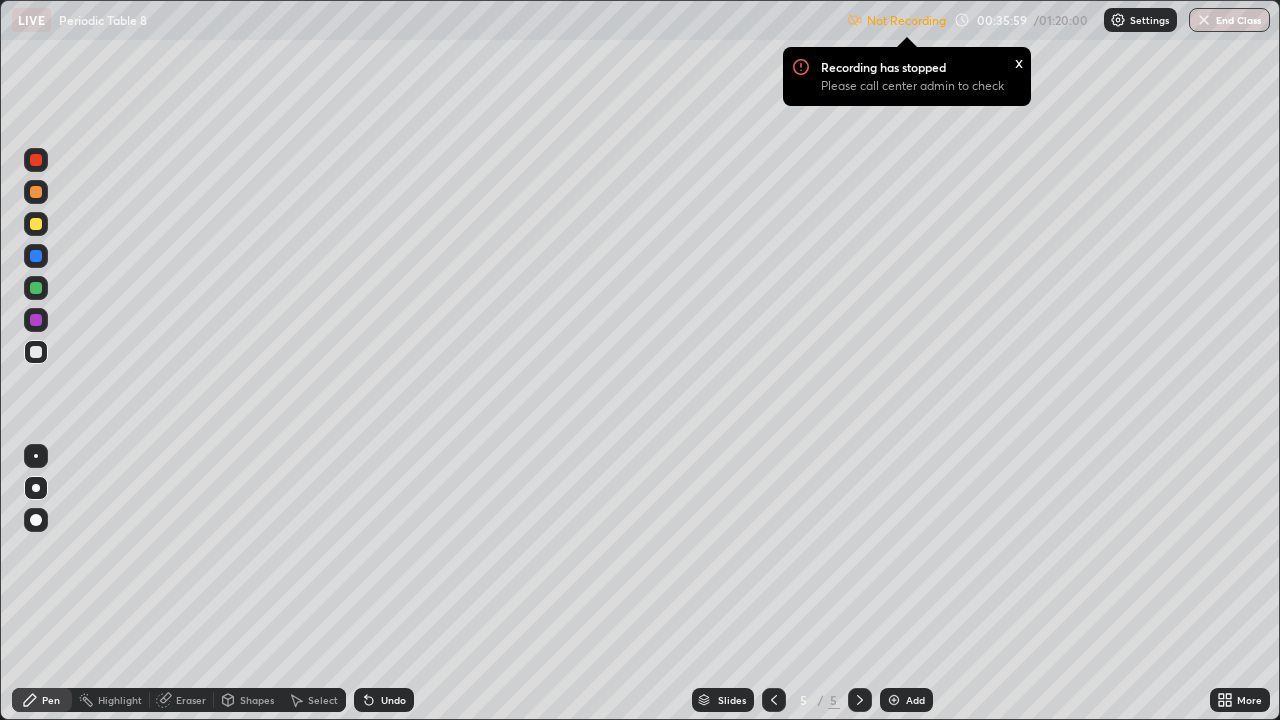click on "Add" at bounding box center (915, 700) 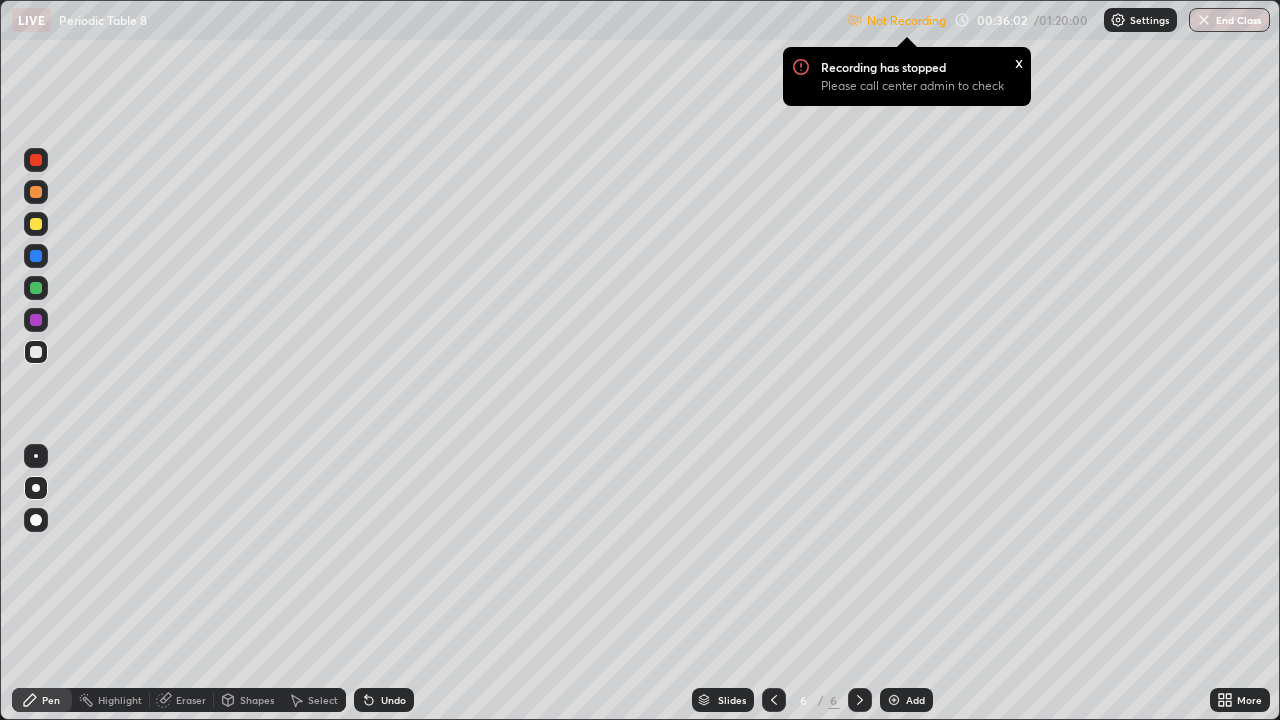 click at bounding box center [36, 224] 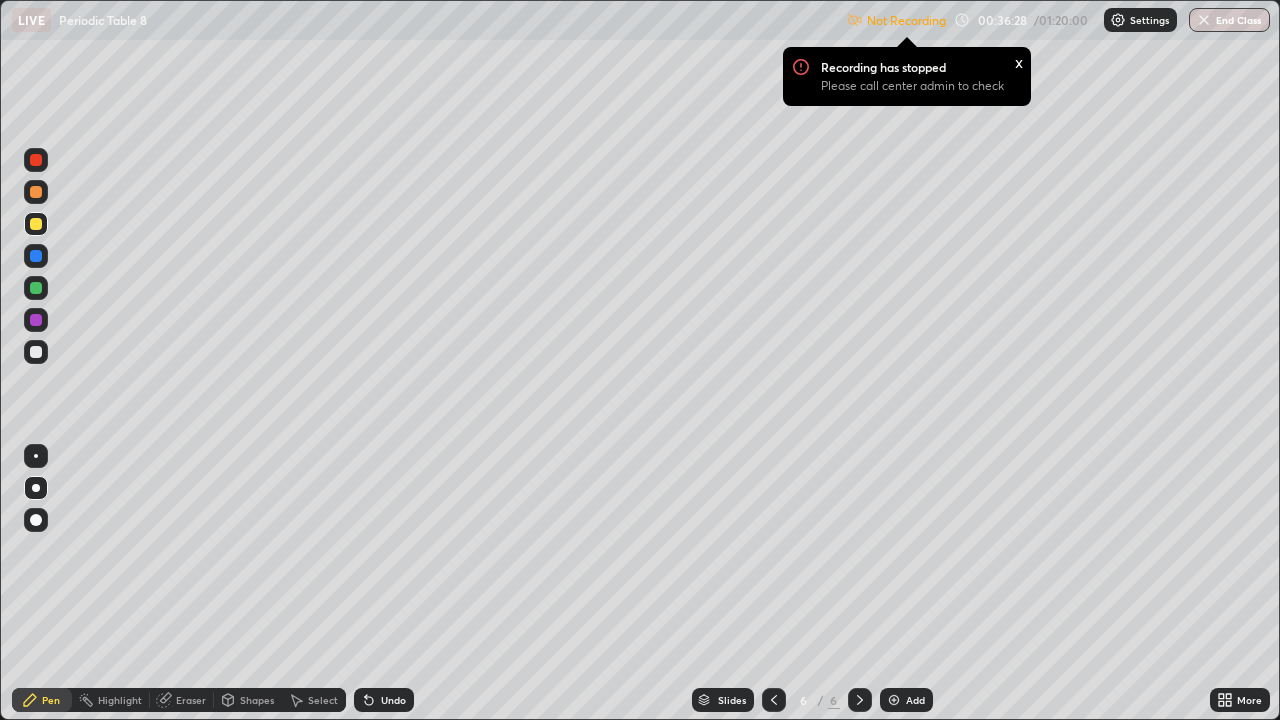 click at bounding box center (36, 352) 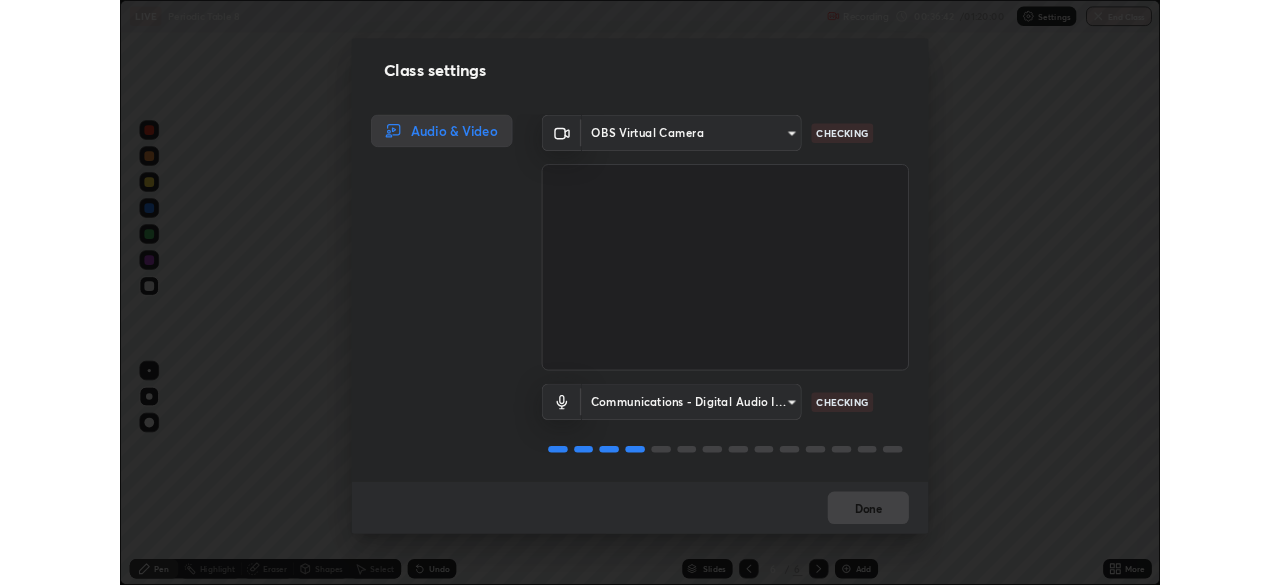 scroll, scrollTop: 2, scrollLeft: 0, axis: vertical 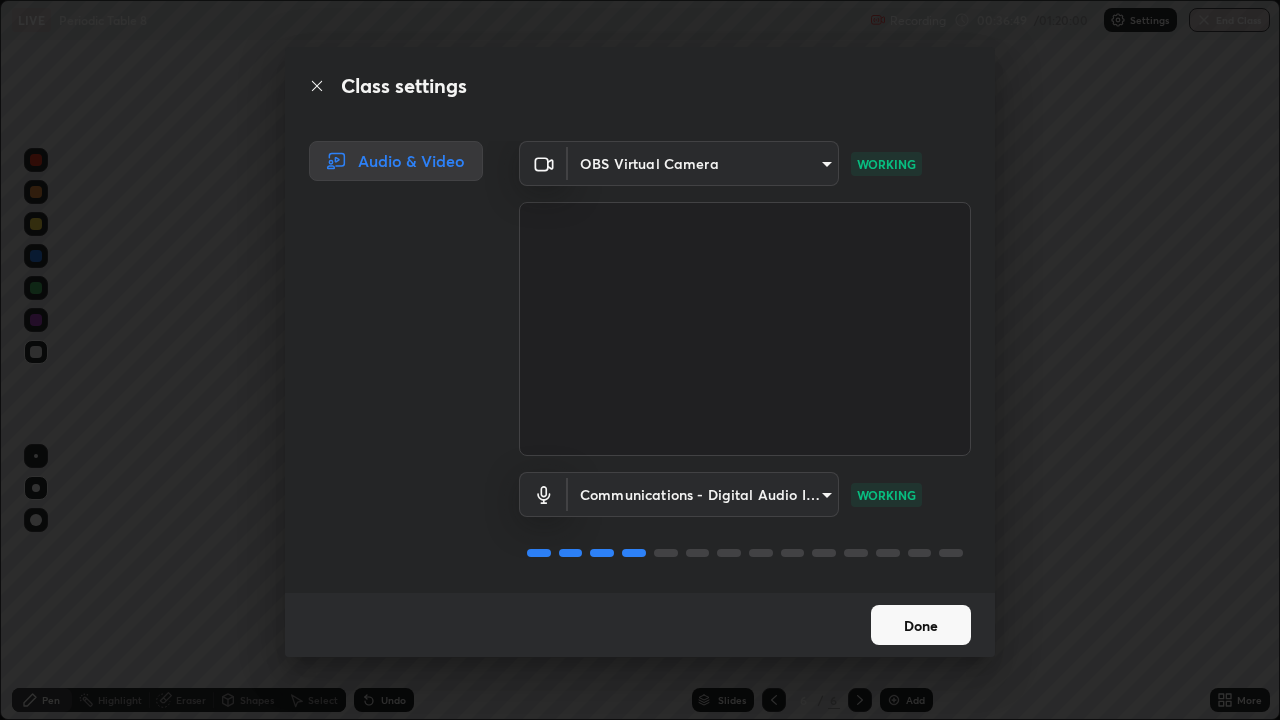 click on "Done" at bounding box center [921, 625] 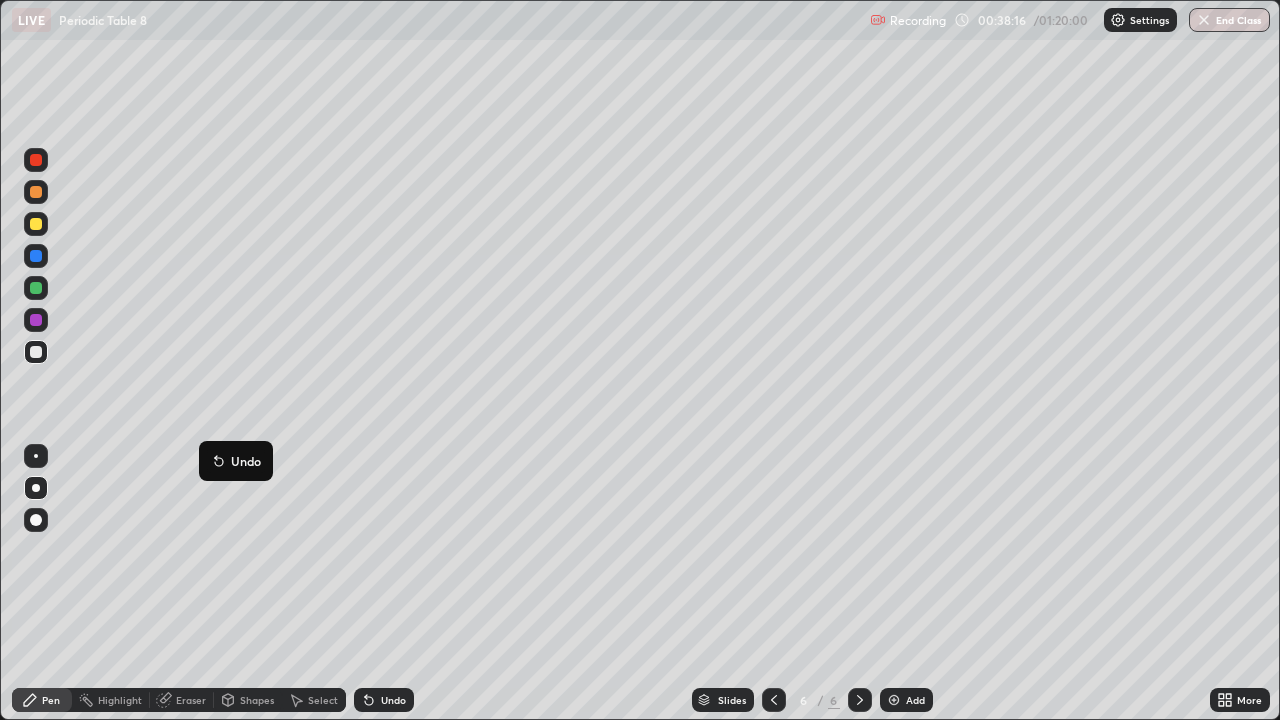 click 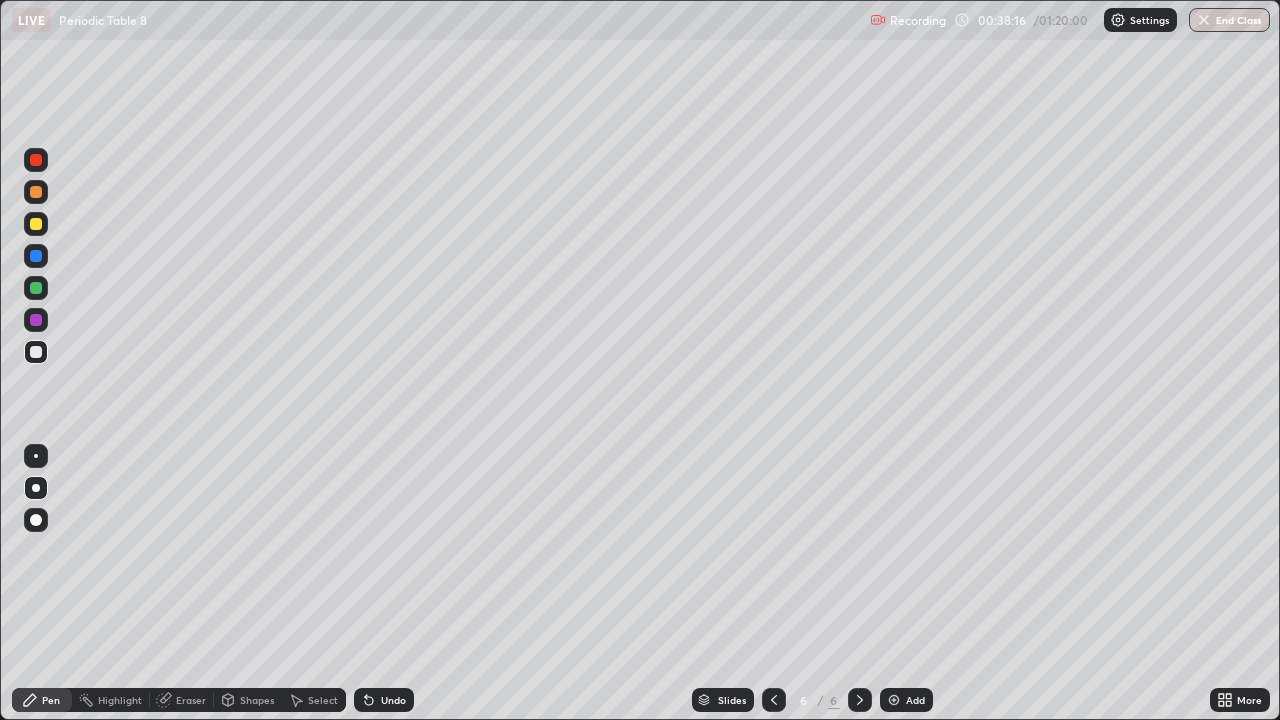 click on "Setting up your live class" at bounding box center [640, 360] 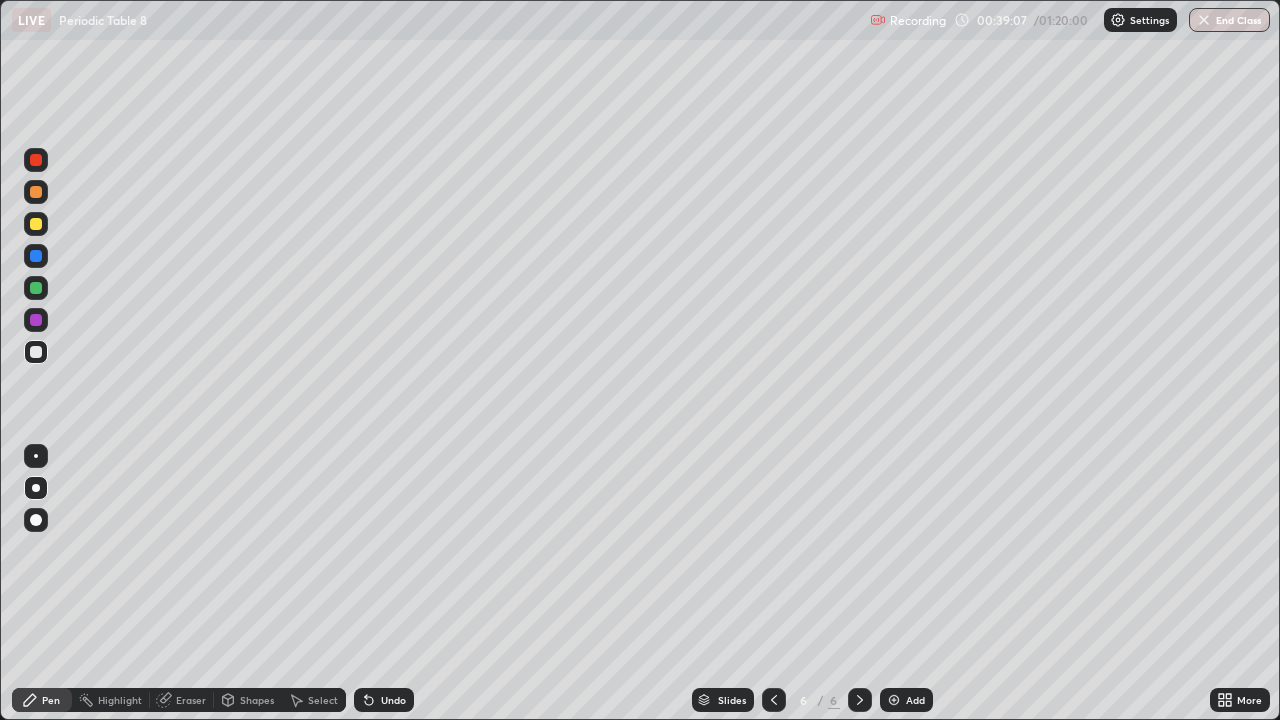 click 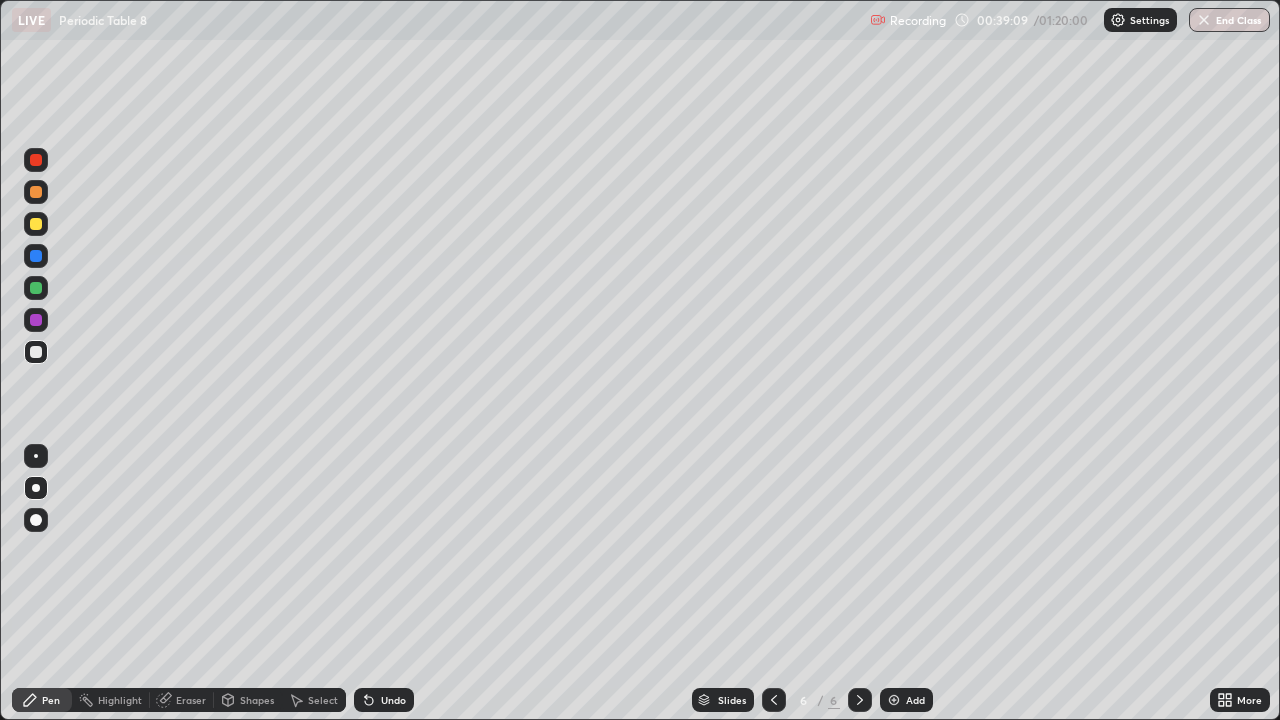 click on "Add" at bounding box center (906, 700) 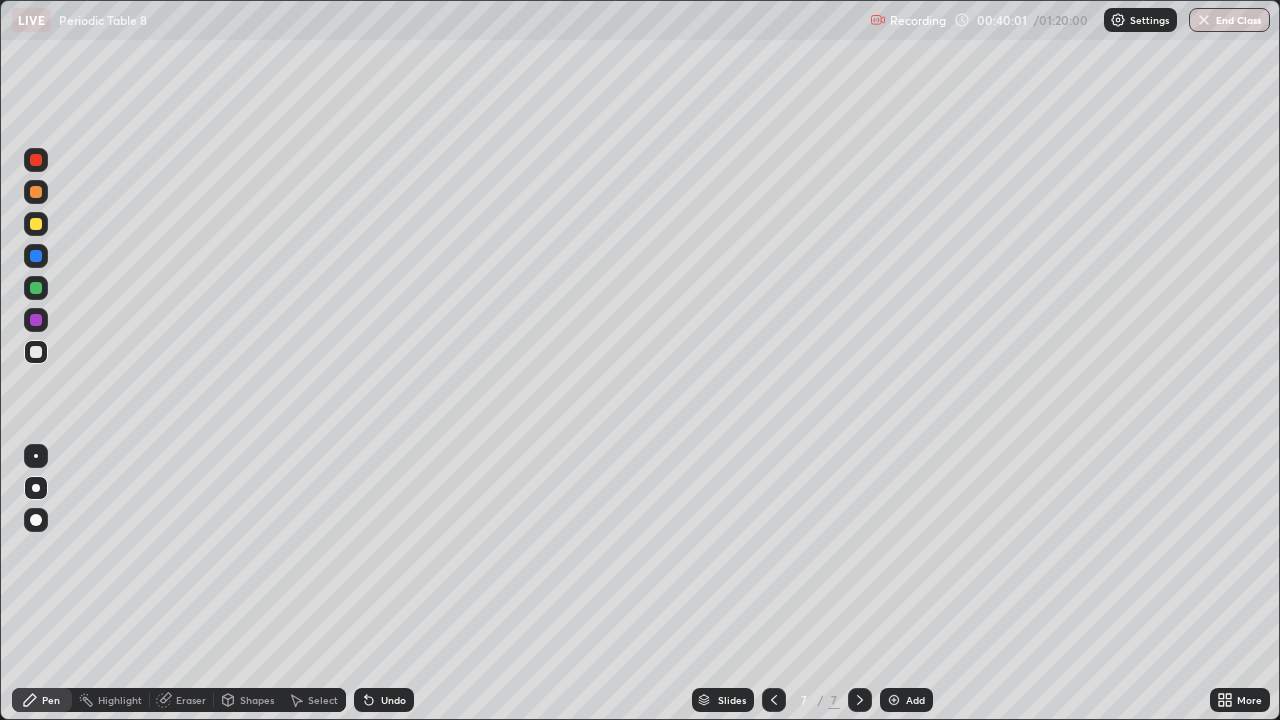 click on "Eraser" at bounding box center (182, 700) 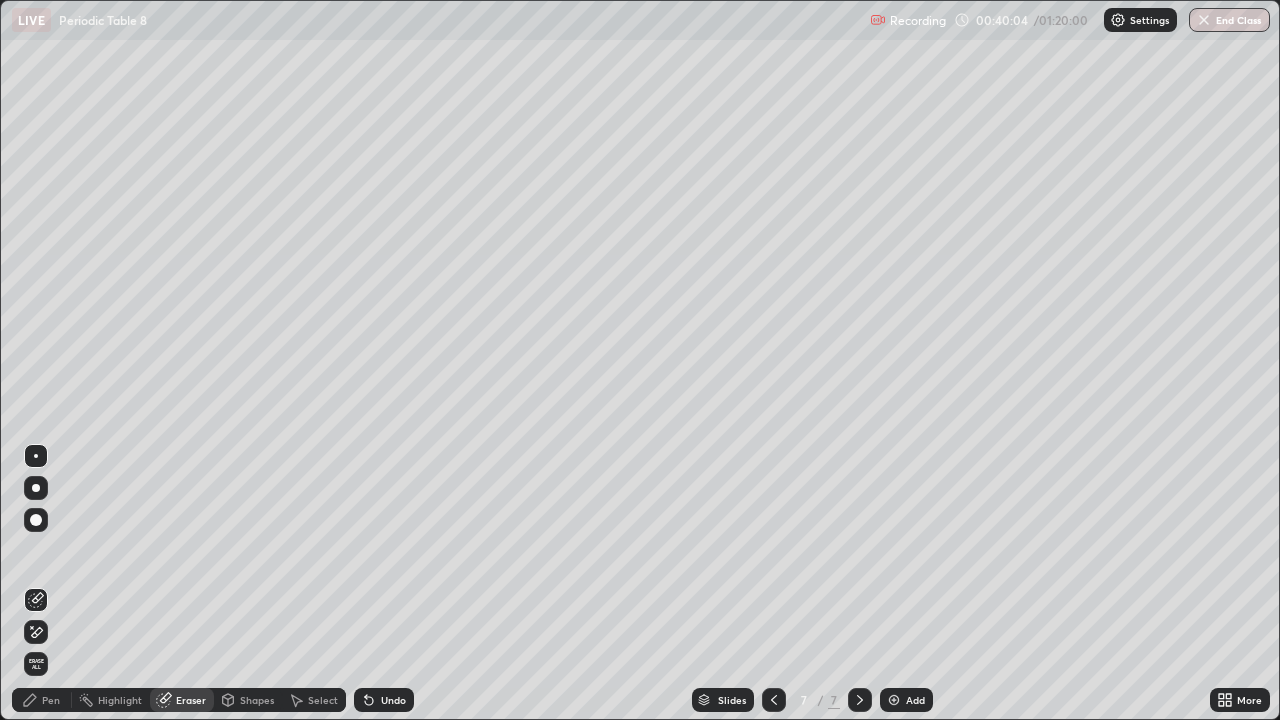 click on "Pen" at bounding box center (42, 700) 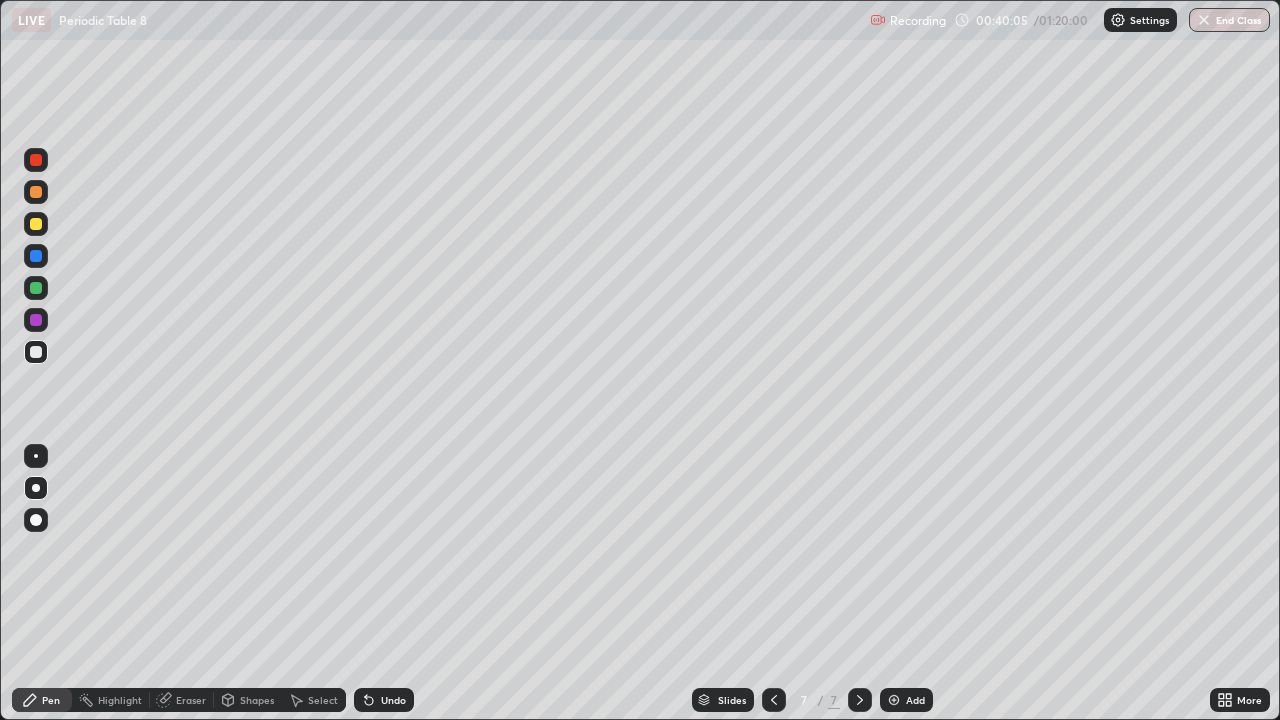 click on "Eraser" at bounding box center (182, 700) 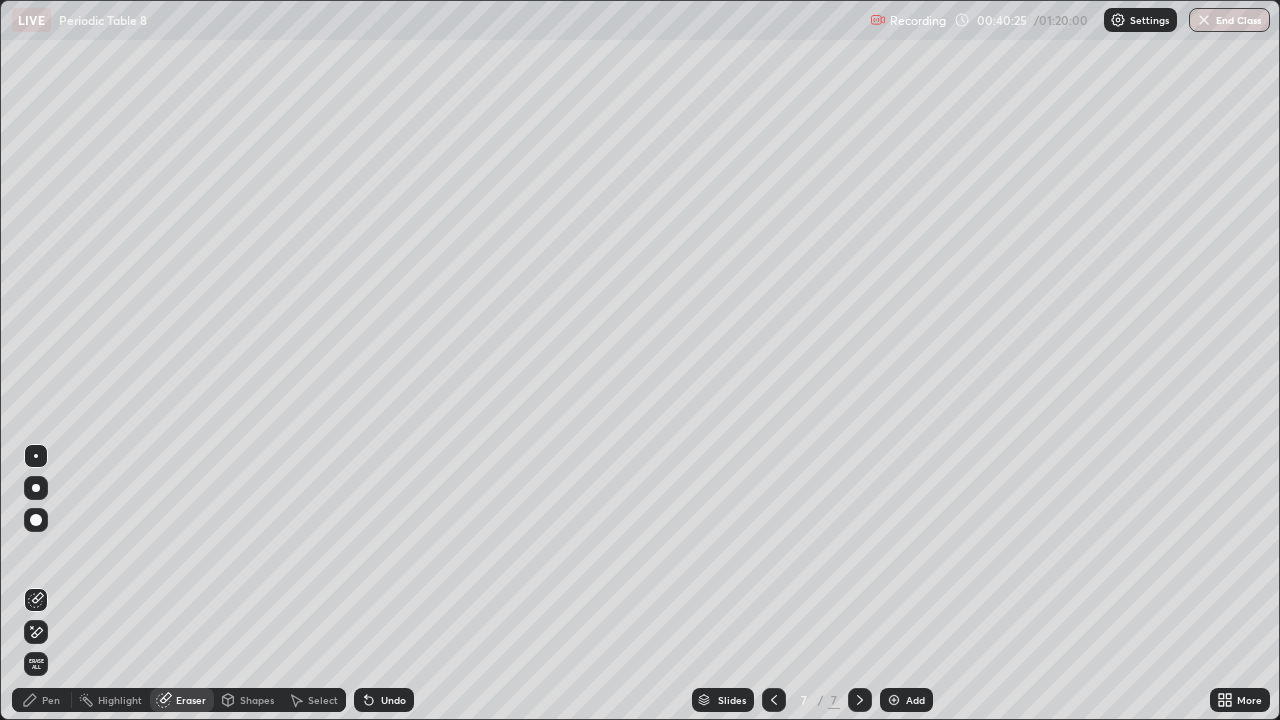 click on "Pen" at bounding box center [42, 700] 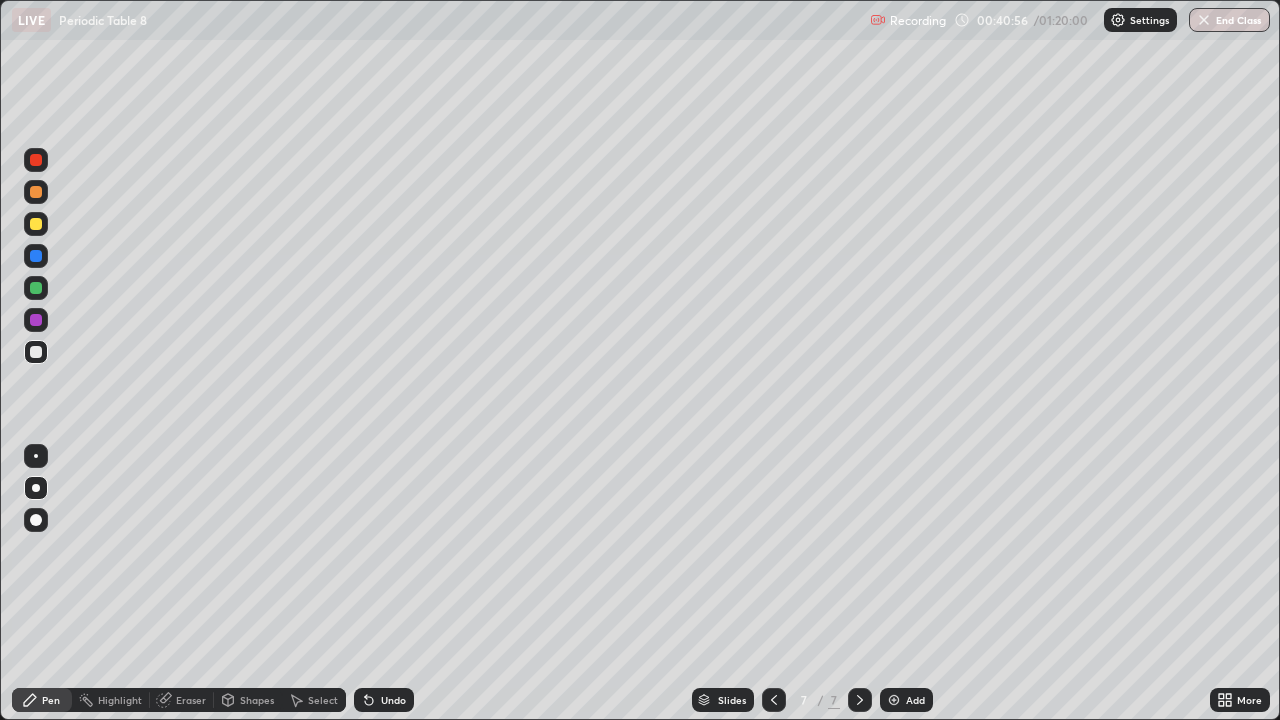 click 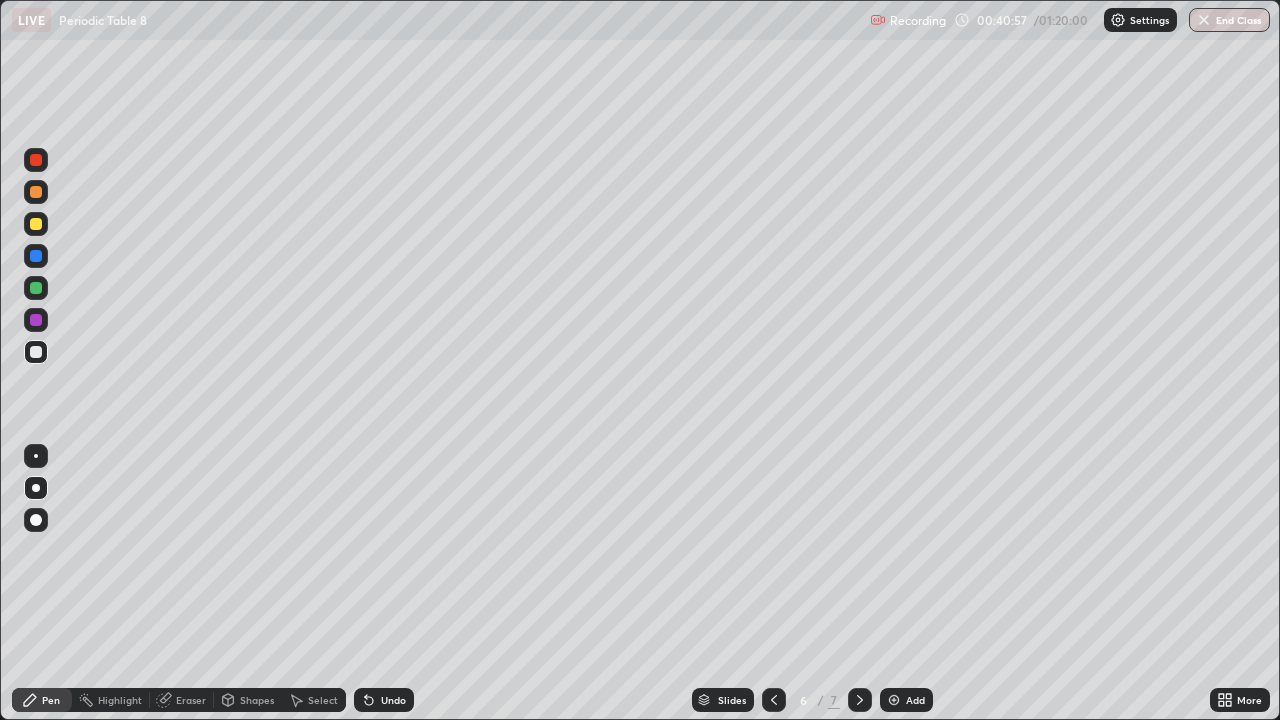 click 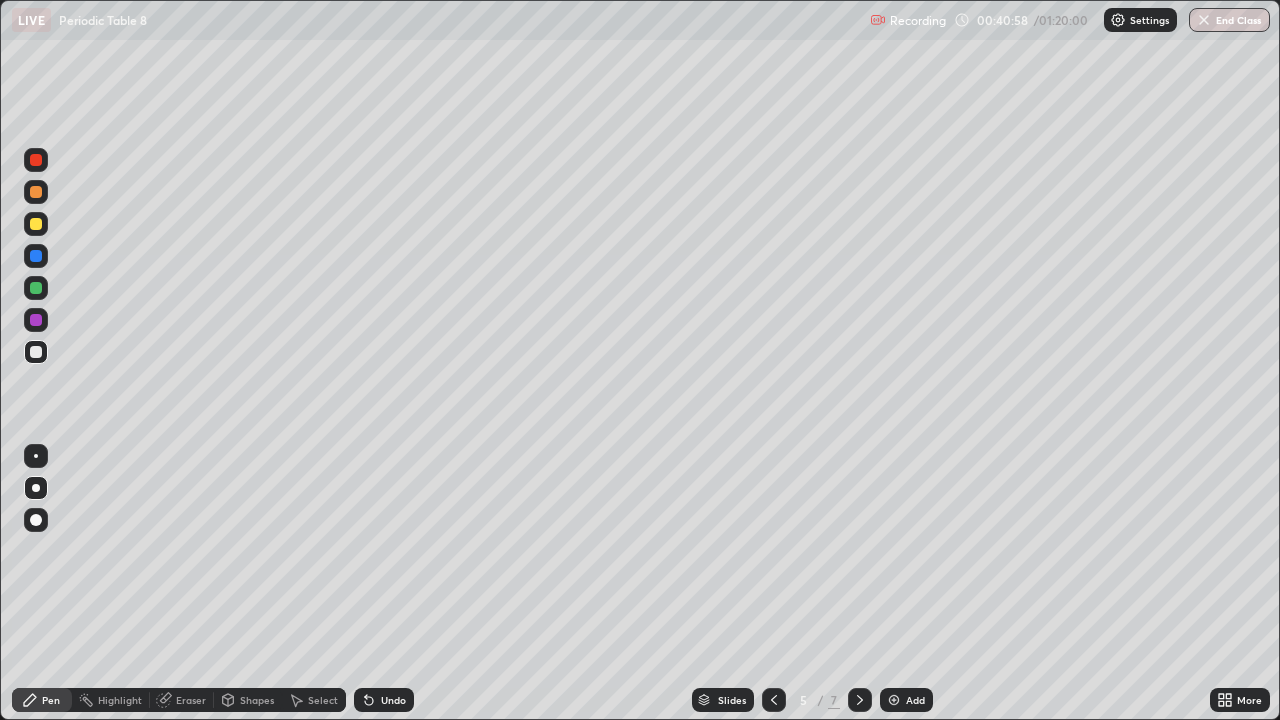 click 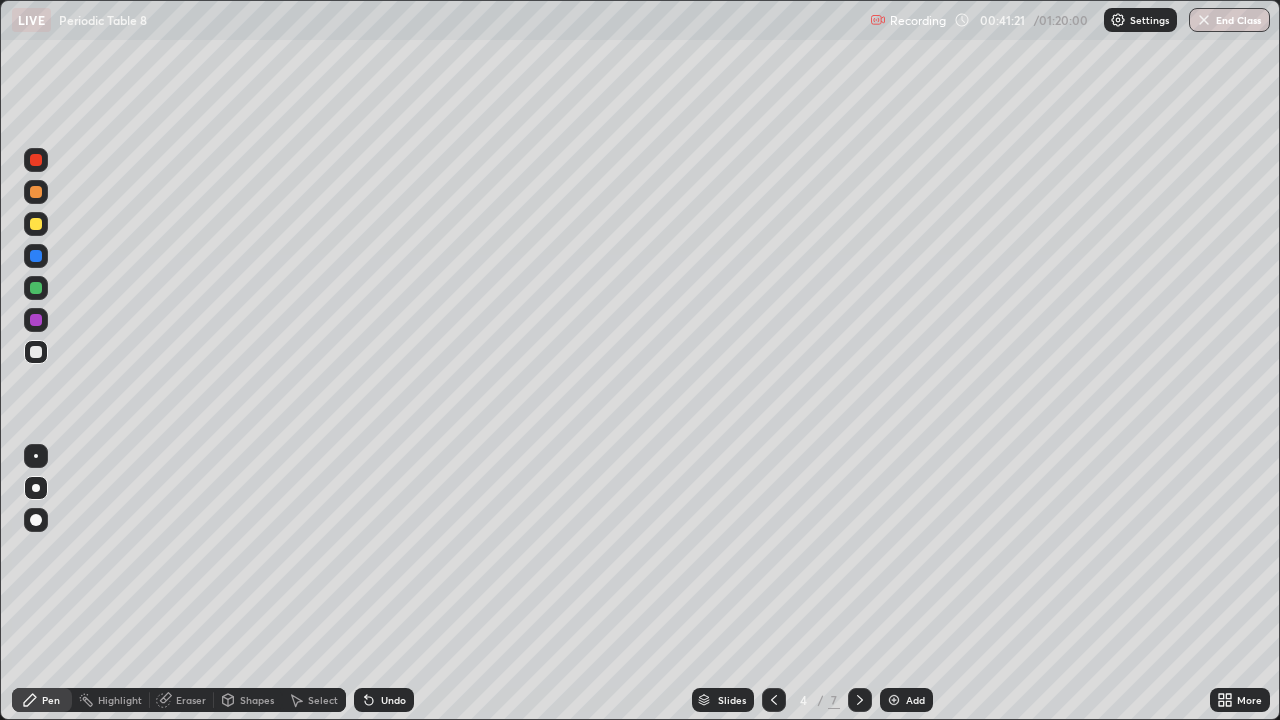 click 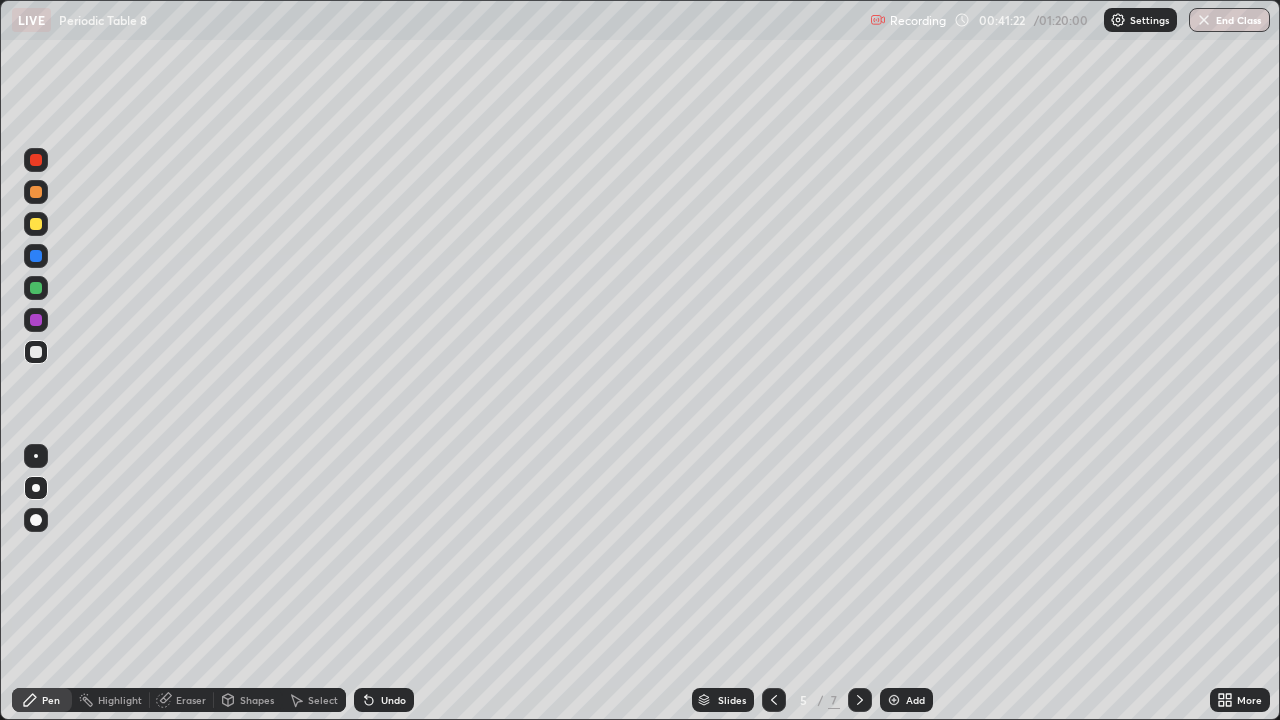 click 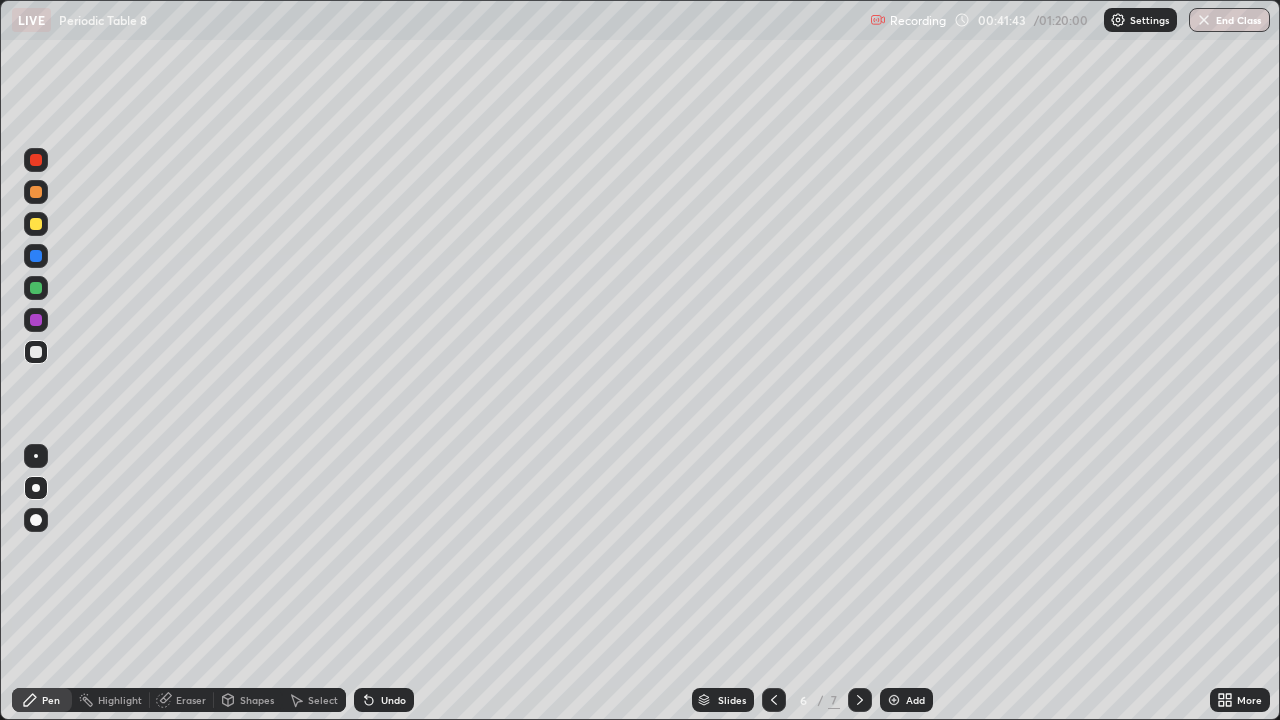 click 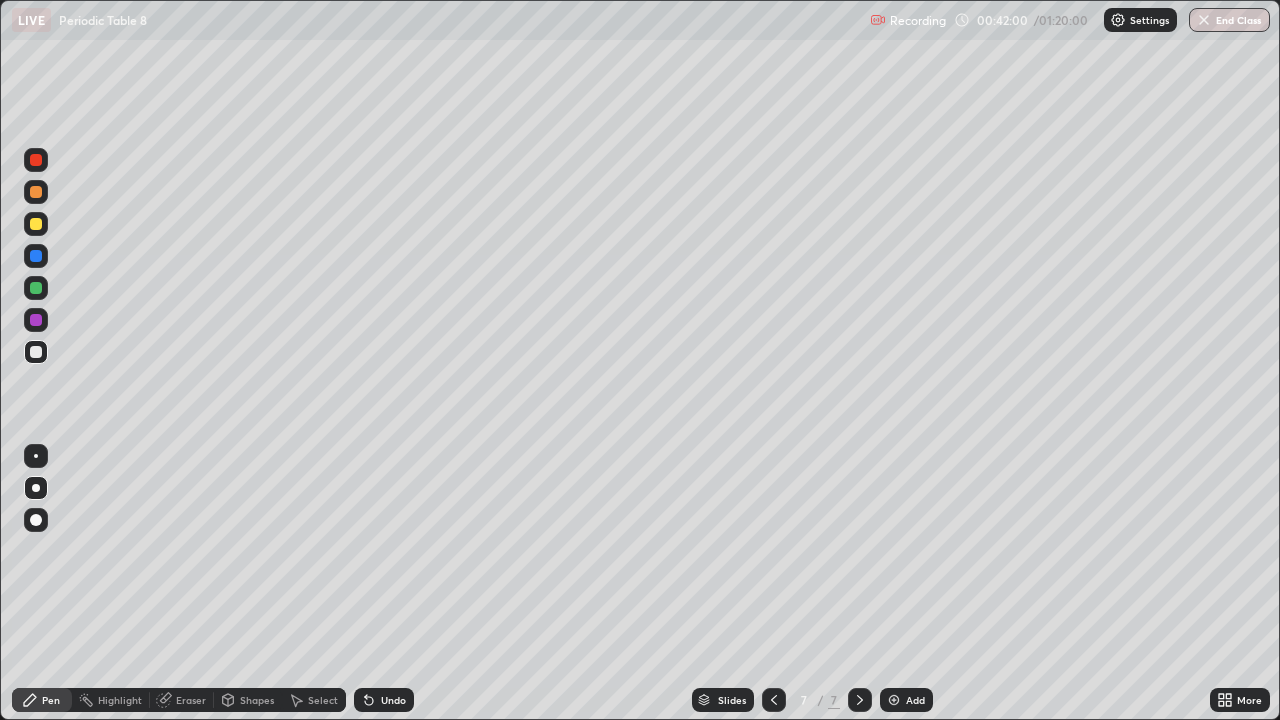 click 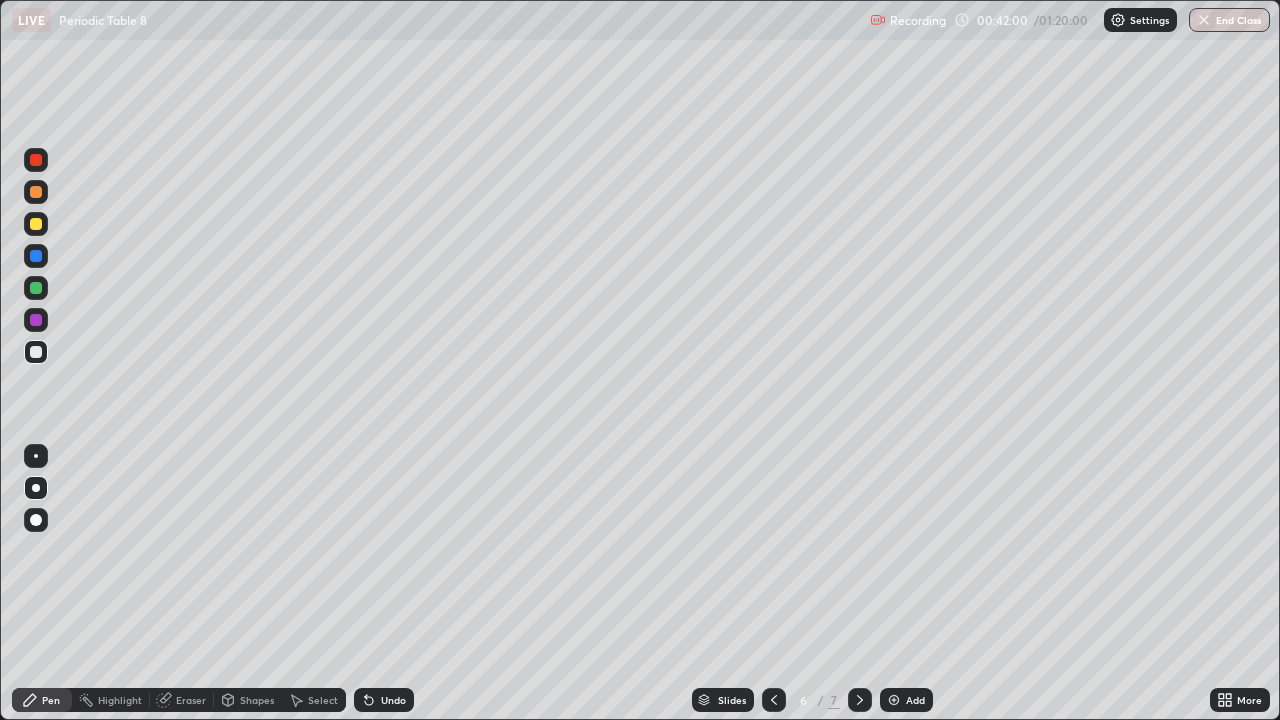 click 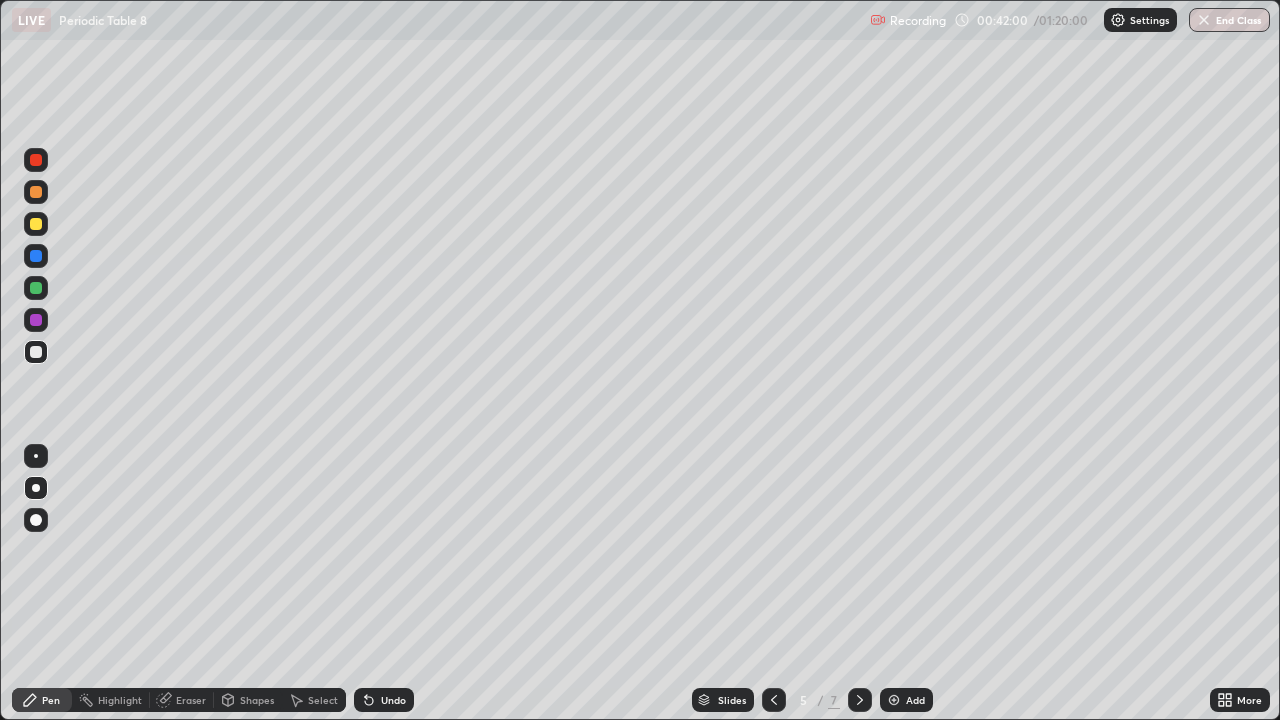 click 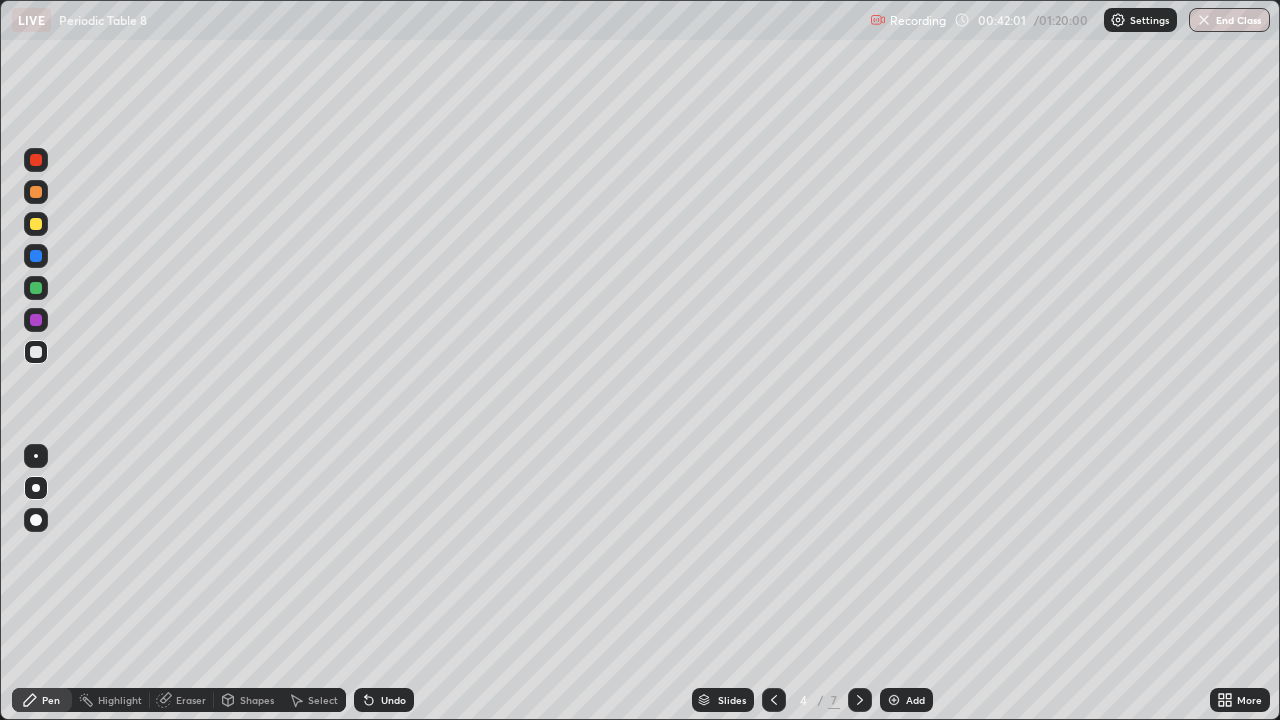 click 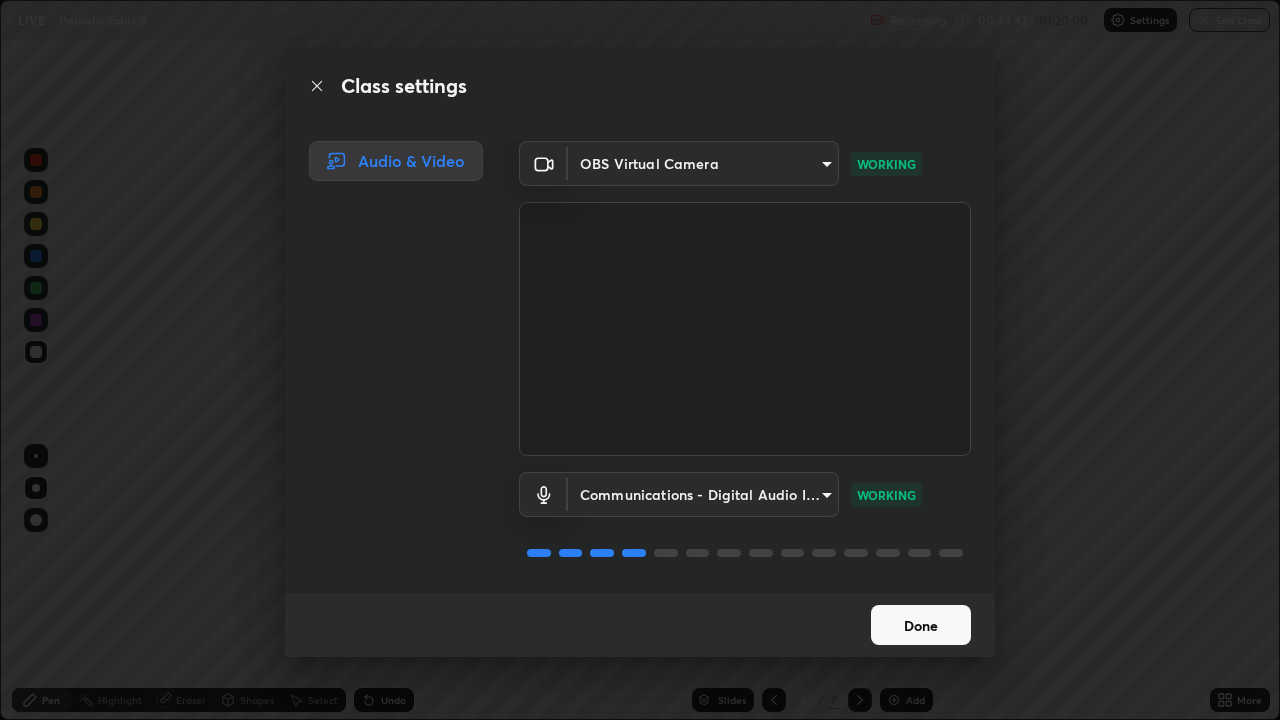 click on "Done" at bounding box center (921, 625) 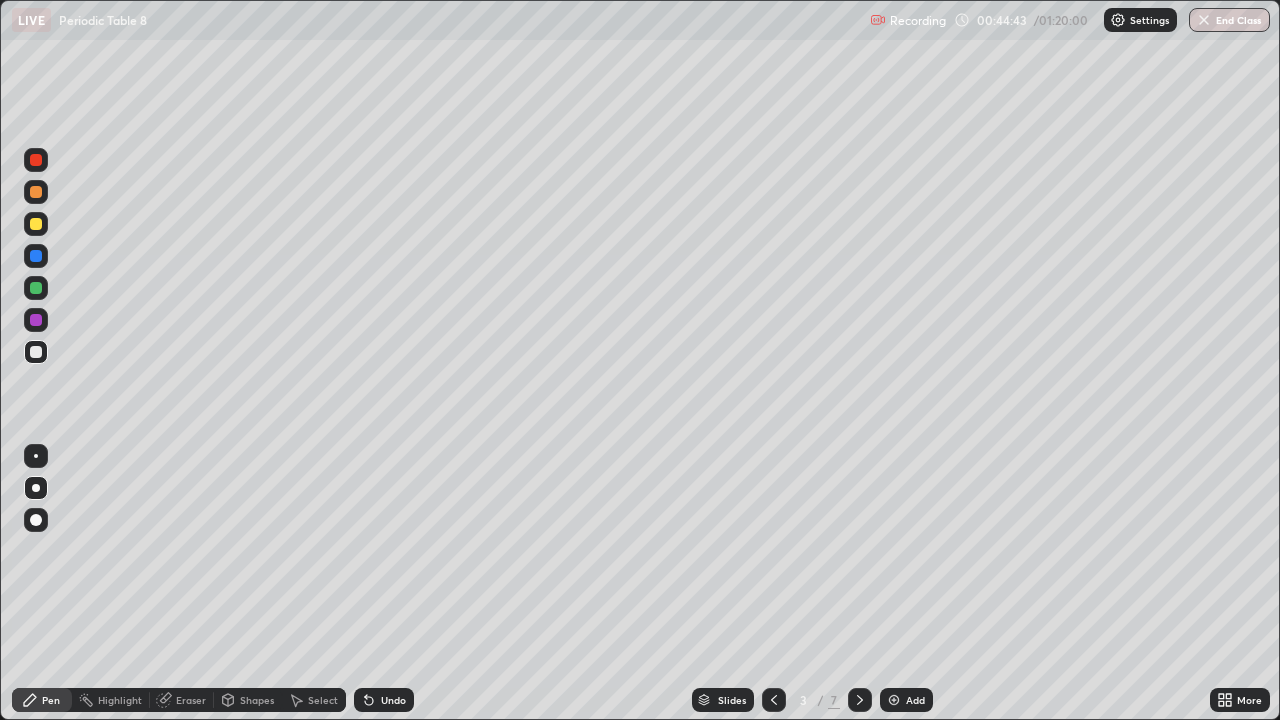 click 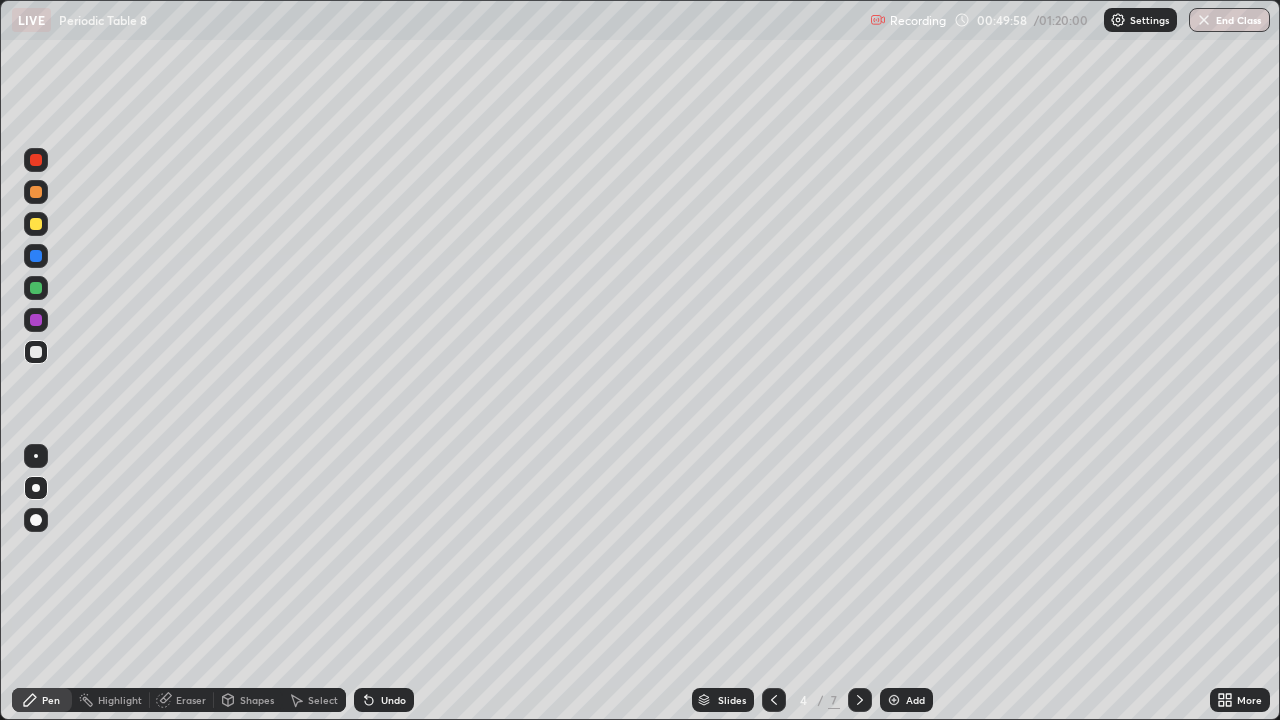 click 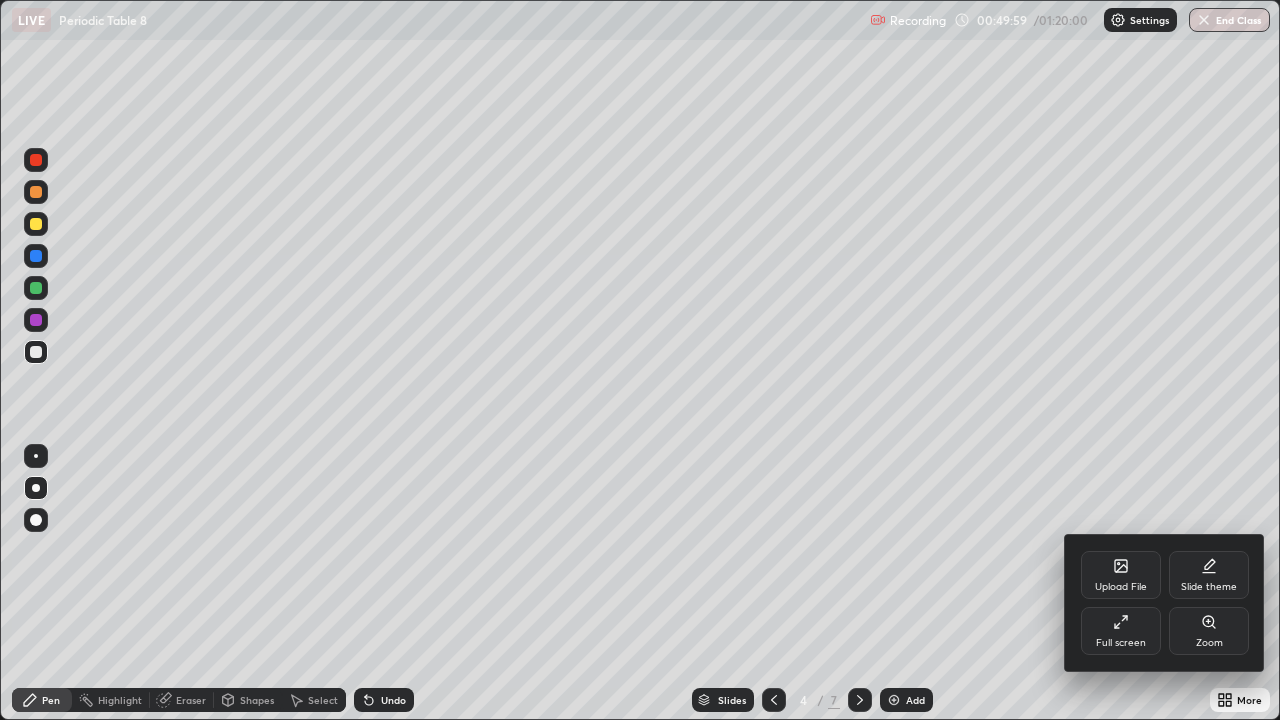 click on "Full screen" at bounding box center [1121, 631] 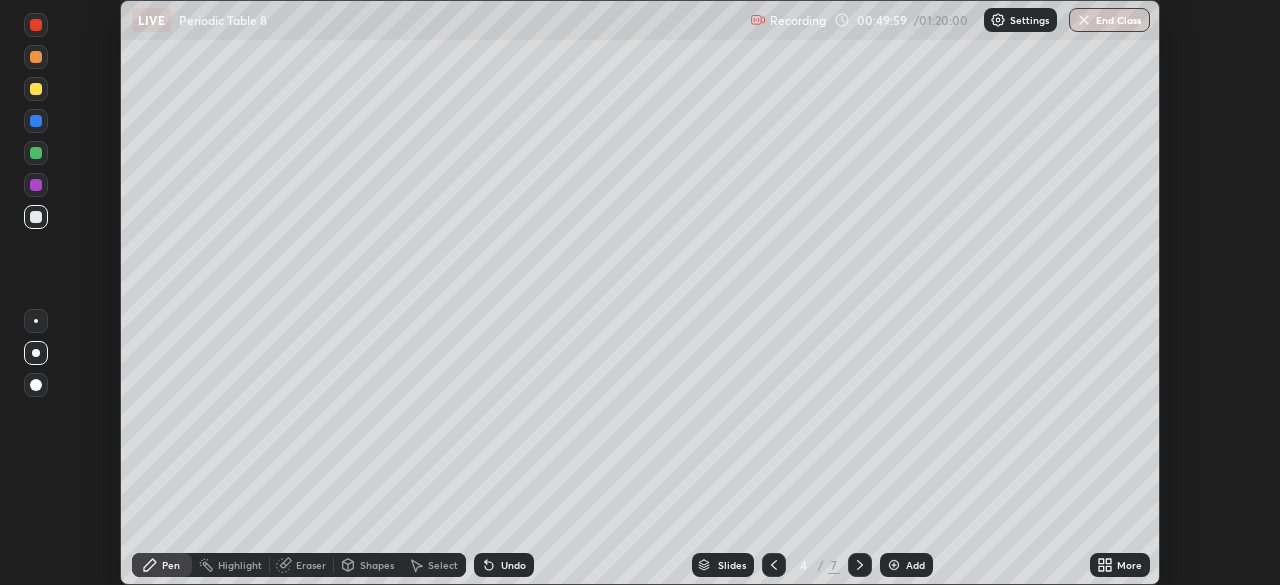 scroll, scrollTop: 585, scrollLeft: 1280, axis: both 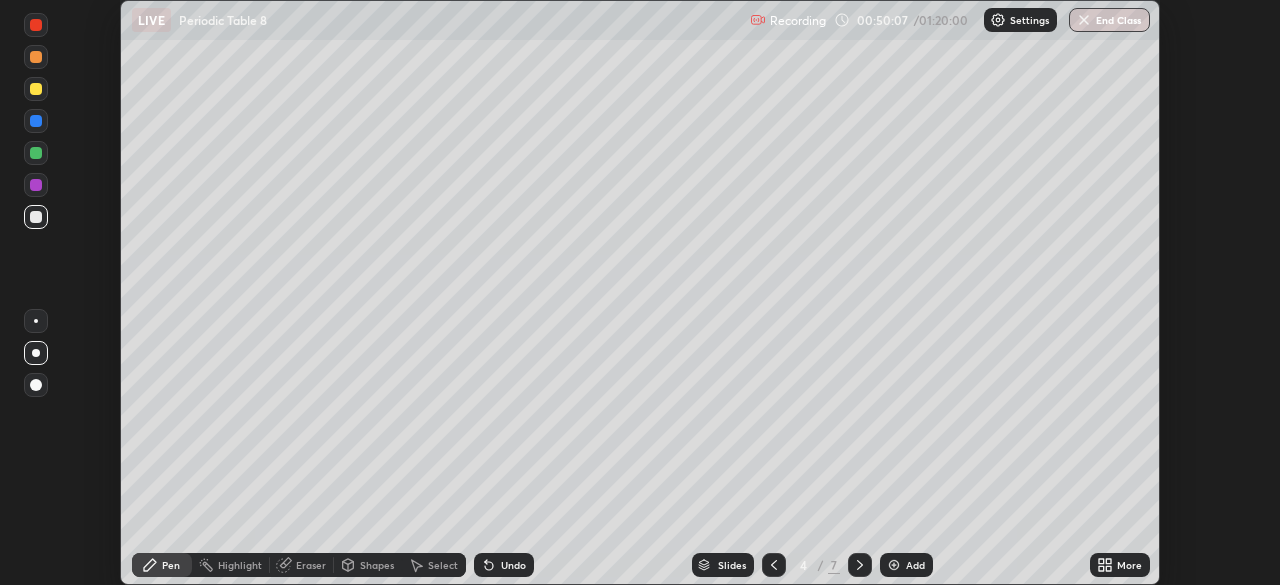 click on "Settings" at bounding box center [1029, 20] 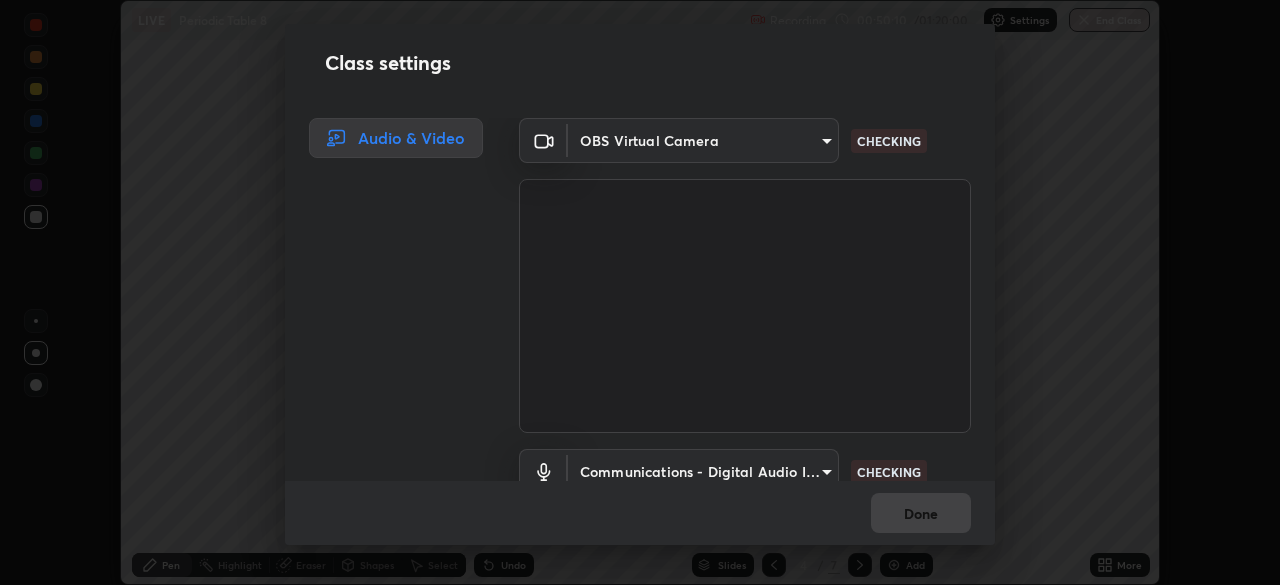 scroll, scrollTop: 91, scrollLeft: 0, axis: vertical 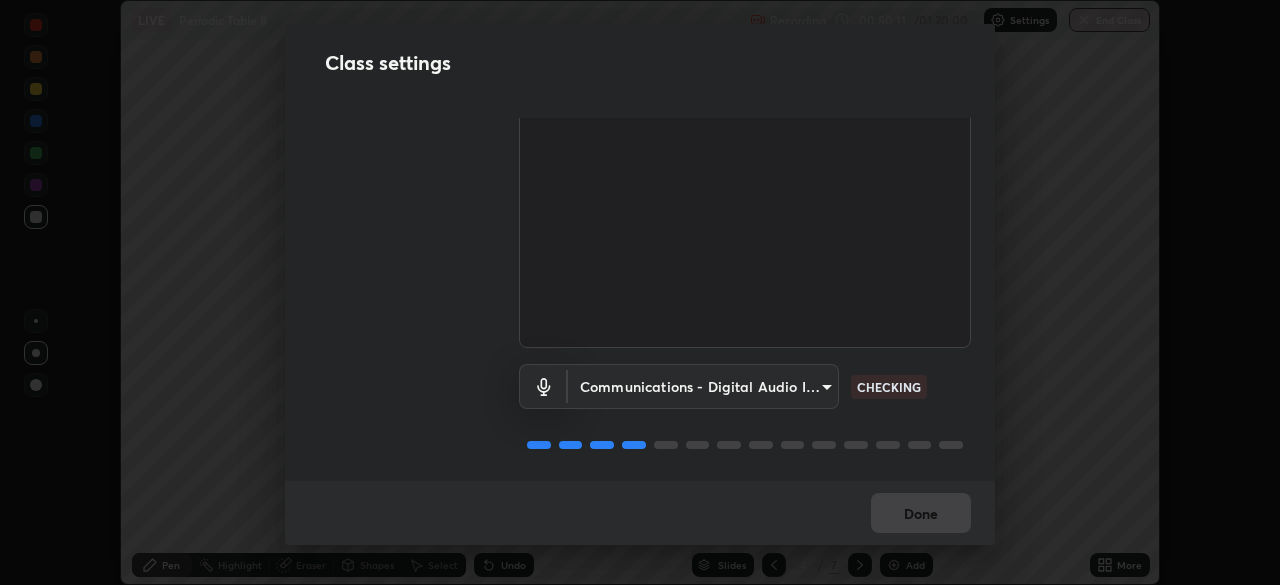 click on "Erase all LIVE Periodic Table 8 Recording 00:50:11 /  01:20:00 Settings End Class Setting up your live class Periodic Table 8 • L8 of Inorganic Chemistry [FIRST] [LAST] Pen Highlight Eraser Shapes Select Undo Slides 4 / 7 Add More No doubts shared Encourage your learners to ask a doubt for better clarity Report an issue Reason for reporting Buffering Chat not working Audio - Video sync issue Educator video quality low ​ Attach an image Report Class settings Audio & Video OBS Virtual Camera [HASH] CHECKING Communications - Digital Audio Interface (3- Cam Link 4K) communications CHECKING Done" at bounding box center [640, 292] 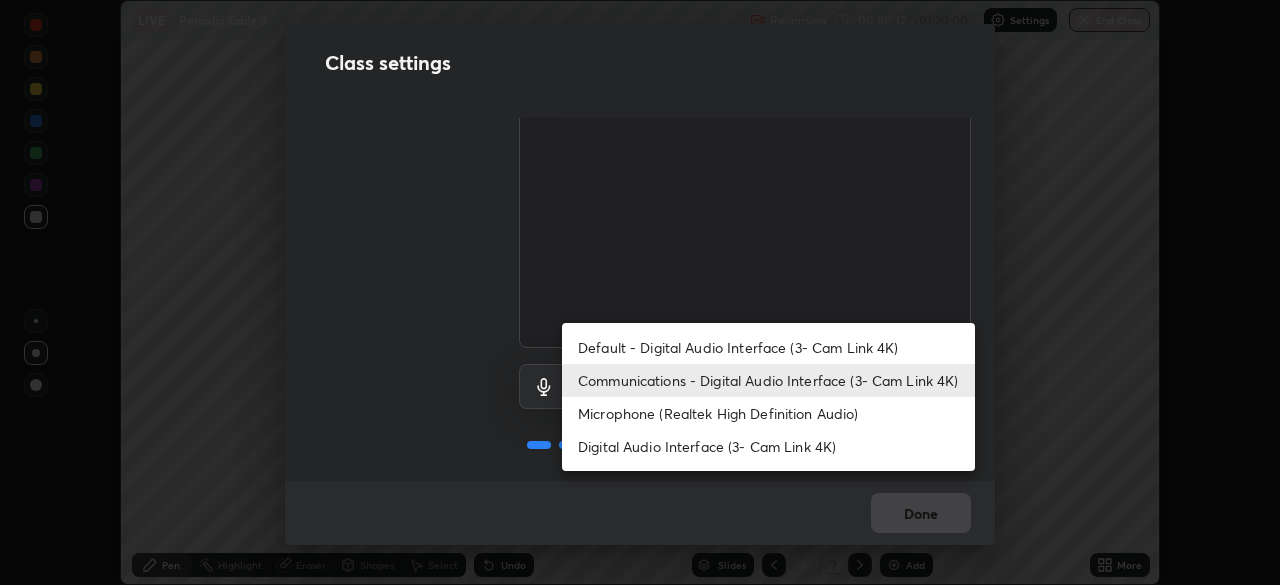 click on "Microphone (Realtek High Definition Audio)" at bounding box center [768, 413] 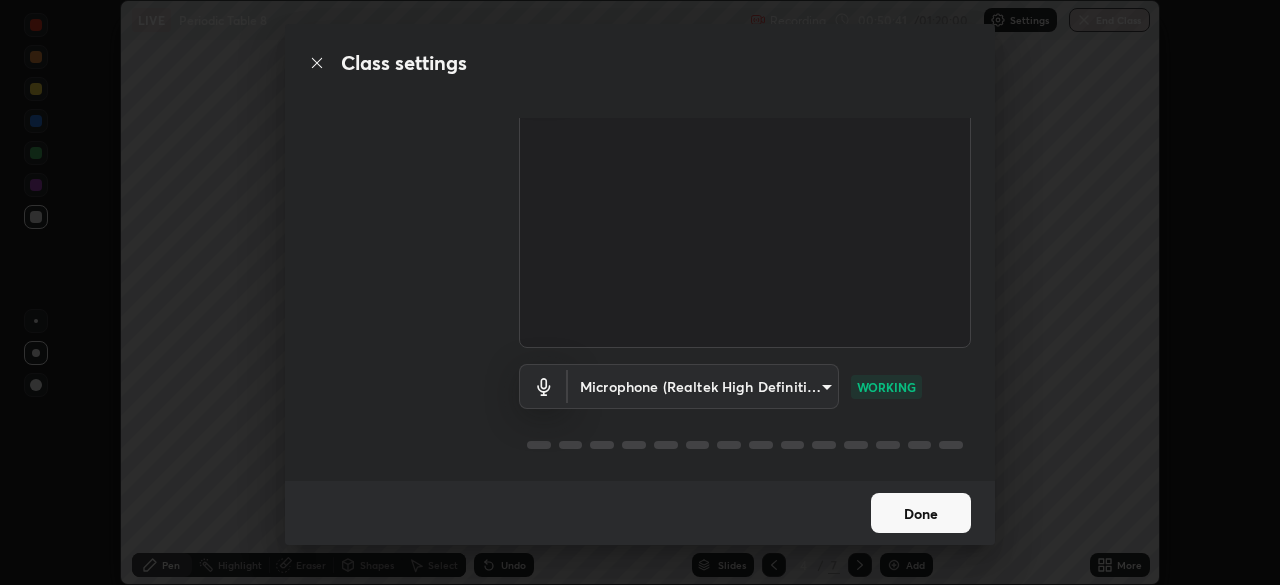 click on "Done" at bounding box center (921, 513) 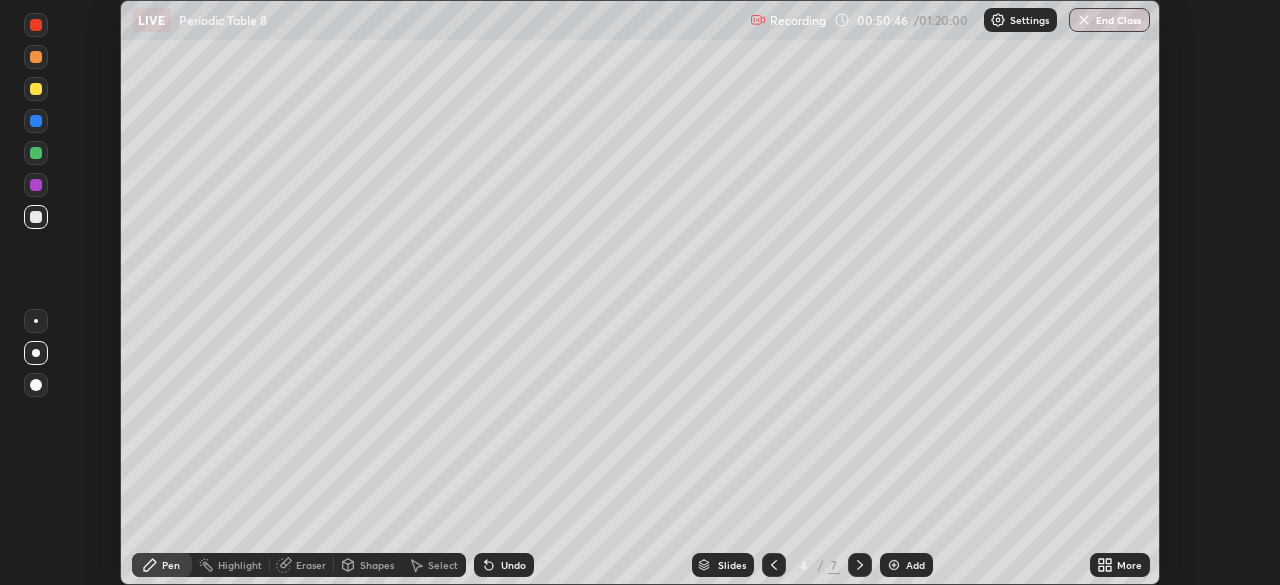 click on "Settings" at bounding box center (1020, 20) 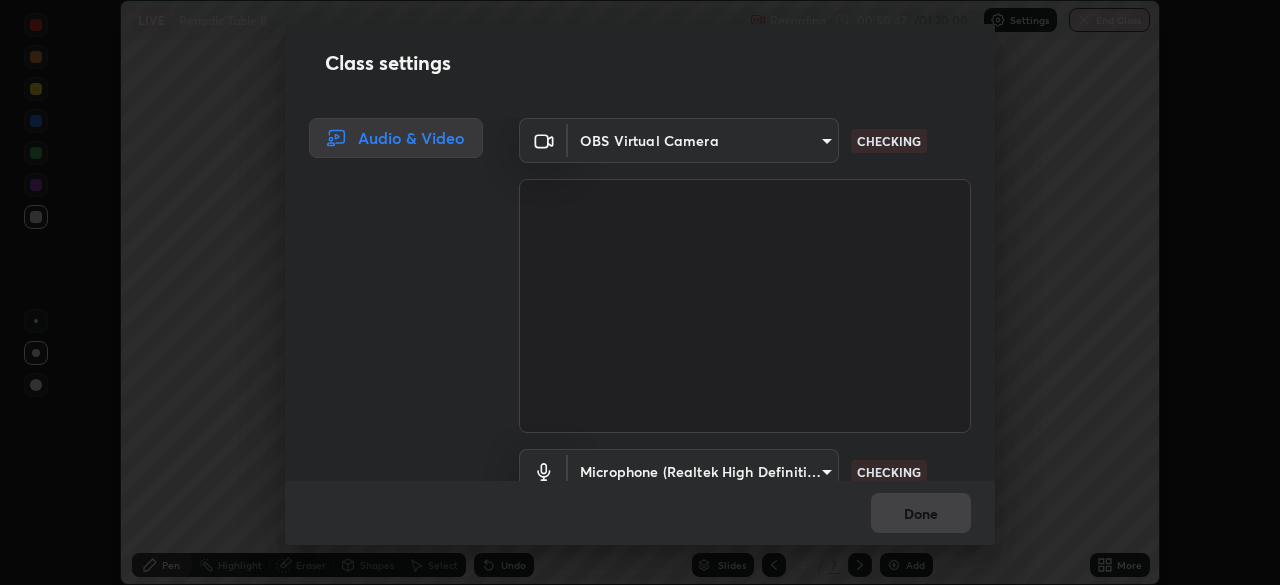 click on "Erase all LIVE Periodic Table 8 Recording 00:50:47 /  01:20:00 Settings End Class Setting up your live class Periodic Table 8 • L8 of Inorganic Chemistry [FIRST] [LAST] Pen Highlight Eraser Shapes Select Undo Slides 4 / 7 Add More No doubts shared Encourage your learners to ask a doubt for better clarity Report an issue Reason for reporting Buffering Chat not working Audio - Video sync issue Educator video quality low ​ Attach an image Report Class settings Audio & Video OBS Virtual Camera [HASH] CHECKING Microphone (Realtek High Definition Audio) [HASH] CHECKING Done" at bounding box center (640, 292) 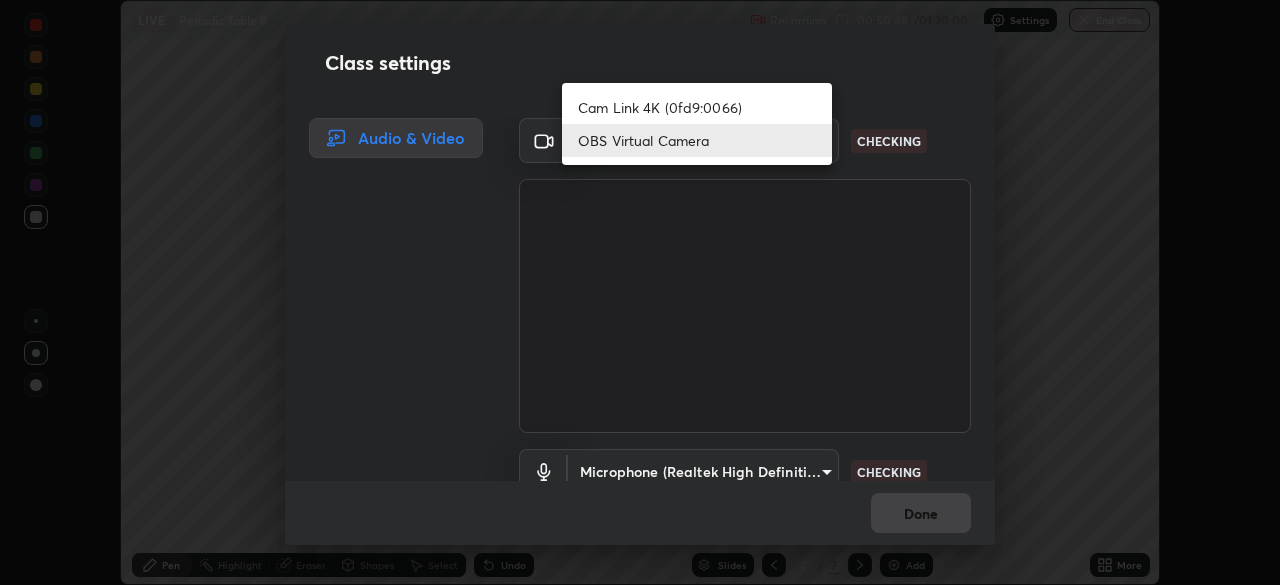 click on "Cam Link 4K (0fd9:0066)" at bounding box center (697, 107) 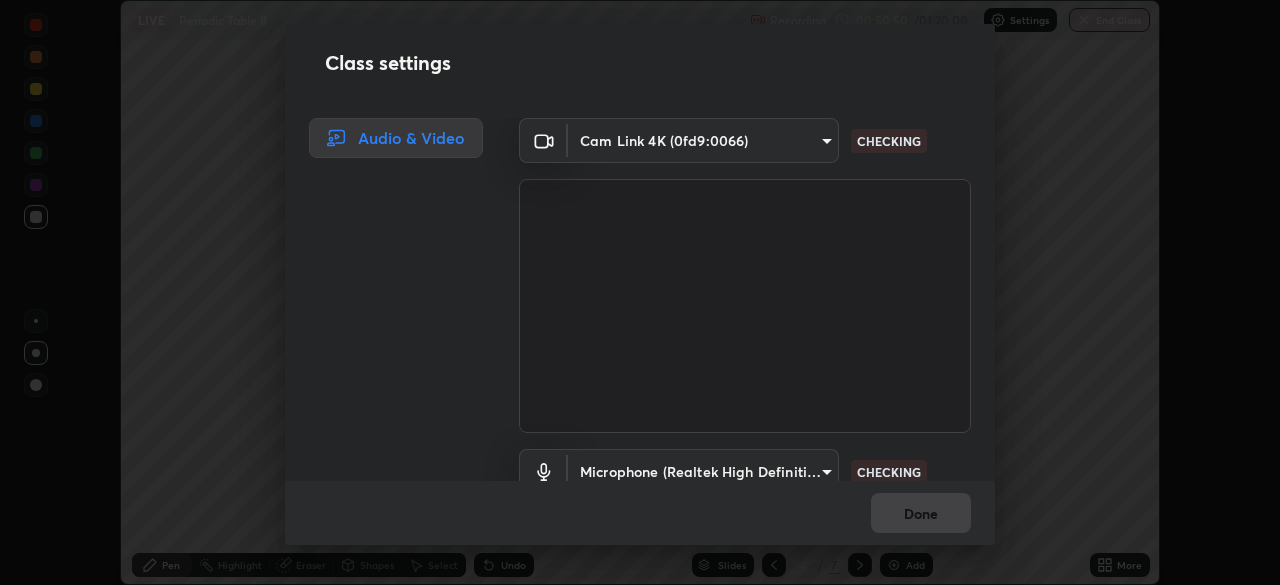 click on "Erase all LIVE Periodic Table 8 Recording 00:50:50 /  01:20:00 Settings End Class Setting up your live class Periodic Table 8 • L8 of Inorganic Chemistry [FIRST] [LAST] Pen Highlight Eraser Shapes Select Undo Slides 4 / 7 Add More No doubts shared Encourage your learners to ask a doubt for better clarity Report an issue Reason for reporting Buffering Chat not working Audio - Video sync issue Educator video quality low ​ Attach an image Report Class settings Audio & Video Cam Link 4K (0fd9:0066) [HASH] CHECKING Microphone (Realtek High Definition Audio) [HASH] CHECKING Done" at bounding box center [640, 292] 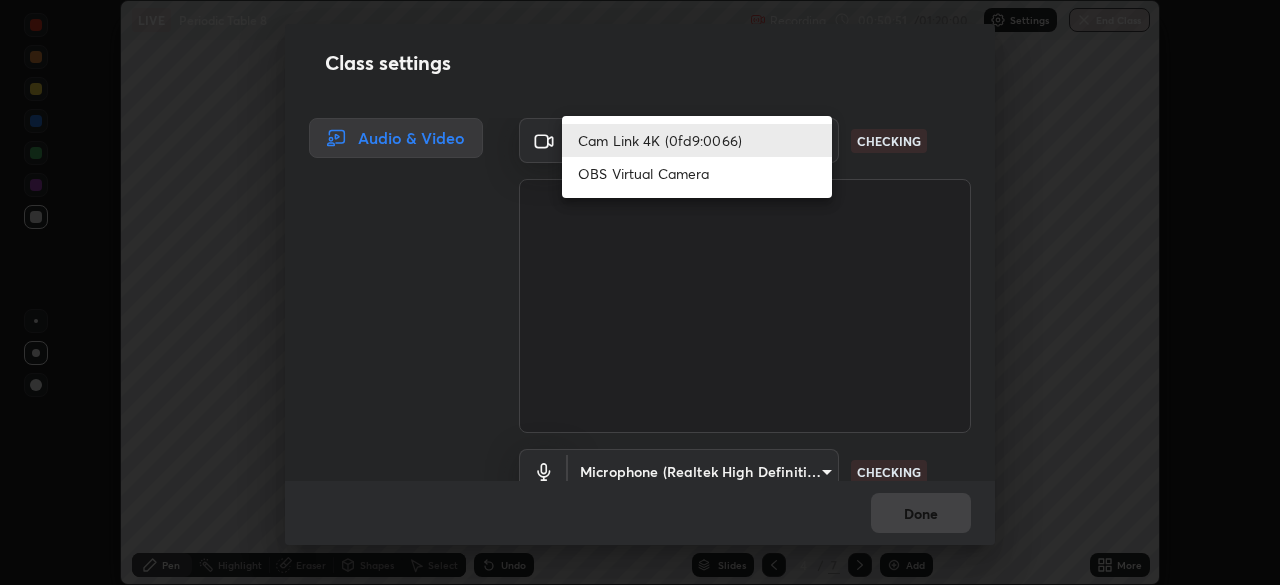 click on "OBS Virtual Camera" at bounding box center (697, 173) 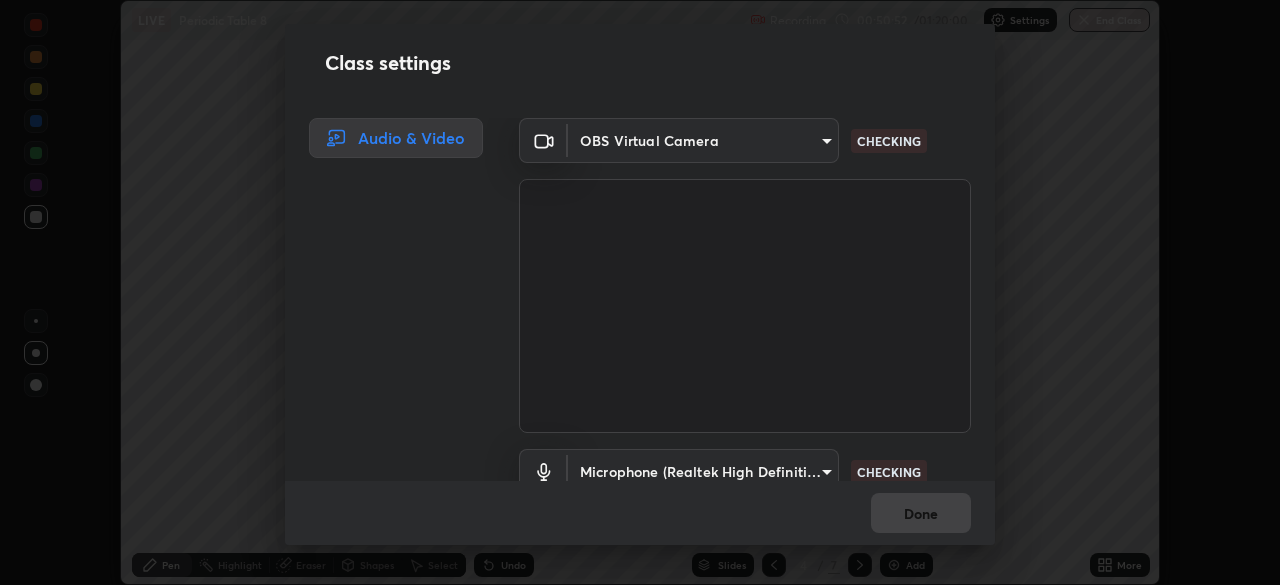 scroll, scrollTop: 91, scrollLeft: 0, axis: vertical 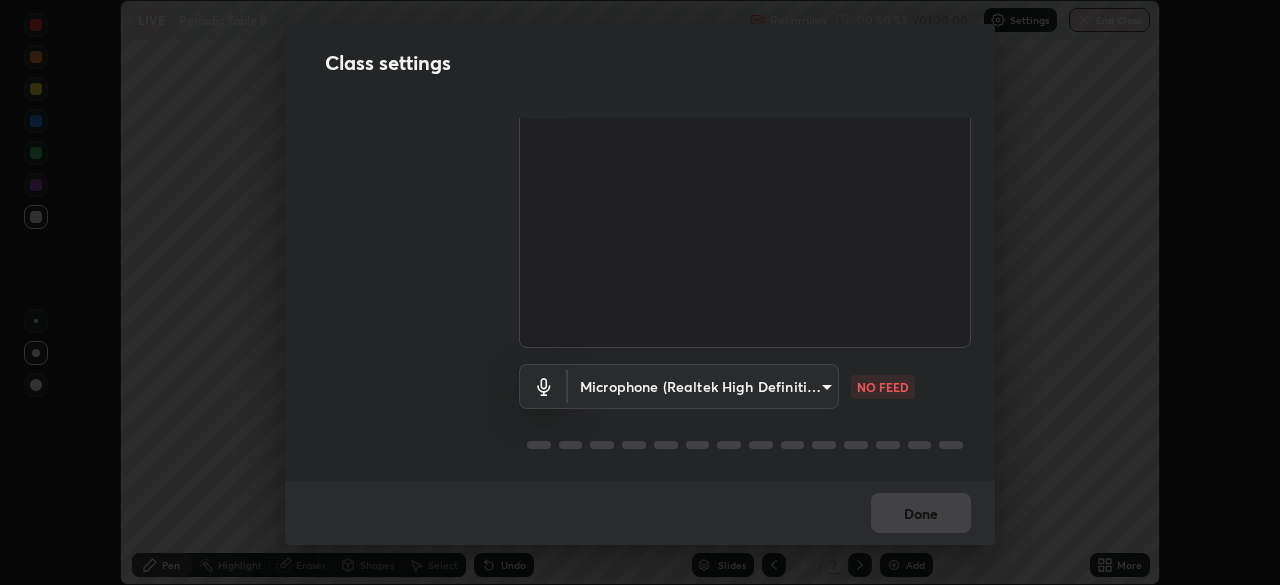 click on "Erase all LIVE Periodic Table 8 Recording 00:50:53 /  01:20:00 Settings End Class Setting up your live class Periodic Table 8 • L8 of Inorganic Chemistry [FIRST] [LAST] Pen Highlight Eraser Shapes Select Undo Slides 4 / 7 Add More No doubts shared Encourage your learners to ask a doubt for better clarity Report an issue Reason for reporting Buffering Chat not working Audio - Video sync issue Educator video quality low ​ Attach an image Report Class settings Audio & Video OBS Virtual Camera [HASH] CHECKING Microphone (Realtek High Definition Audio) [HASH] NO FEED Done" at bounding box center (640, 292) 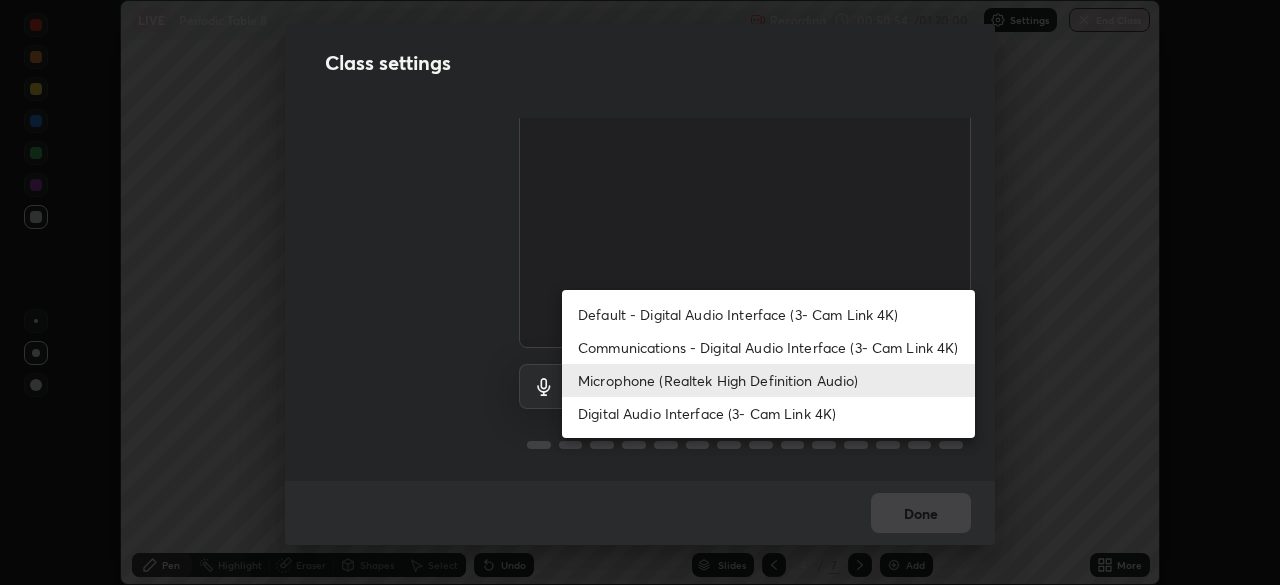 click on "Microphone (Realtek High Definition Audio)" at bounding box center (768, 380) 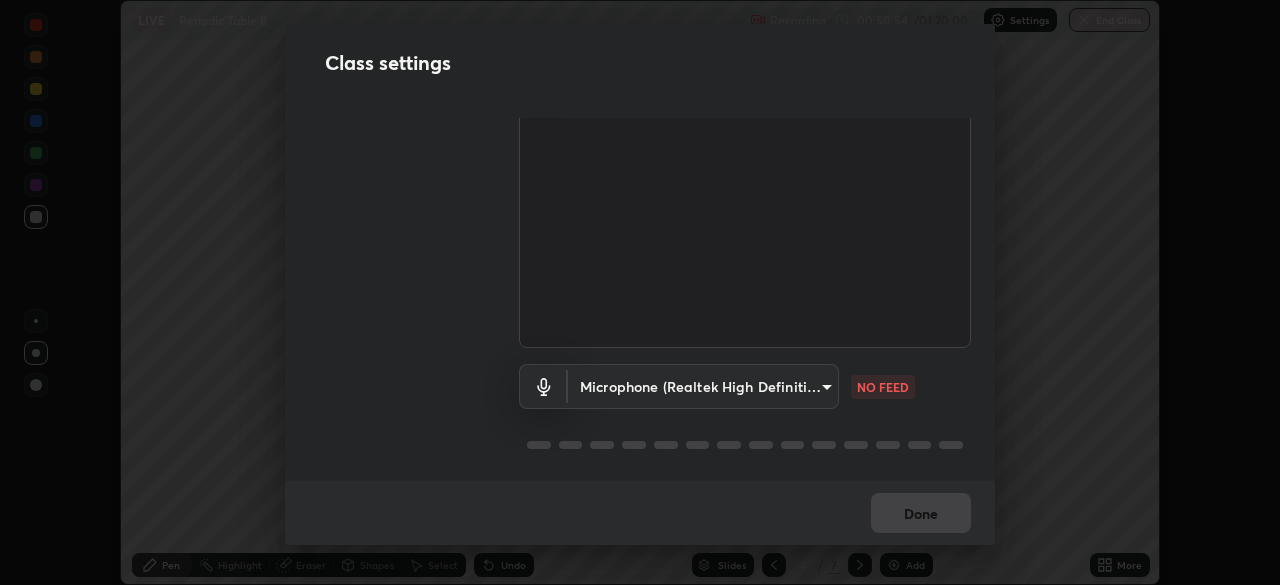 click on "Erase all LIVE Periodic Table 8 Recording 00:50:54 /  01:20:00 Settings End Class Setting up your live class Periodic Table 8 • L8 of Inorganic Chemistry [FIRST] [LAST] Pen Highlight Eraser Shapes Select Undo Slides 4 / 7 Add More No doubts shared Encourage your learners to ask a doubt for better clarity Report an issue Reason for reporting Buffering Chat not working Audio - Video sync issue Educator video quality low ​ Attach an image Report Class settings Audio & Video OBS Virtual Camera [HASH] CHECKING Microphone (Realtek High Definition Audio) [HASH] NO FEED Done" at bounding box center [640, 292] 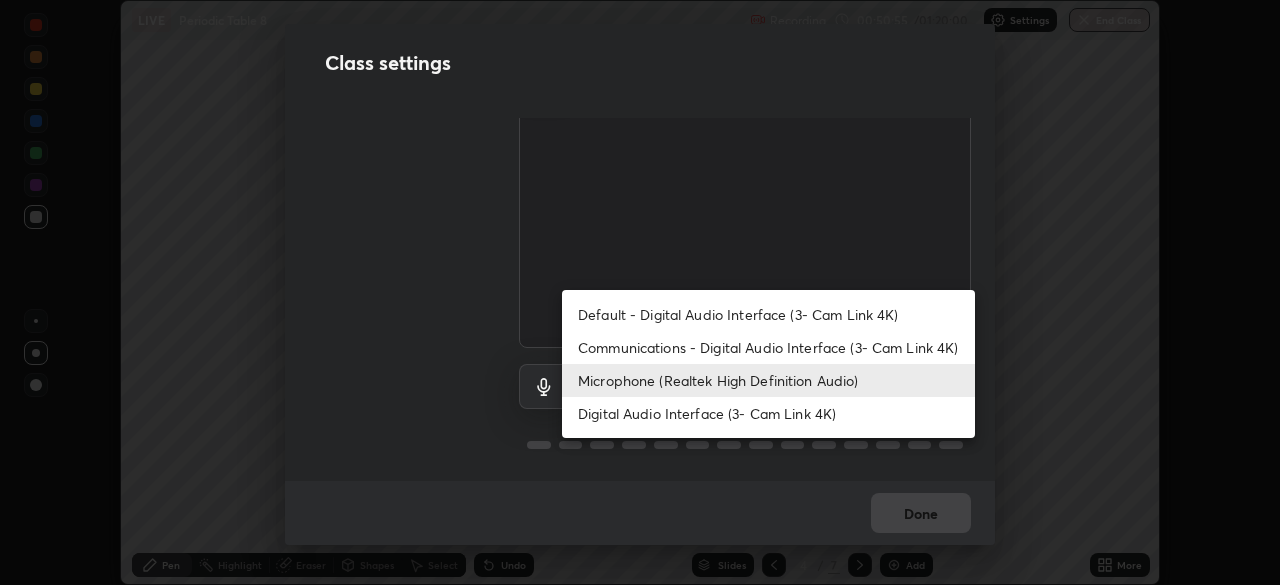 click on "Digital Audio Interface (3- Cam Link 4K)" at bounding box center [768, 413] 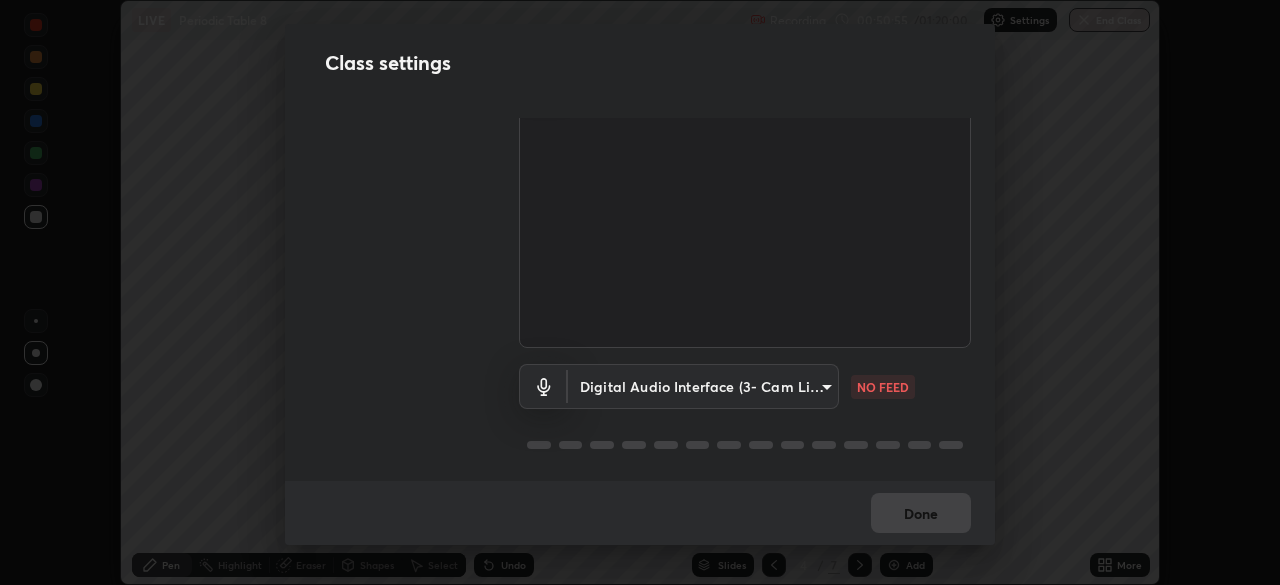 click on "Erase all LIVE Periodic Table 8 Recording 00:50:55 /  01:20:00 Settings End Class Setting up your live class Periodic Table 8 • L8 of Inorganic Chemistry [FIRST] [LAST] Pen Highlight Eraser Shapes Select Undo Slides 4 / 7 Add More No doubts shared Encourage your learners to ask a doubt for better clarity Report an issue Reason for reporting Buffering Chat not working Audio - Video sync issue Educator video quality low ​ Attach an image Report Class settings Audio & Video OBS Virtual Camera [HASH] CHECKING Digital Audio Interface (3- Cam Link 4K) [HASH] NO FEED Done Default - Digital Audio Interface (3- Cam Link 4K) Communications - Digital Audio Interface (3- Cam Link 4K) Microphone (Realtek High Definition Audio) Digital Audio Interface (3- Cam Link 4K)" at bounding box center [640, 292] 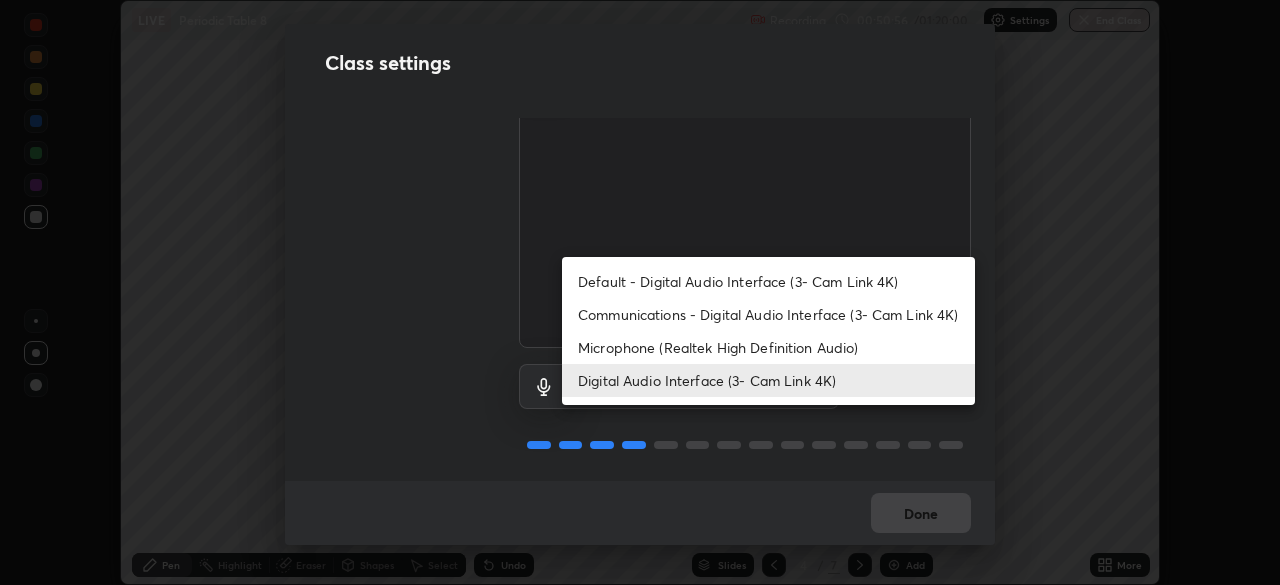 click on "Microphone (Realtek High Definition Audio)" at bounding box center [768, 347] 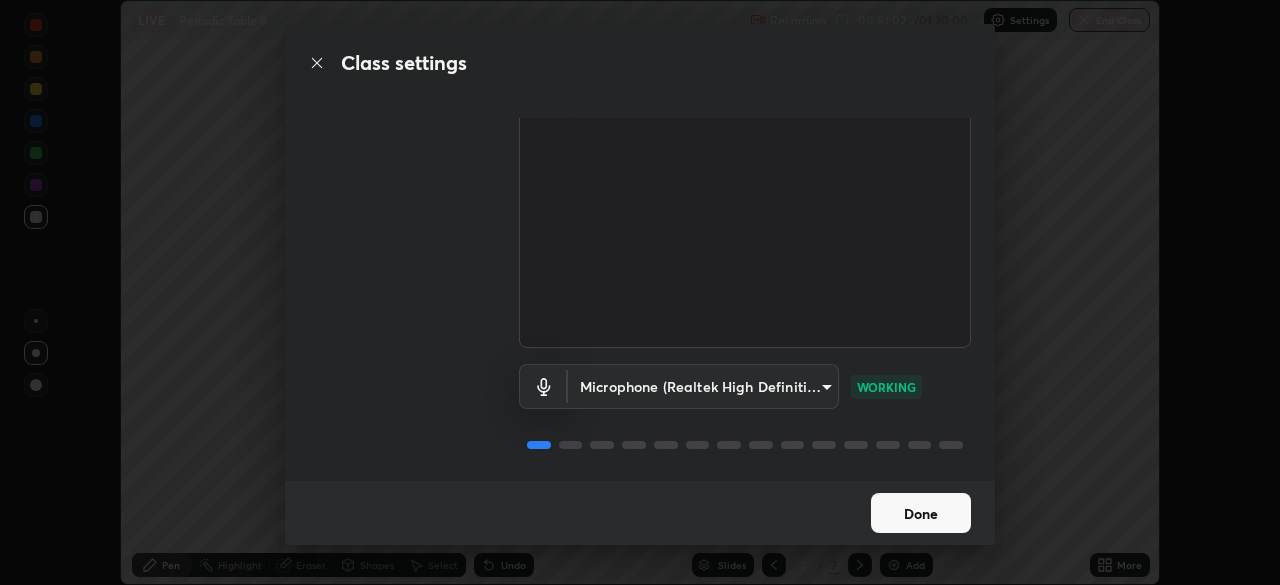 click on "Done" at bounding box center [921, 513] 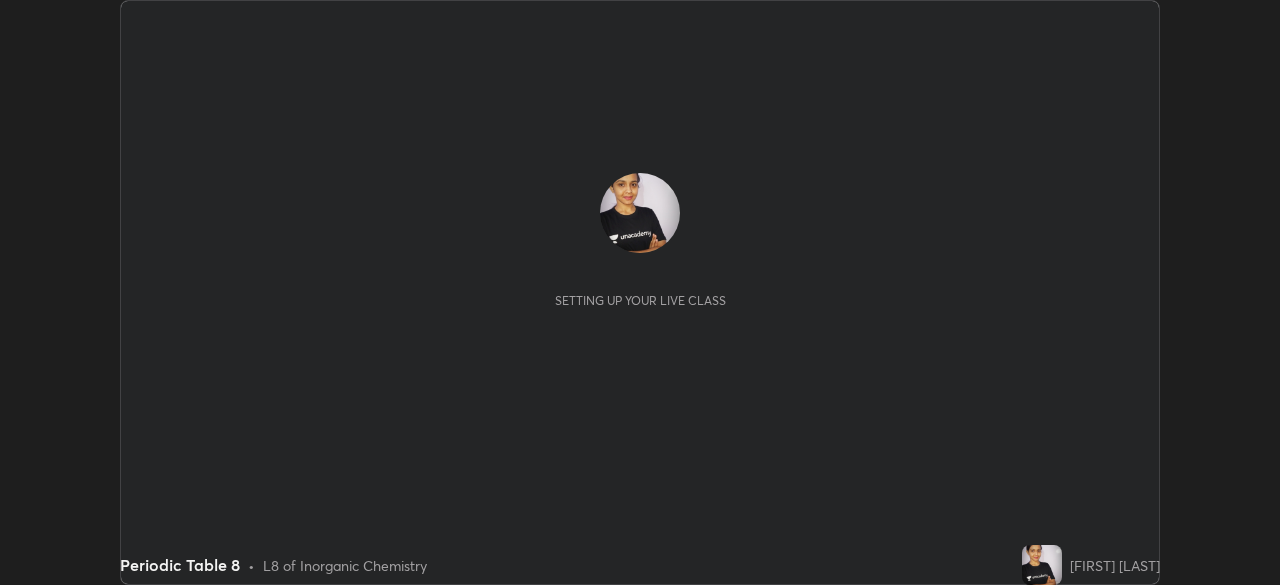 scroll, scrollTop: 0, scrollLeft: 0, axis: both 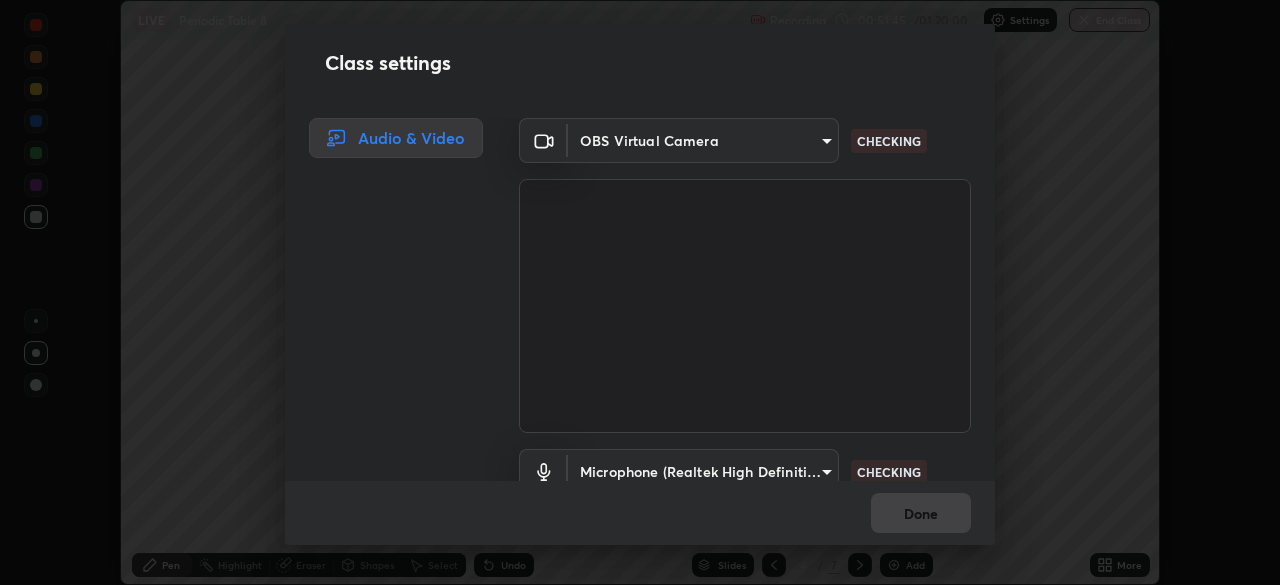 click on "Class settings Audio & Video OBS Virtual Camera 0a1d79d661a64fddf9c7d5b4cd35eaf601090247fd107eb5253fa8bc11dd5ba6 CHECKING Microphone (Realtek High Definition Audio) b11e8253c99327995062b71bf9088ec74b91ea21365304b596c4ee86a11f8b57 CHECKING Done" at bounding box center [640, 292] 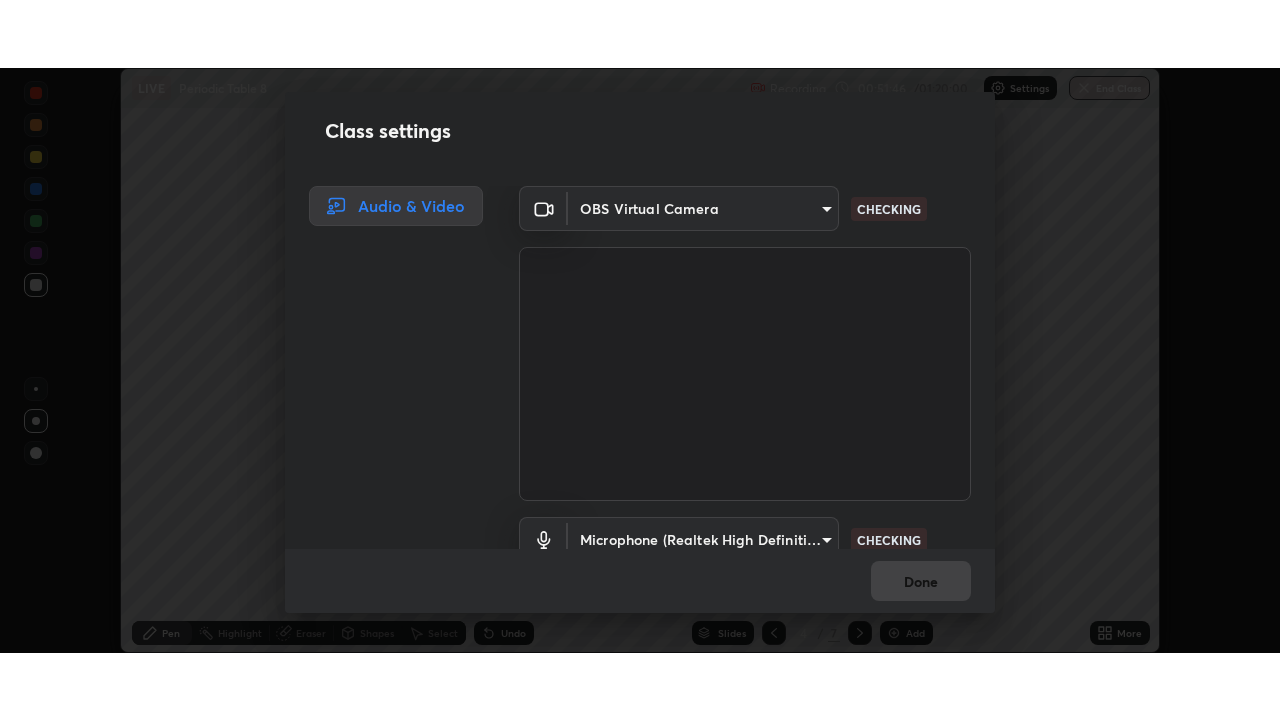 scroll, scrollTop: 91, scrollLeft: 0, axis: vertical 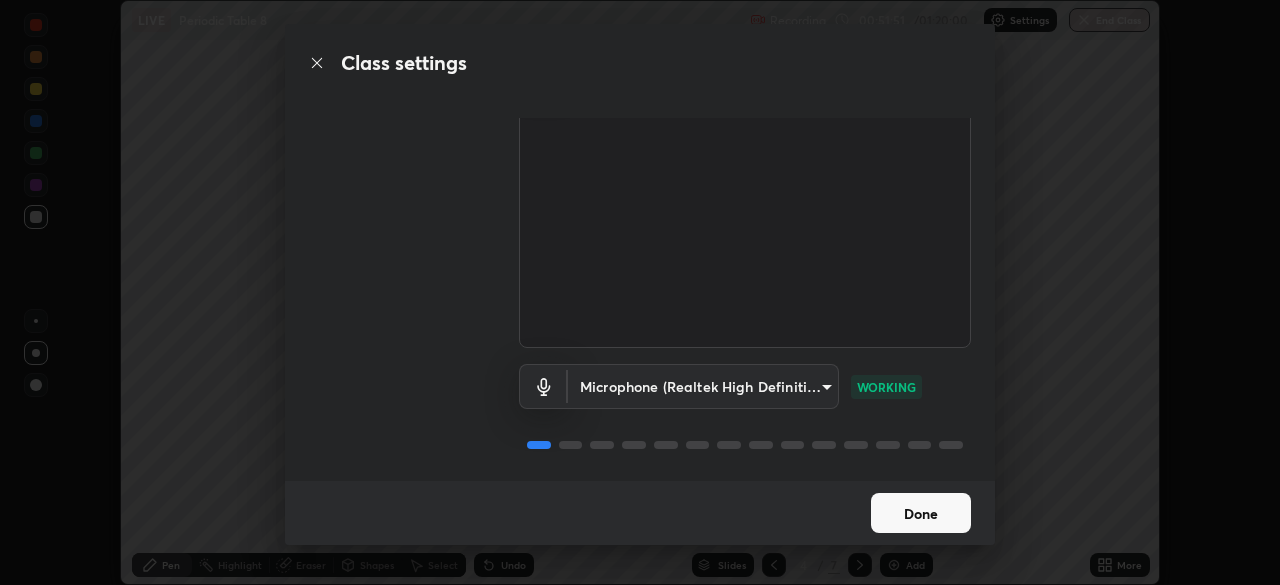 click on "Done" at bounding box center (921, 513) 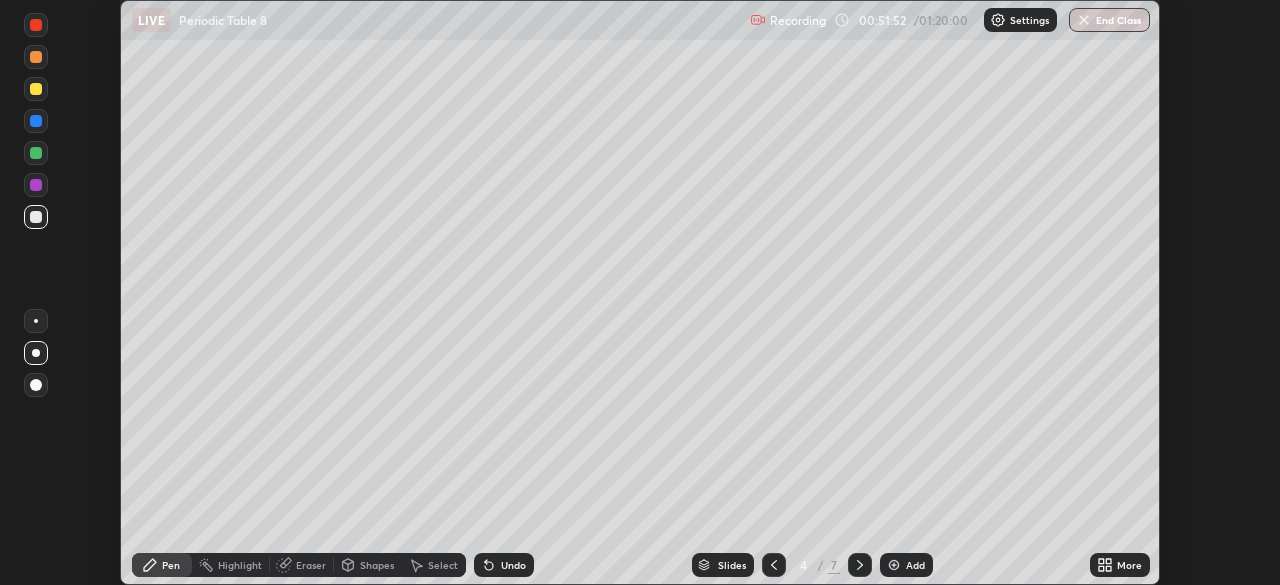 click 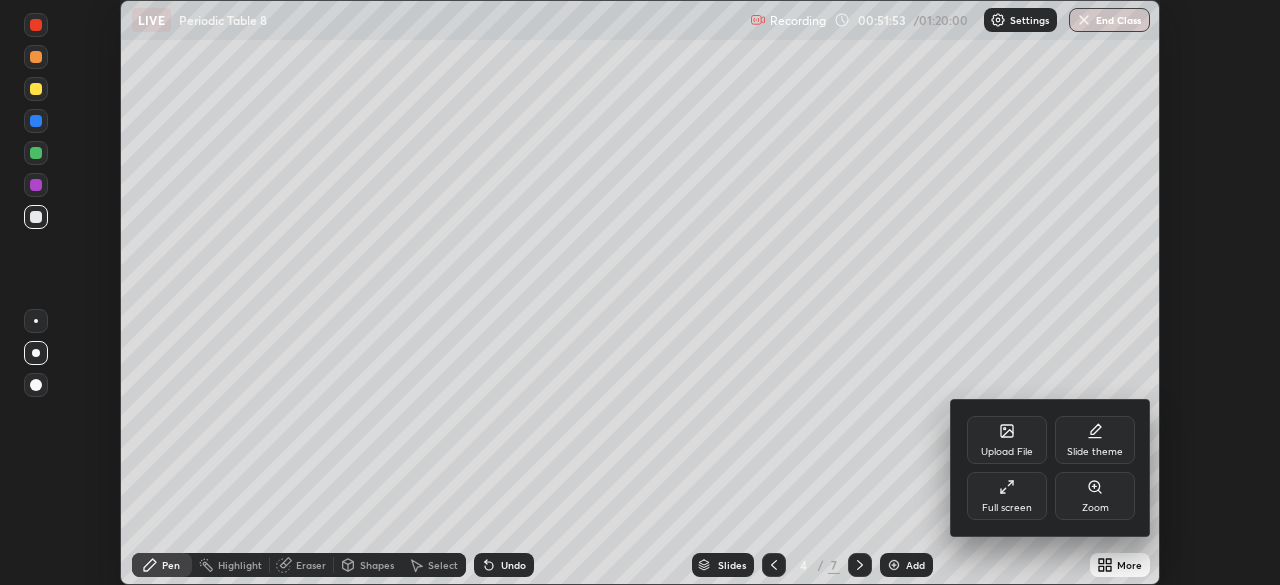 click on "Full screen" at bounding box center [1007, 508] 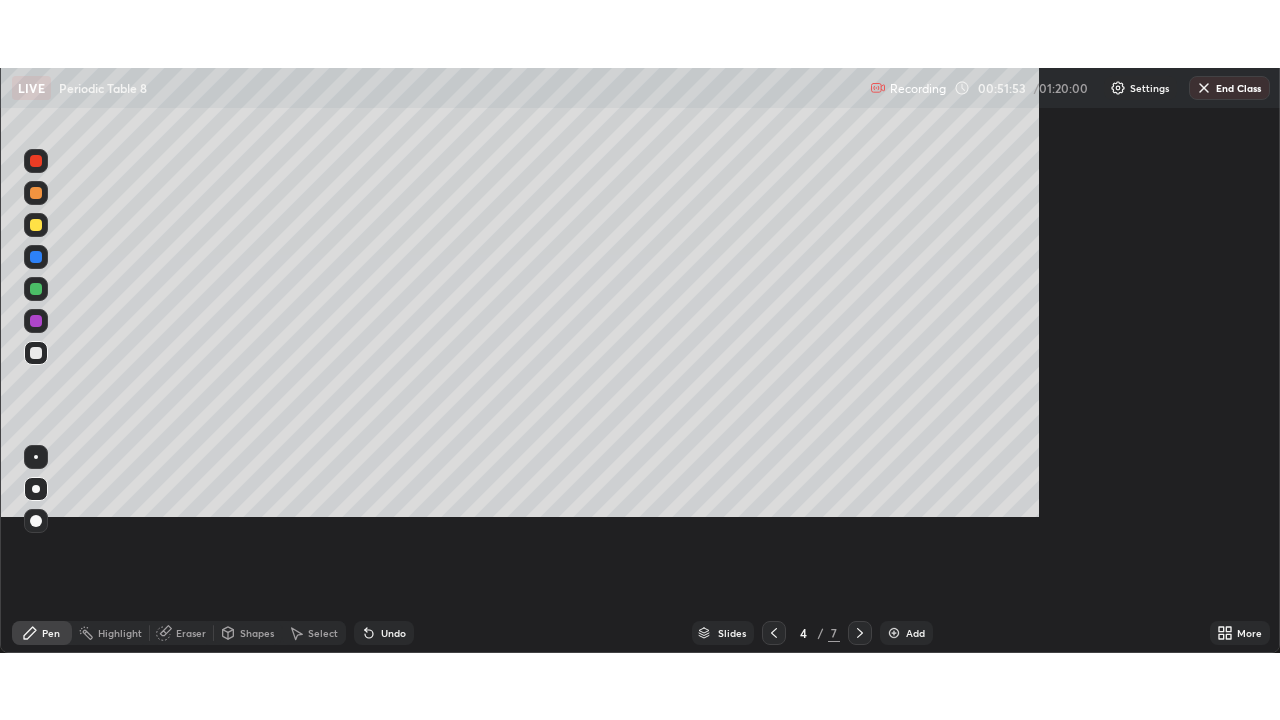 scroll, scrollTop: 99280, scrollLeft: 98720, axis: both 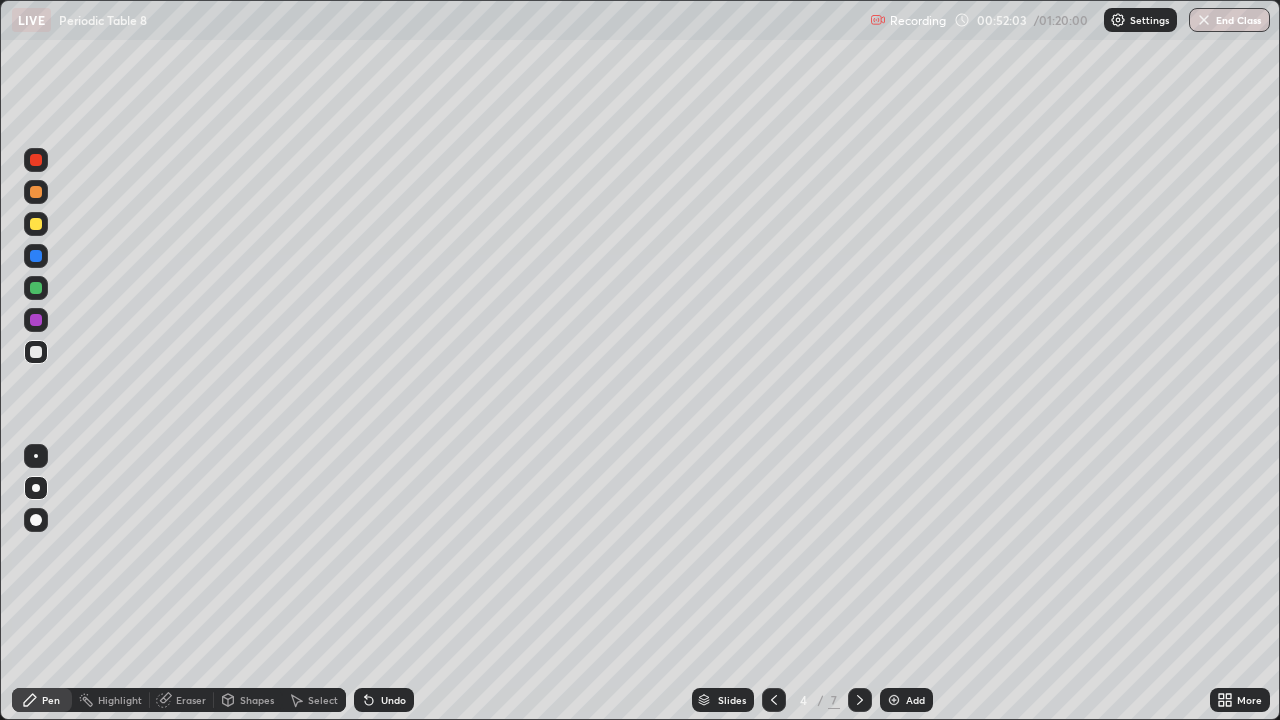 click 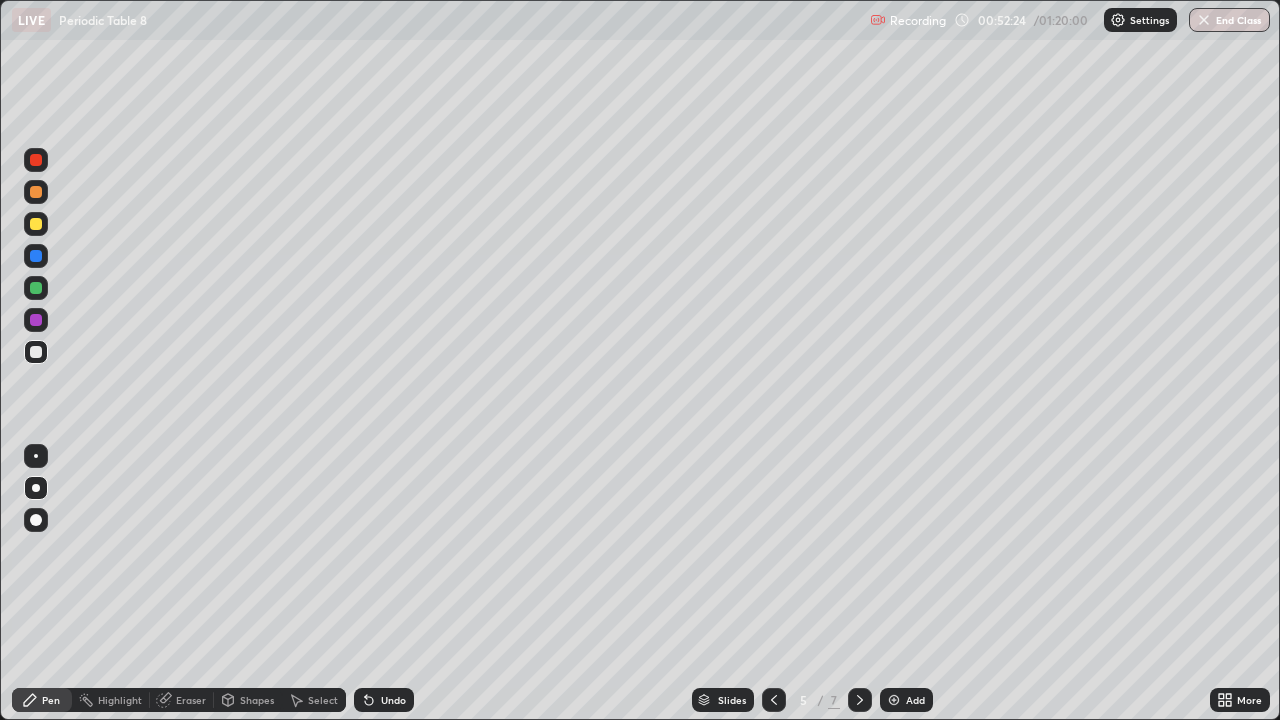 click at bounding box center [36, 320] 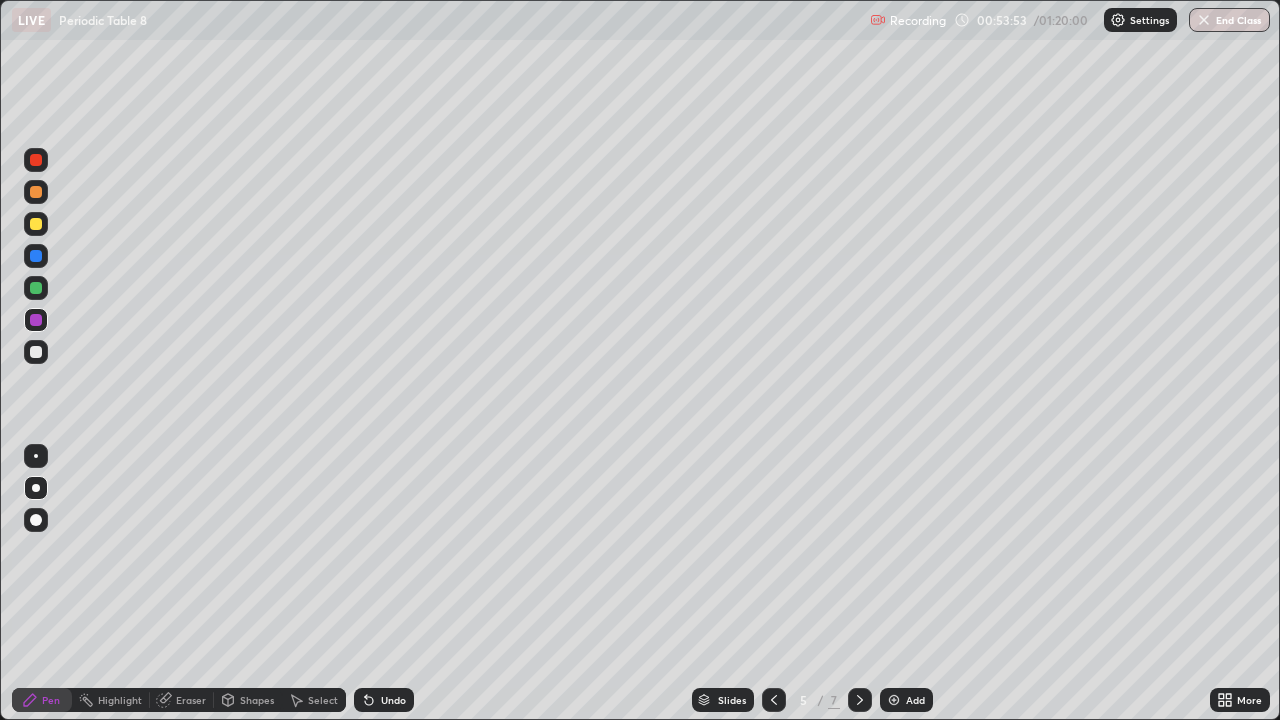 click at bounding box center (860, 700) 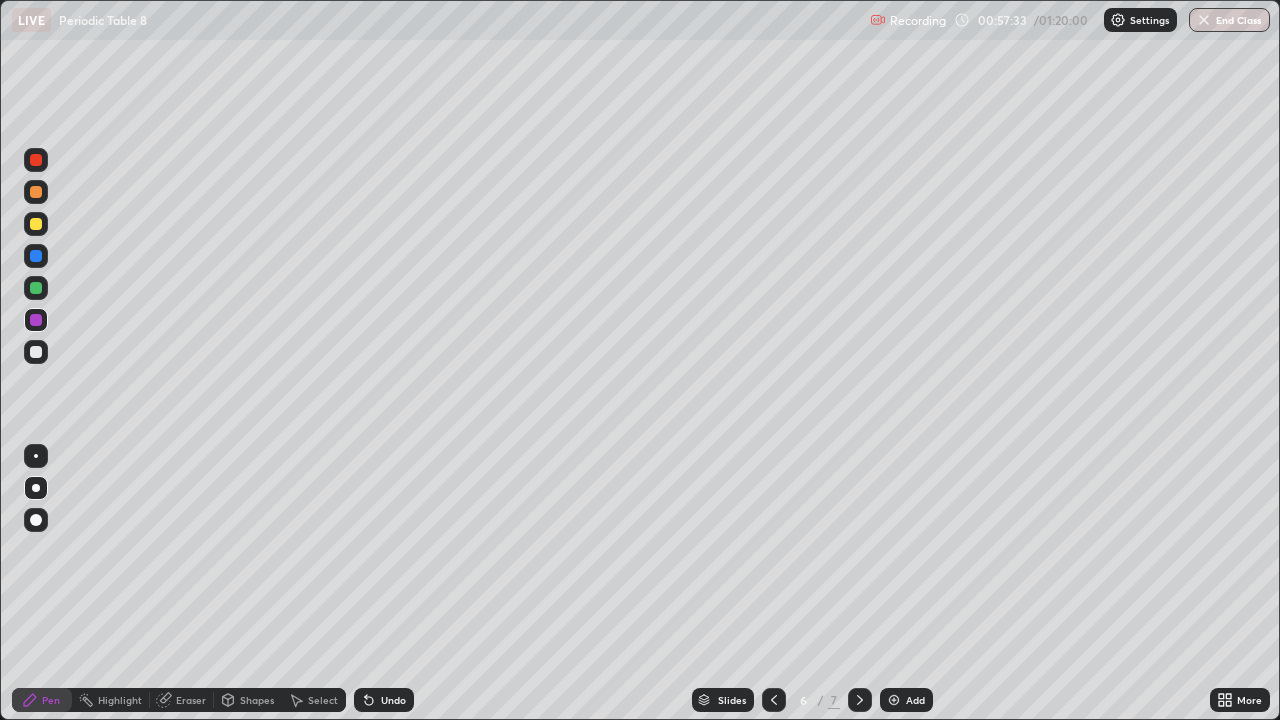 click on "Slides 6 / 7 Add" at bounding box center (812, 700) 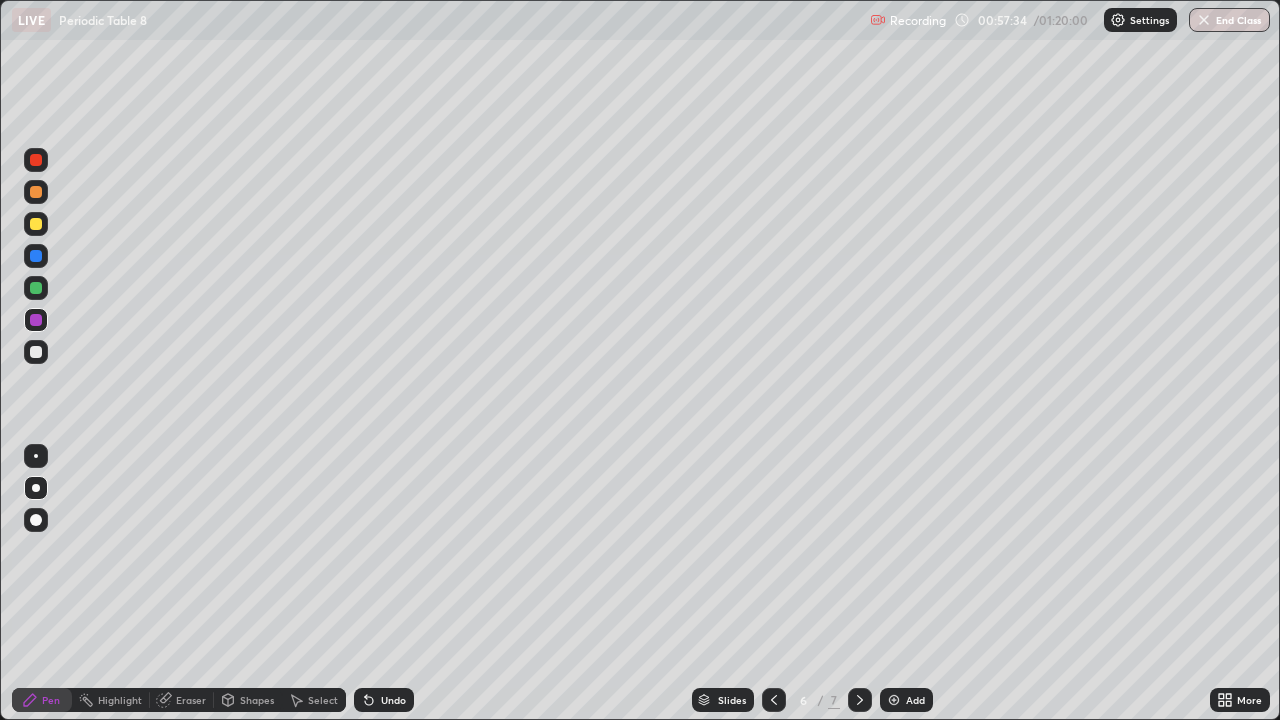 click 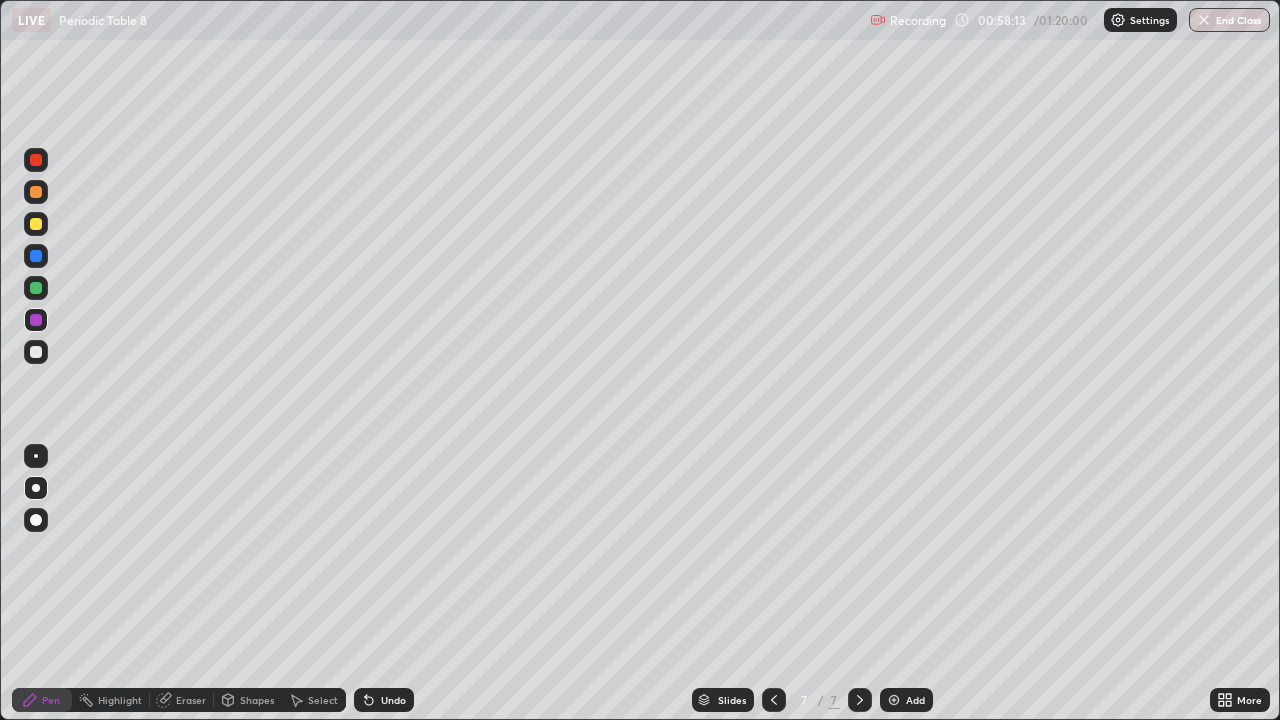 click on "Eraser" at bounding box center [182, 700] 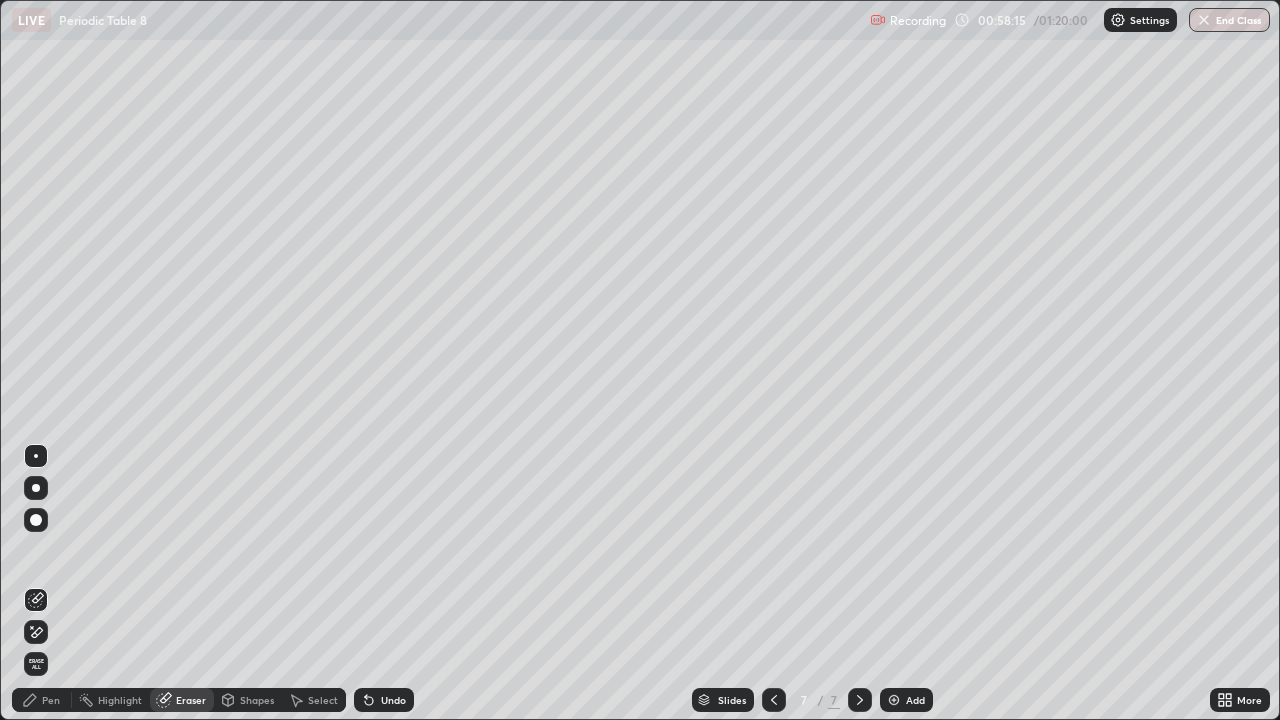 click on "Pen" at bounding box center [51, 700] 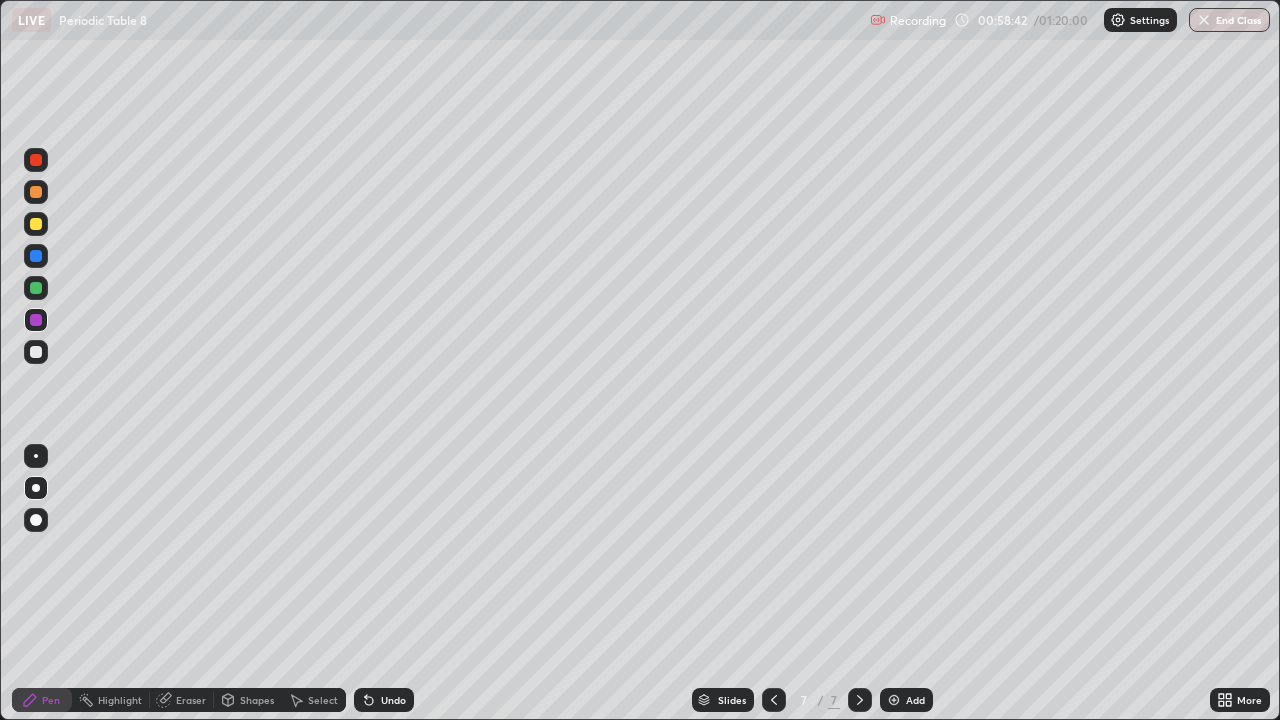 click on "Eraser" at bounding box center (182, 700) 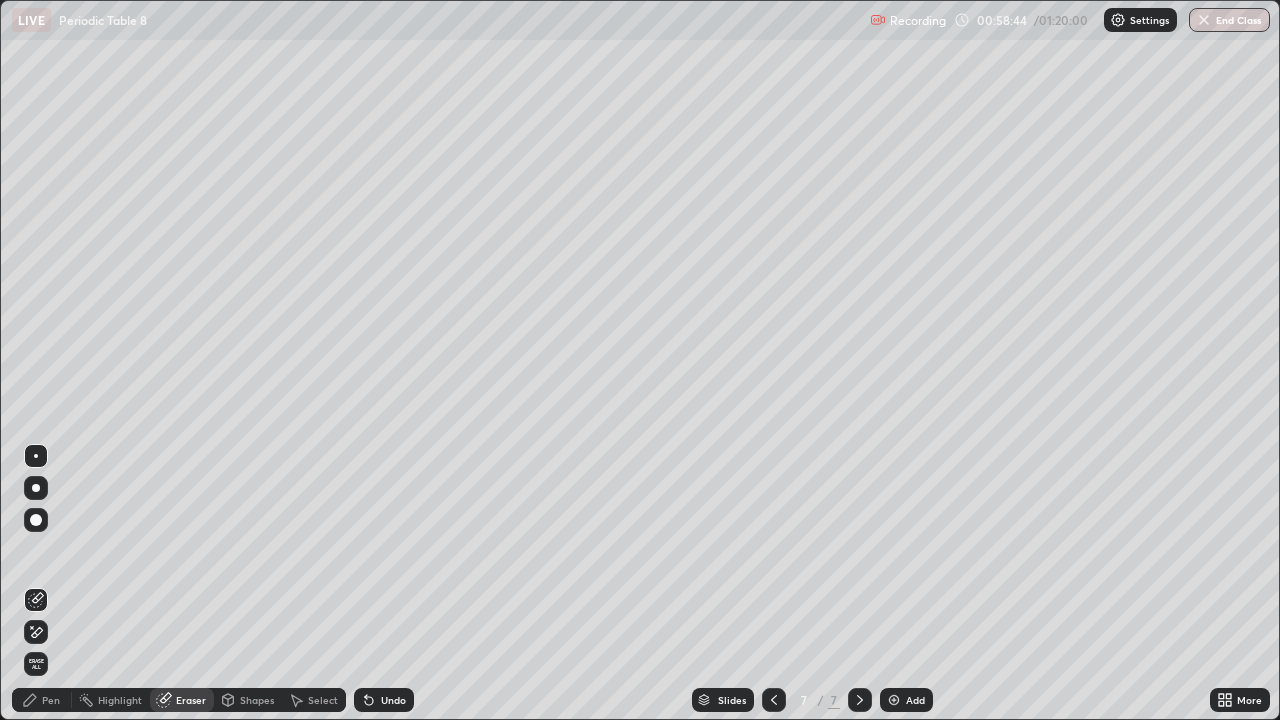 click on "Pen" at bounding box center [42, 700] 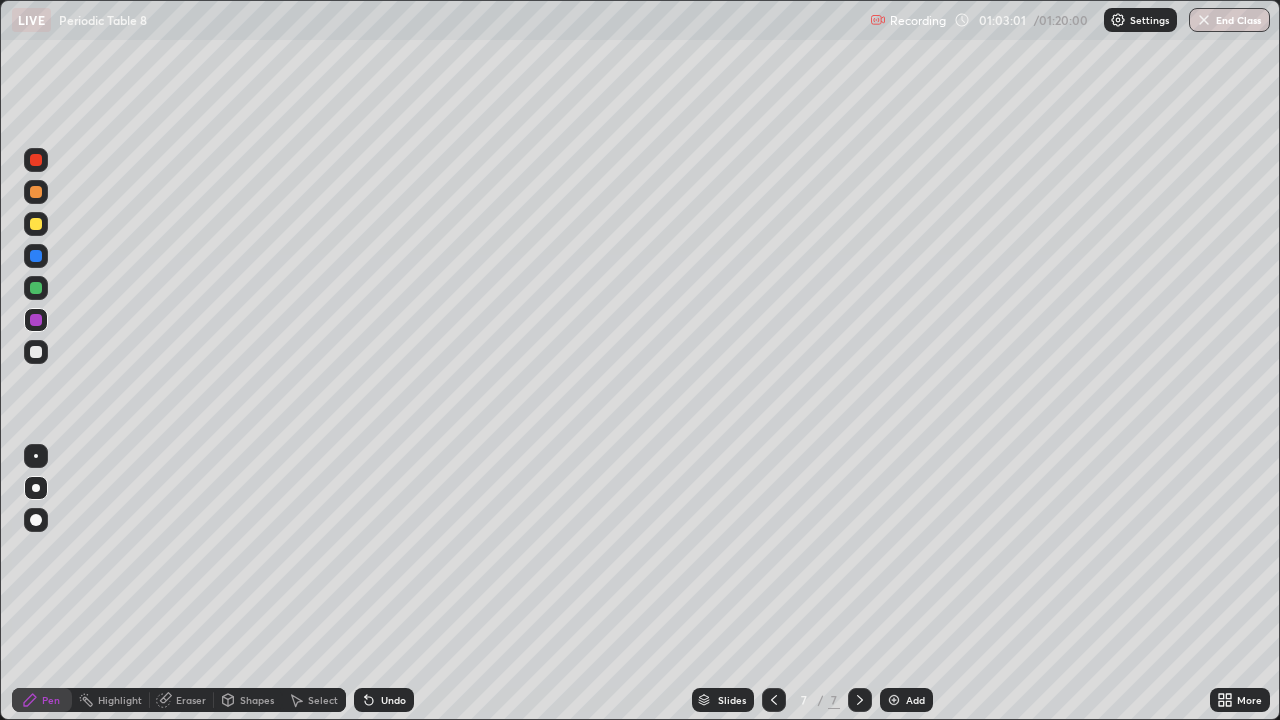 click at bounding box center (36, 352) 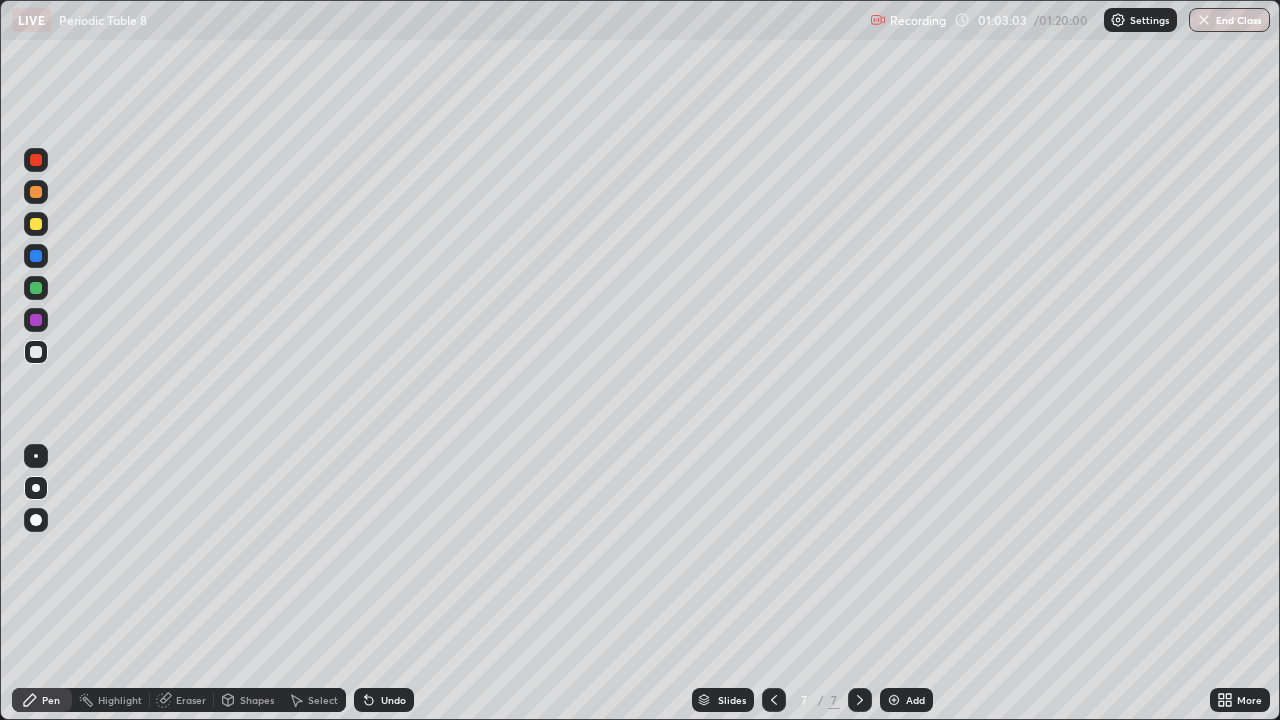 click on "Setting up your live class" at bounding box center [640, 360] 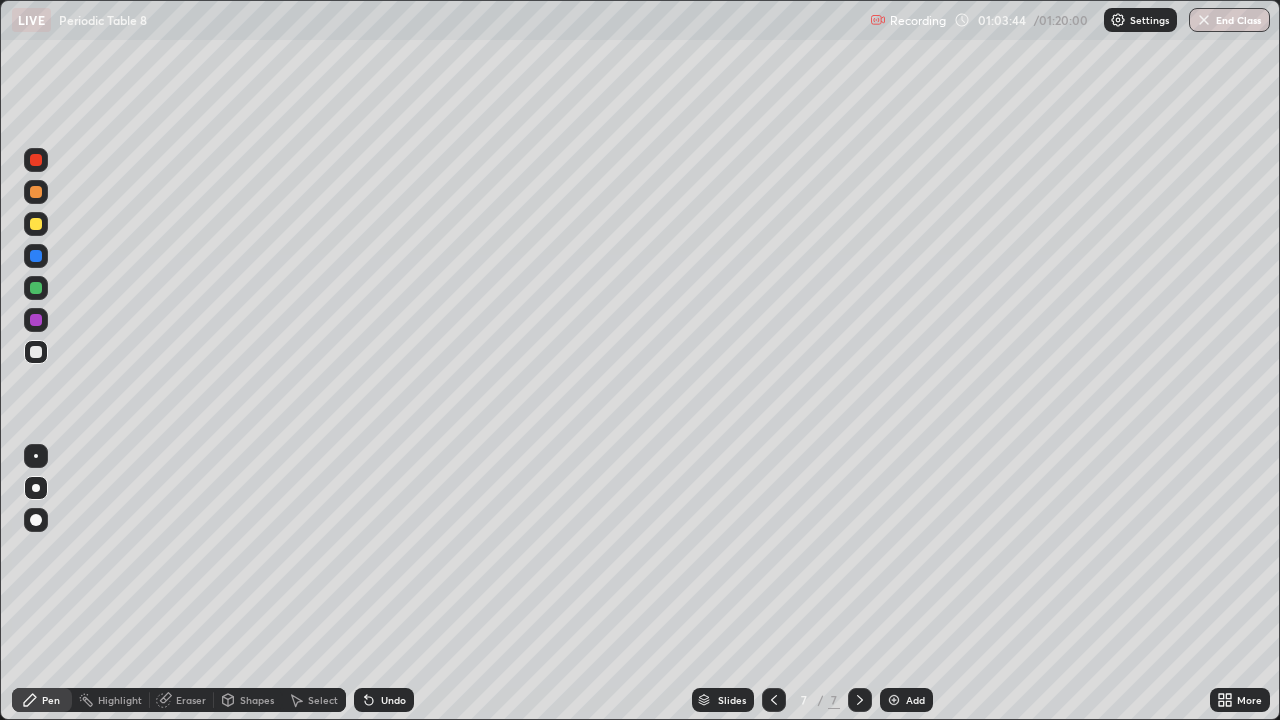 click at bounding box center [36, 224] 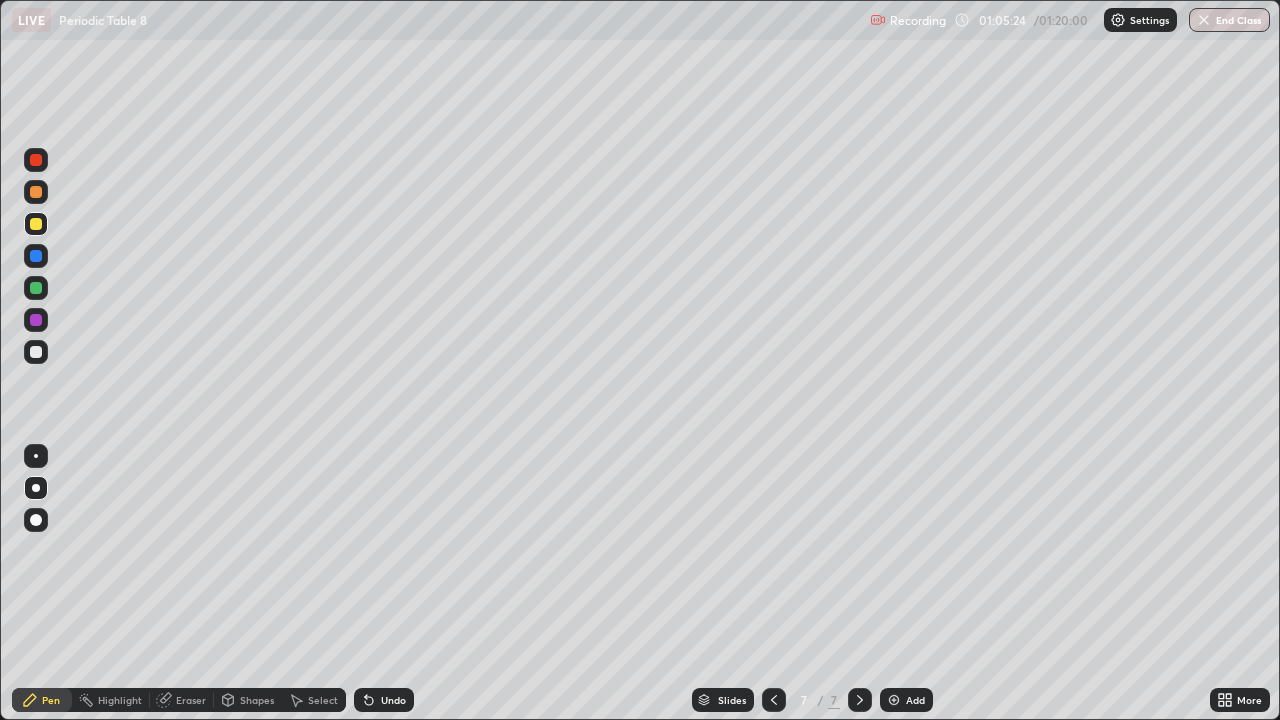 click on "Slides 7 / 7 Add" at bounding box center (812, 700) 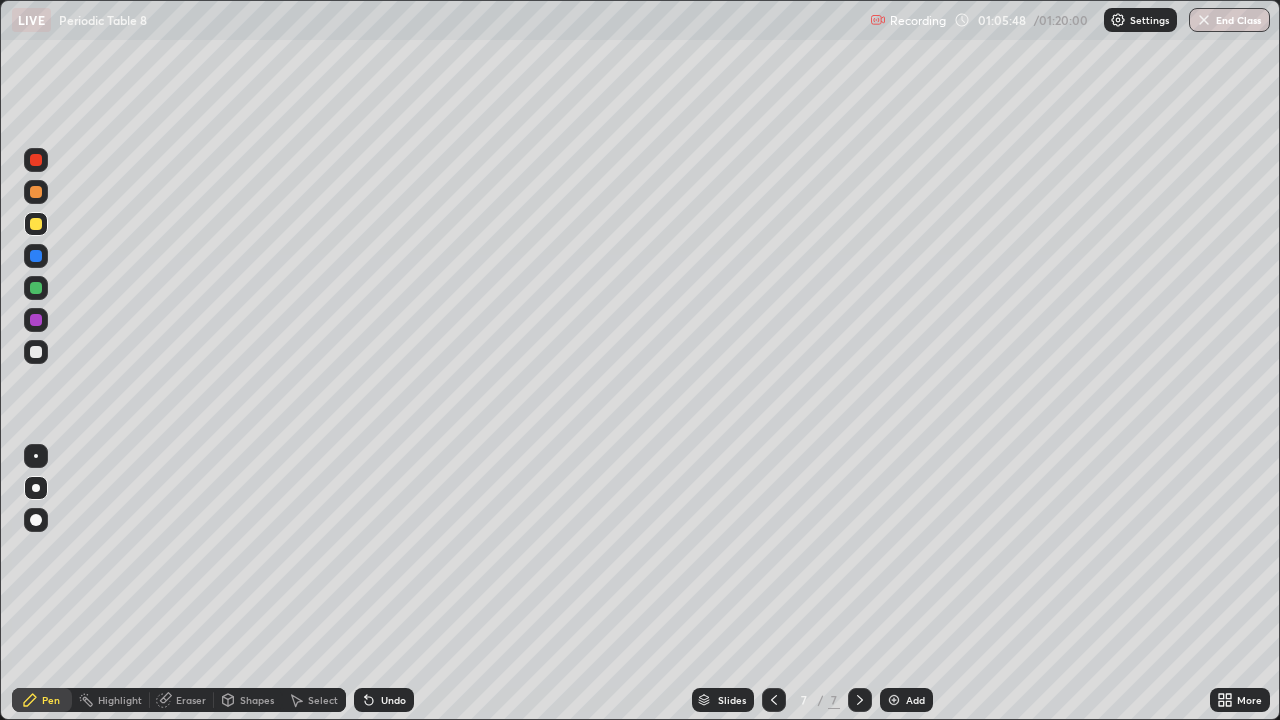 click on "Add" at bounding box center (915, 700) 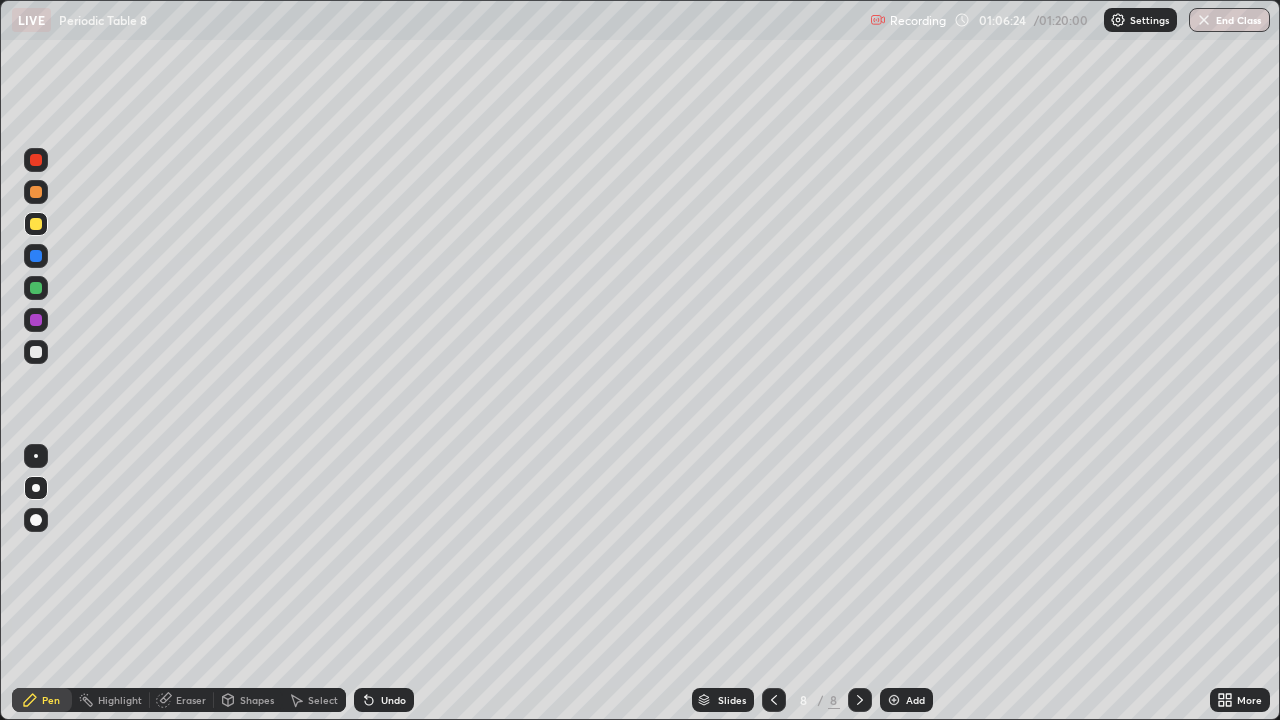 click on "Eraser" at bounding box center [191, 700] 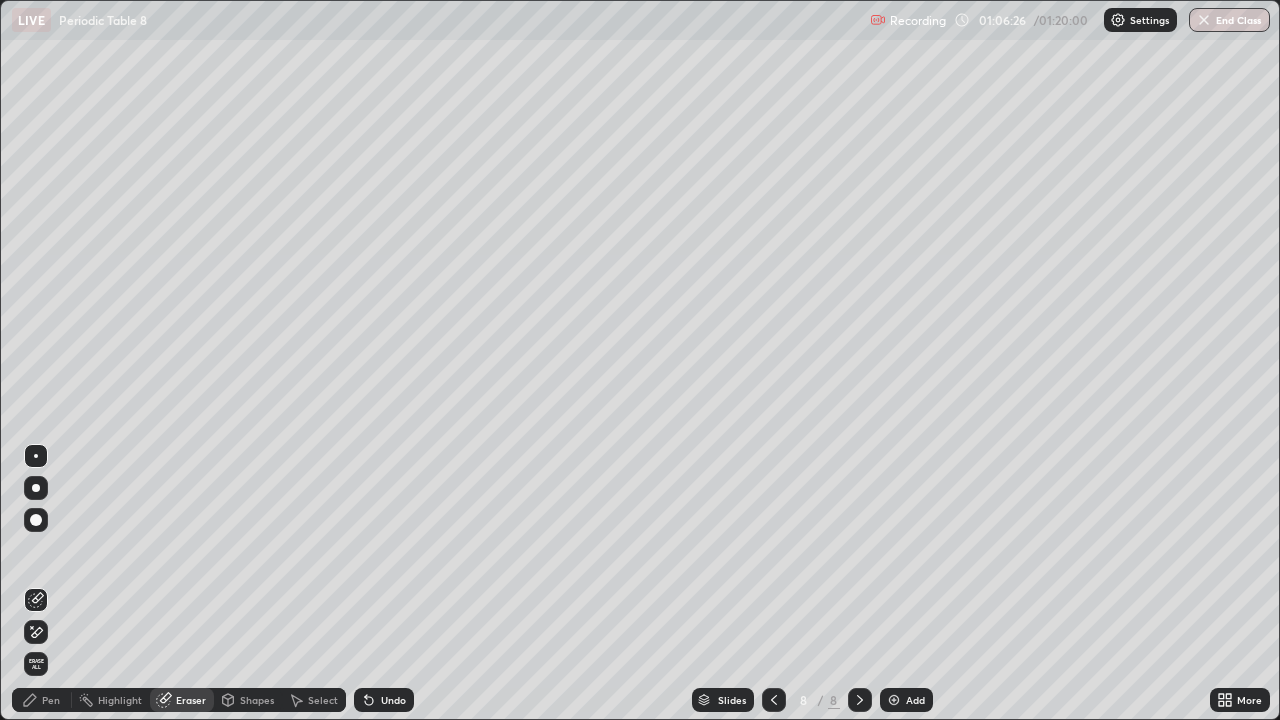 click on "Pen" at bounding box center (51, 700) 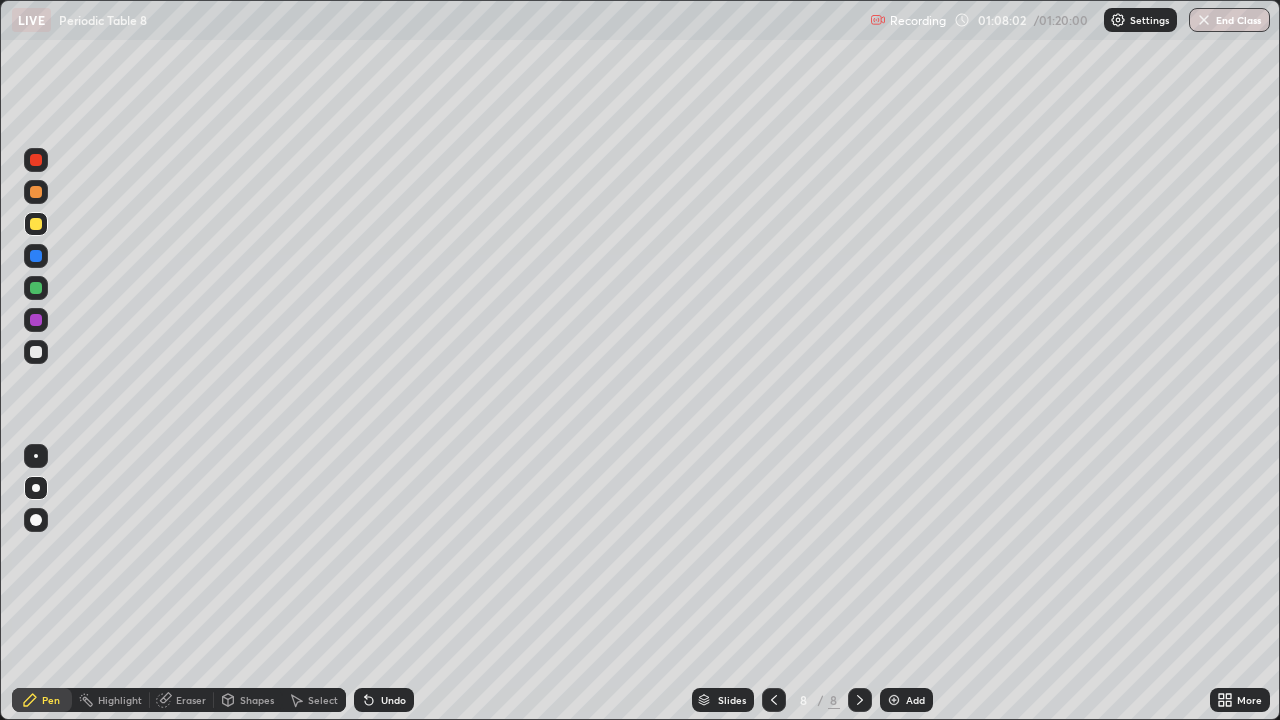 click on "Eraser" at bounding box center (191, 700) 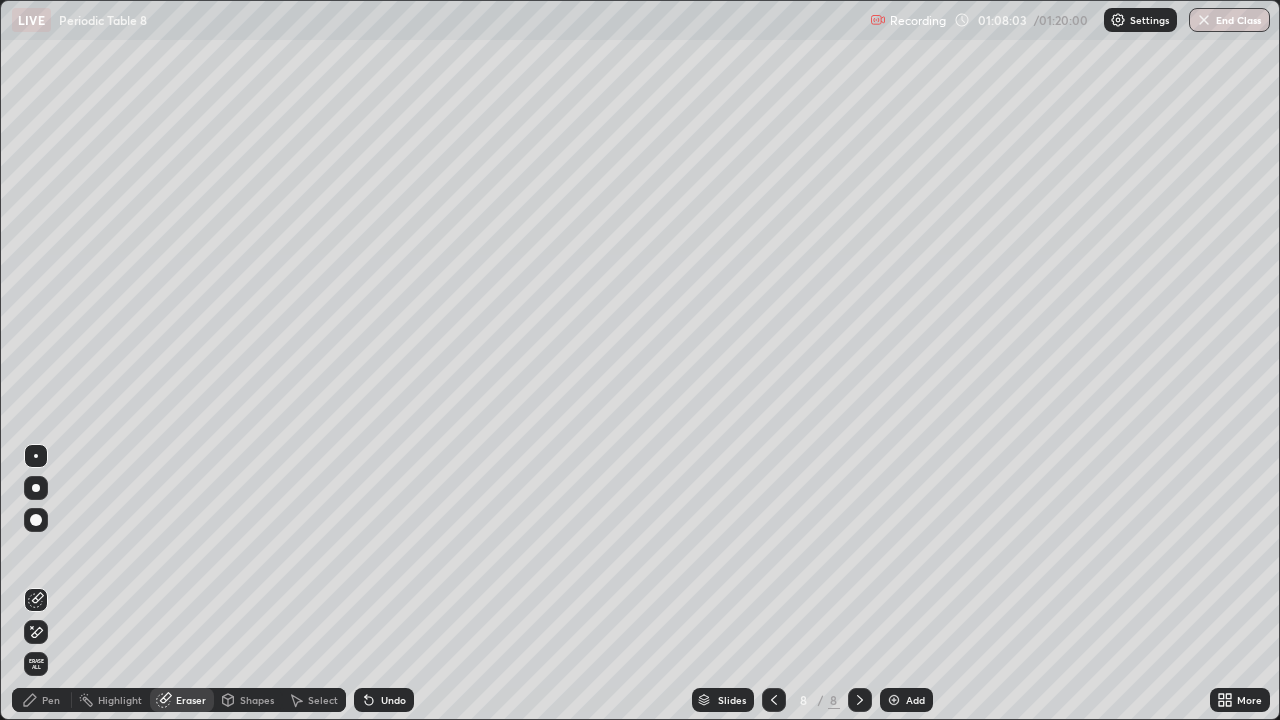click on "Pen" at bounding box center (51, 700) 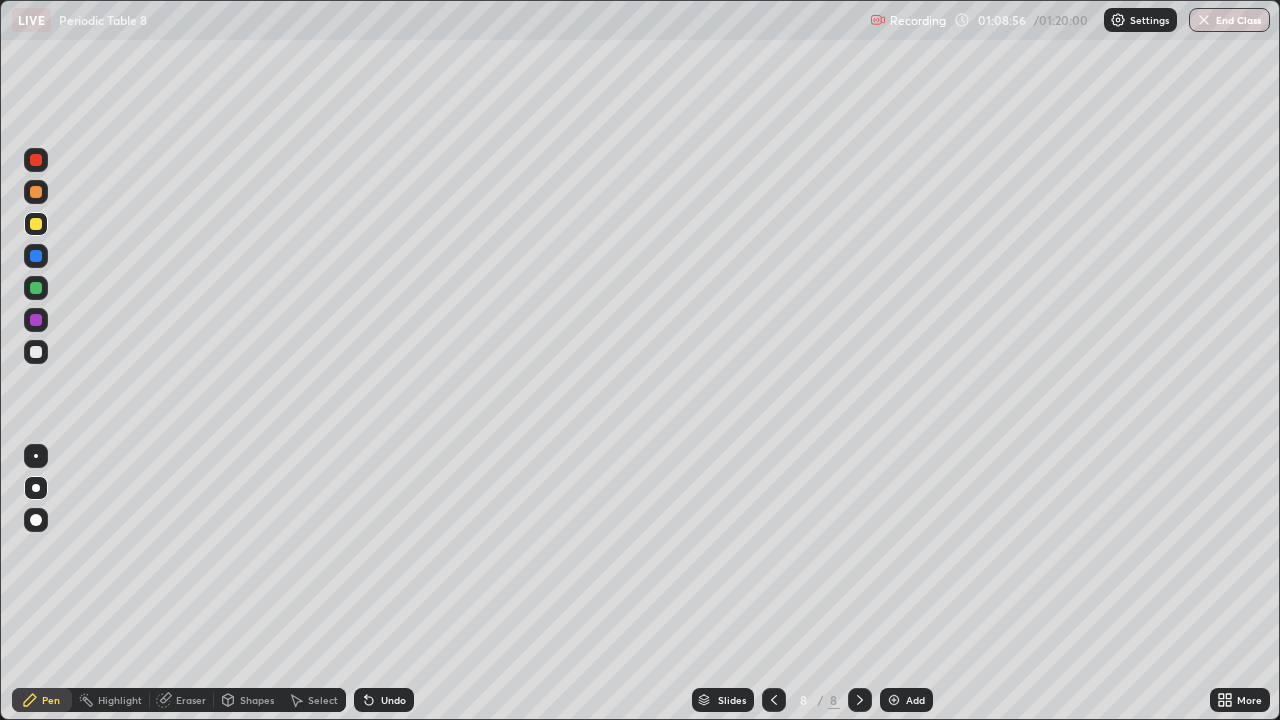click at bounding box center [774, 700] 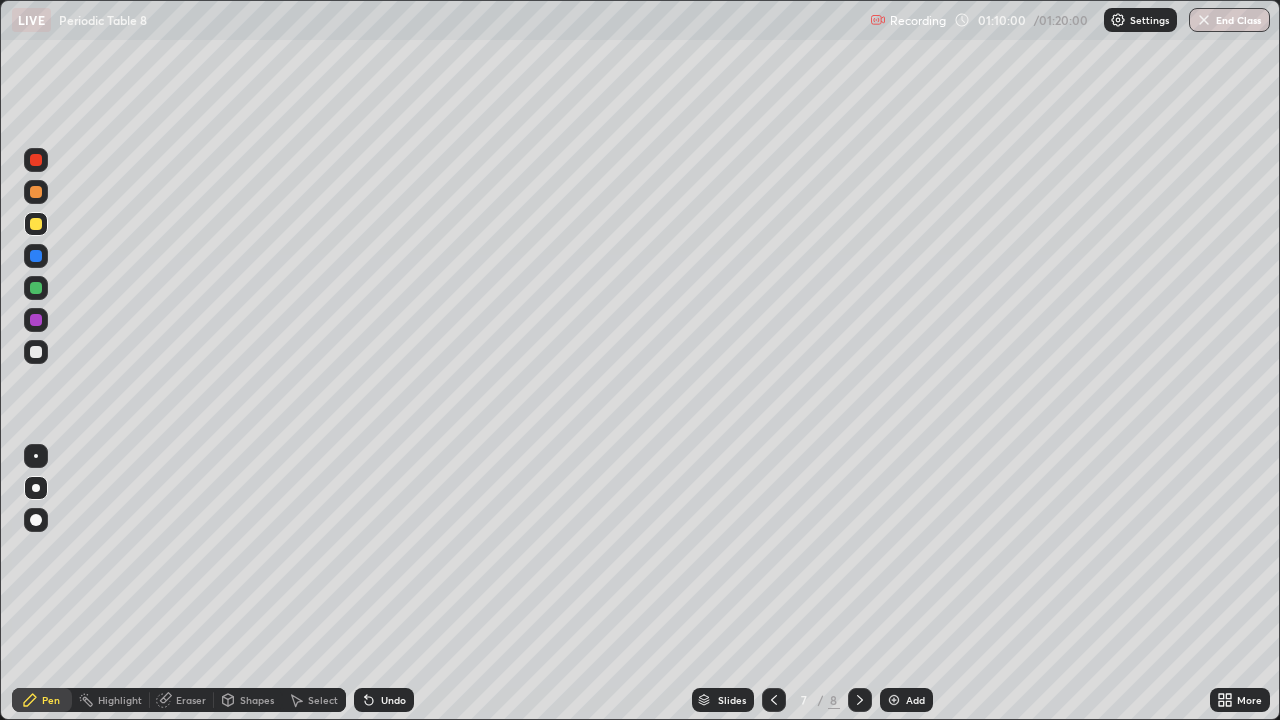 click at bounding box center [860, 700] 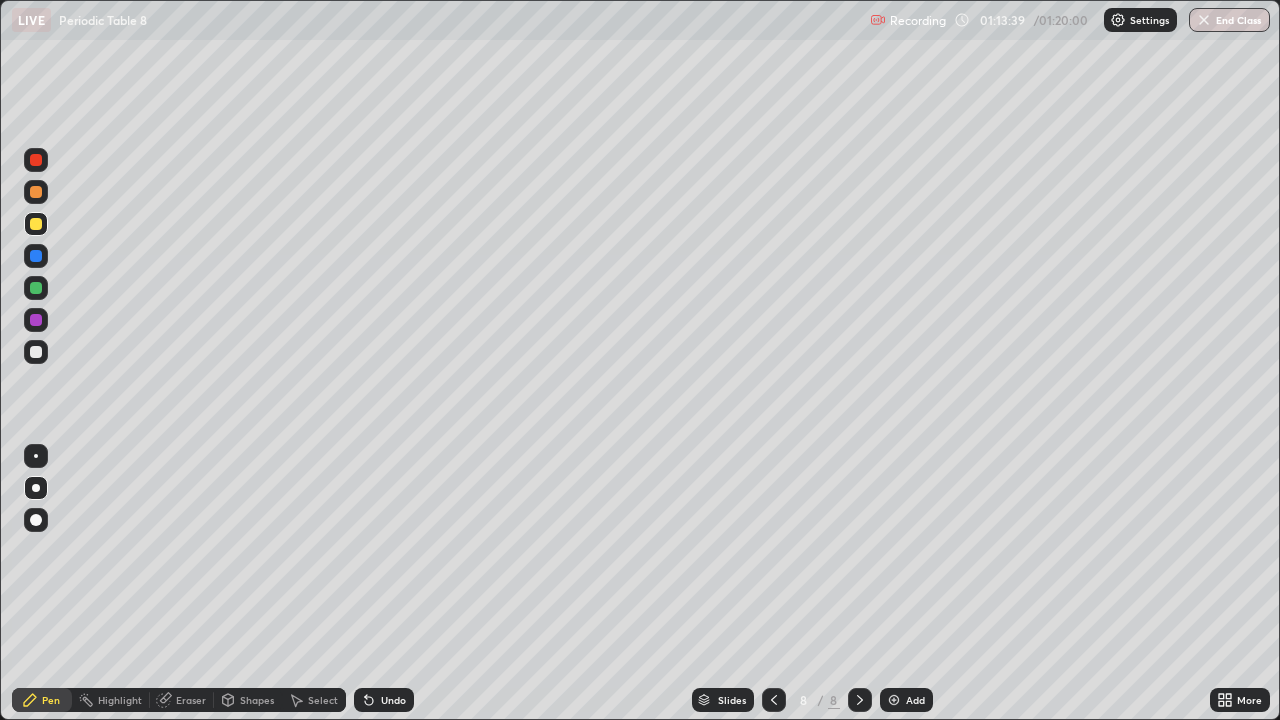 click on "Add" at bounding box center (915, 700) 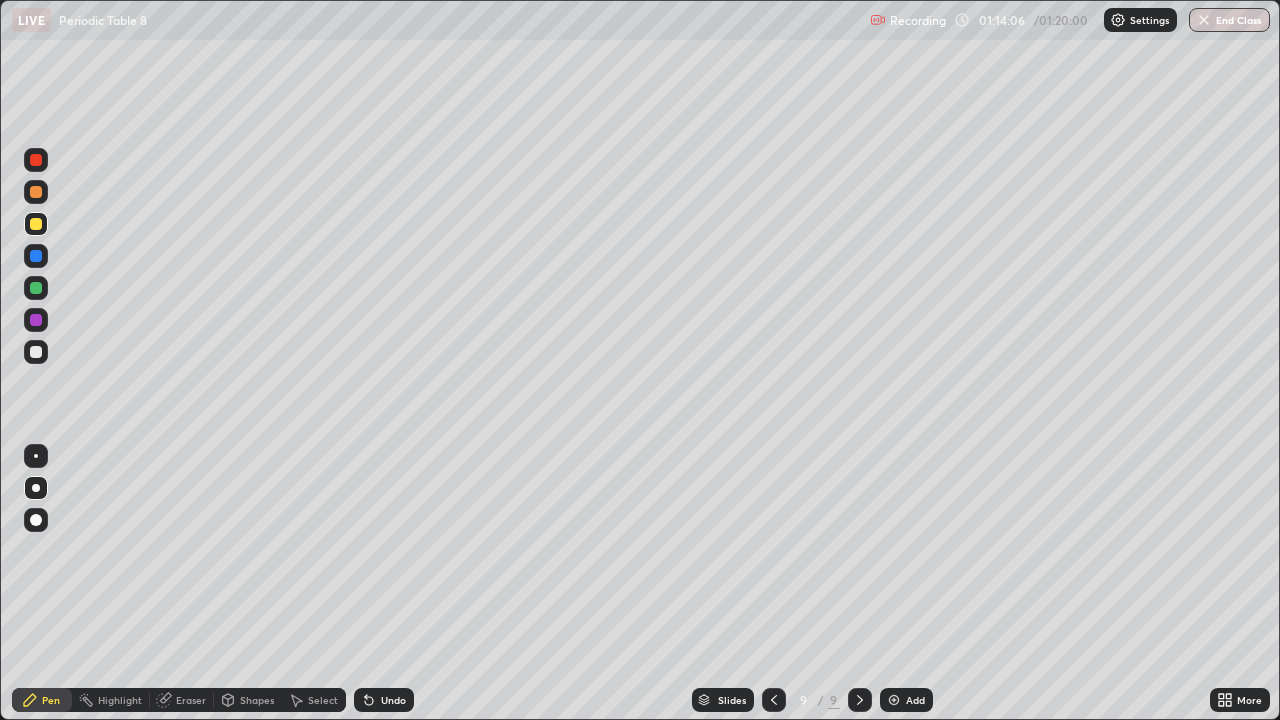 click at bounding box center [36, 352] 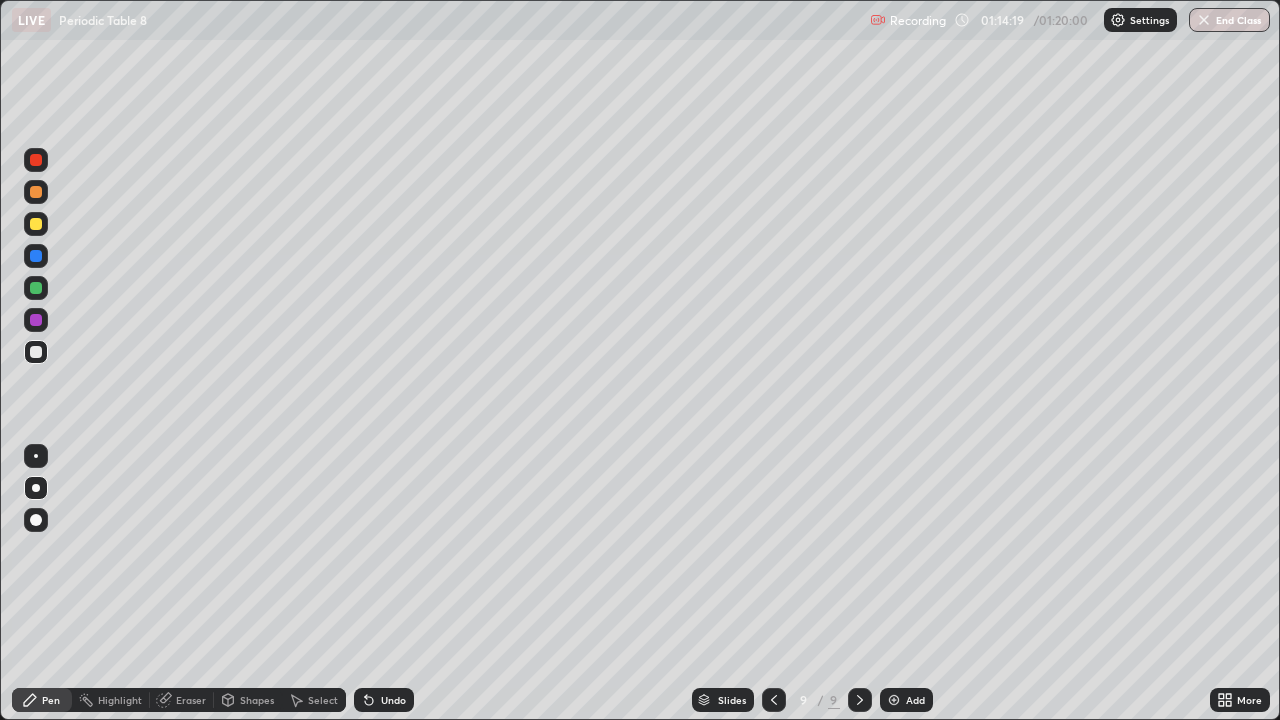 click at bounding box center (36, 224) 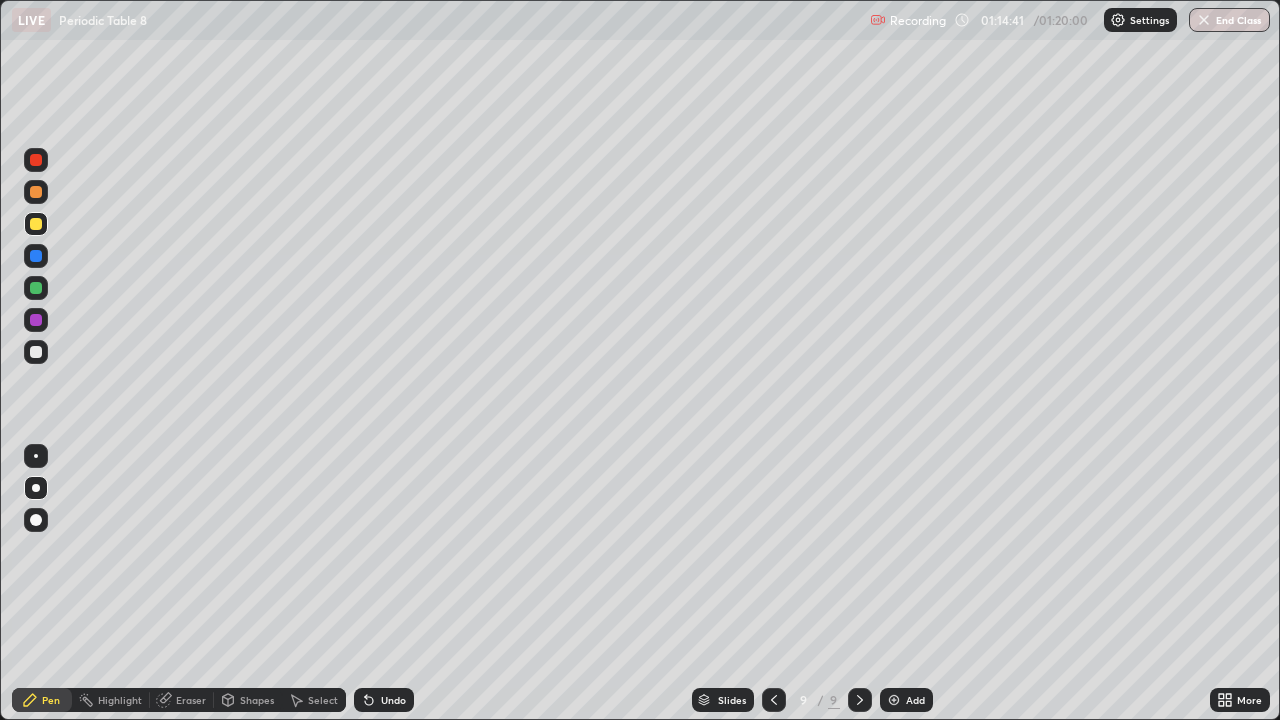 click at bounding box center (36, 352) 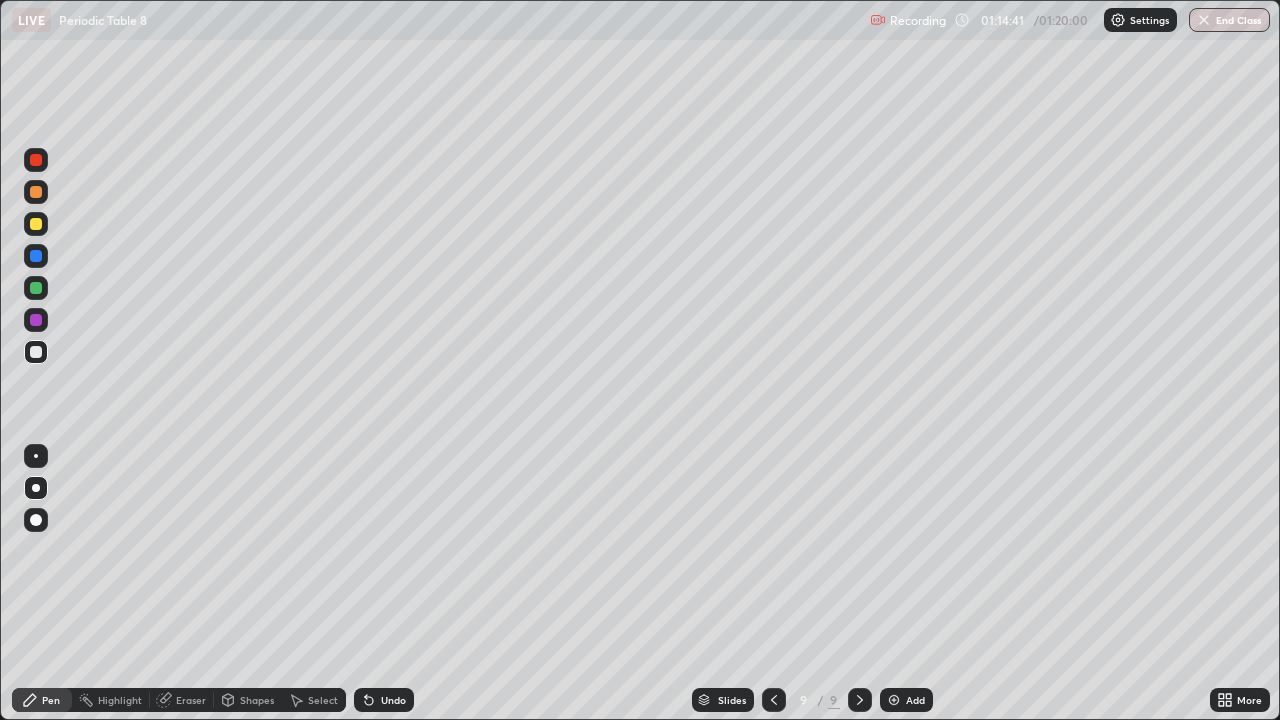 click at bounding box center (36, 320) 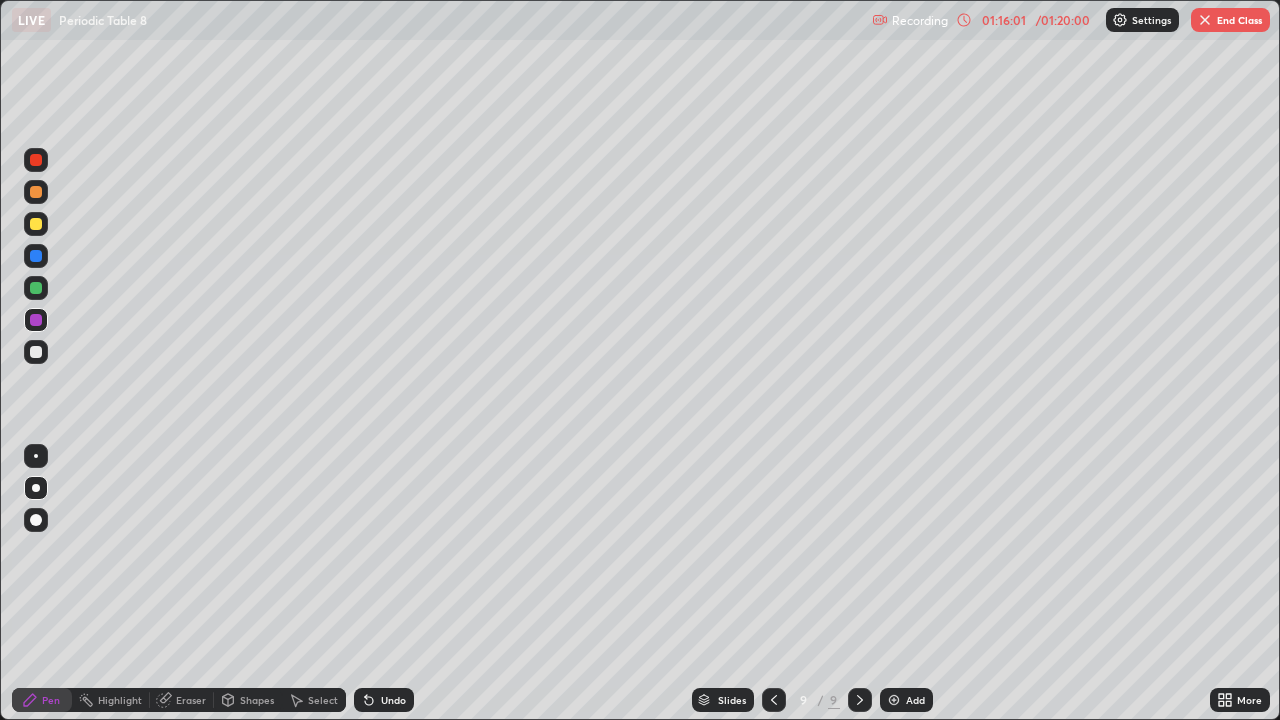 click at bounding box center [36, 256] 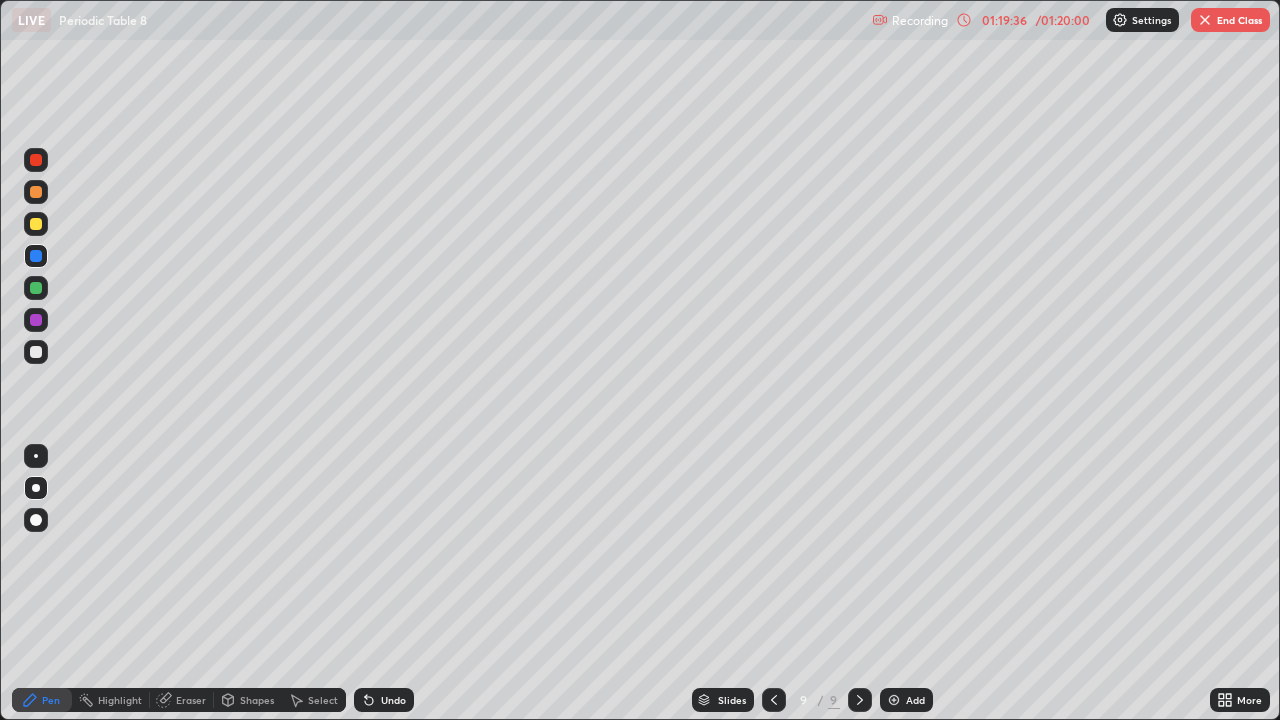 click at bounding box center (1205, 20) 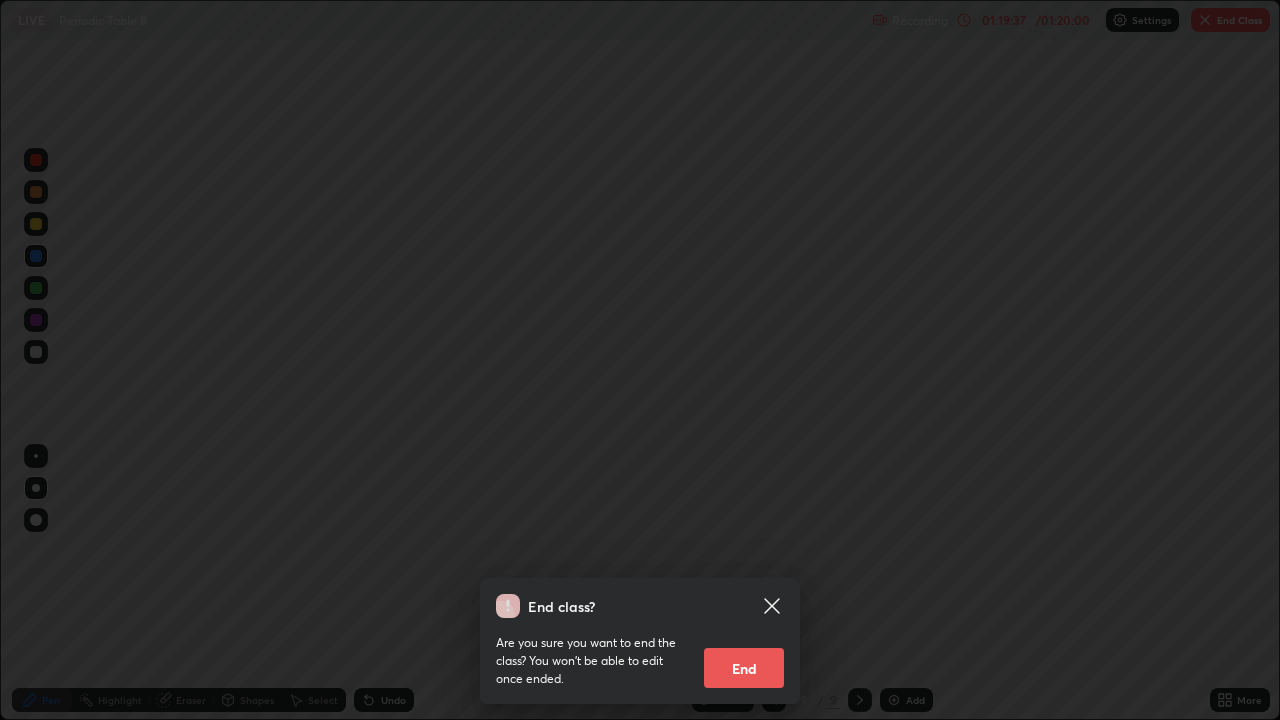 click on "End" at bounding box center (744, 668) 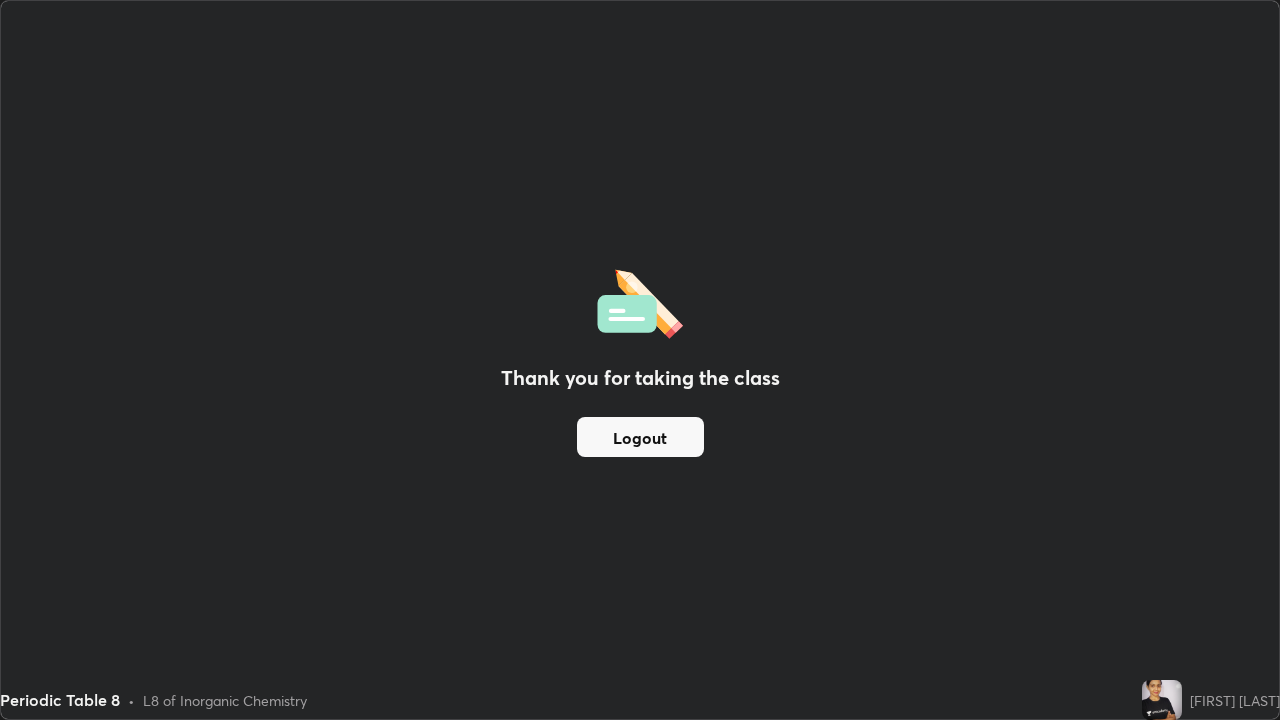 click on "Logout" at bounding box center (640, 437) 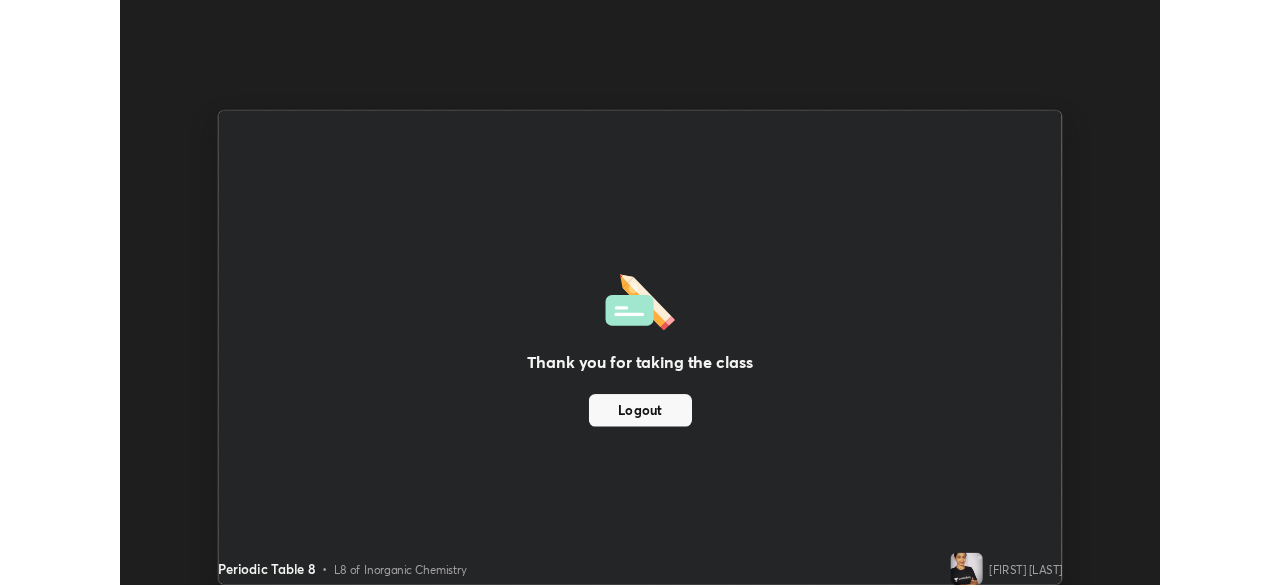 scroll, scrollTop: 585, scrollLeft: 1280, axis: both 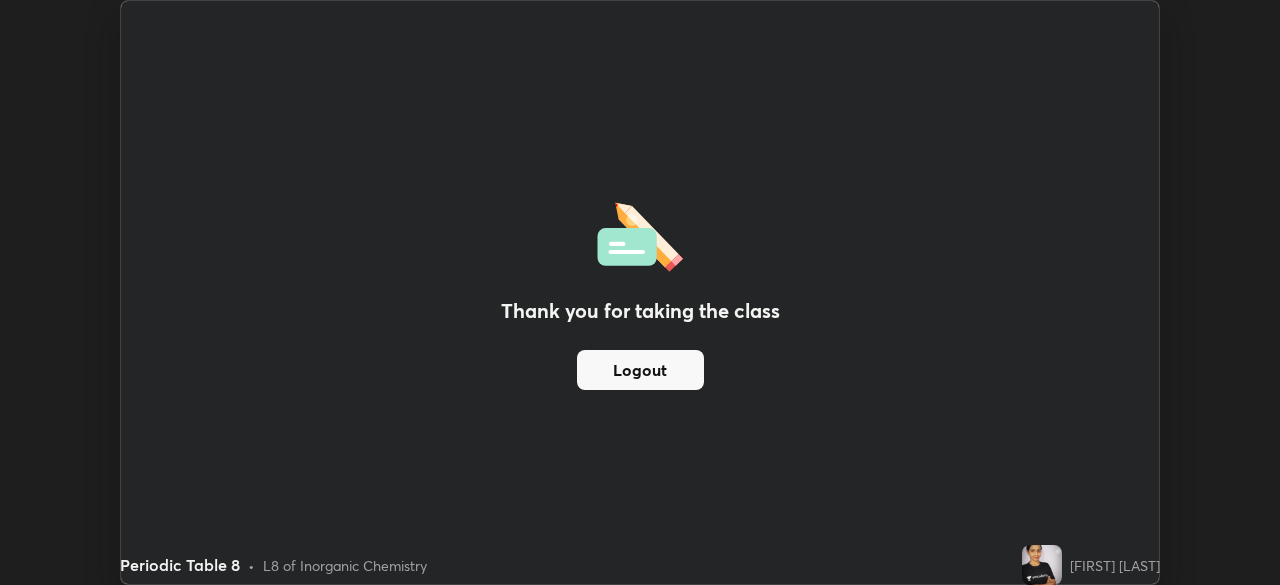 click on "Logout" at bounding box center (640, 370) 